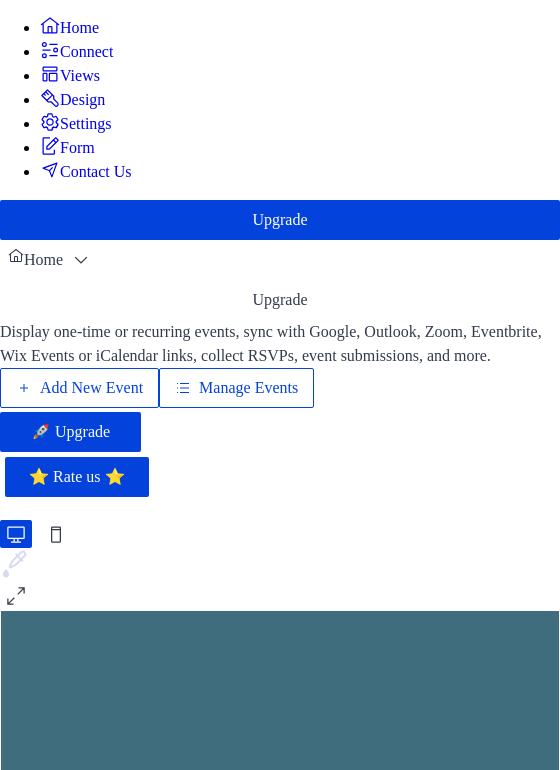 scroll, scrollTop: 0, scrollLeft: 0, axis: both 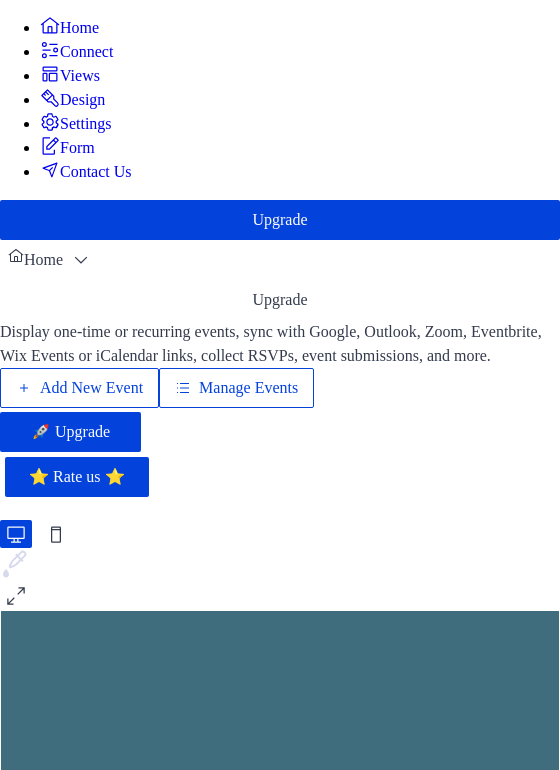 click on "Add New Event" at bounding box center [91, 388] 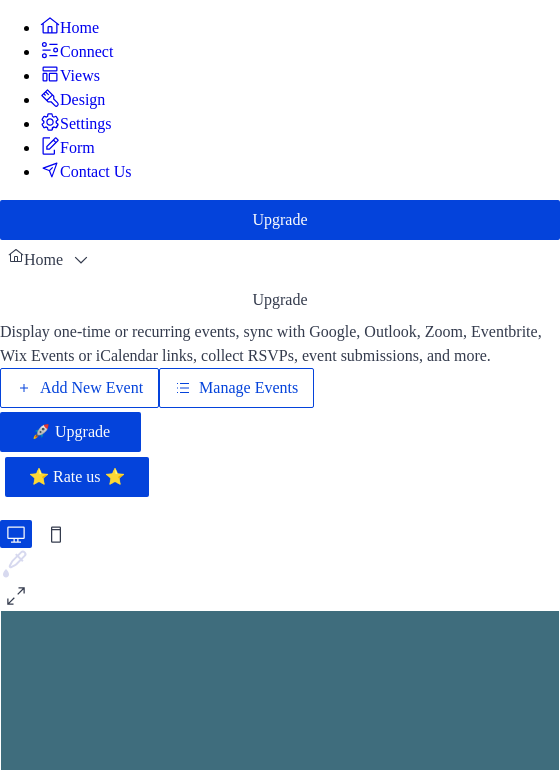 type 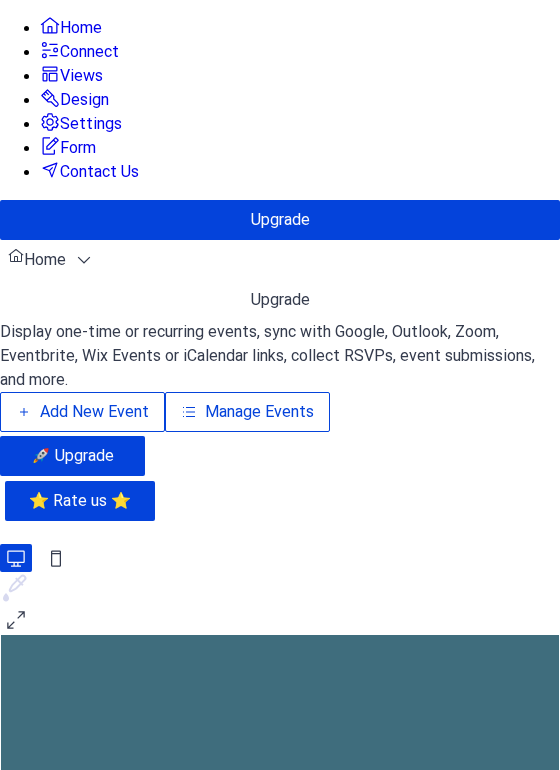 click on "Manage Events" at bounding box center (259, 412) 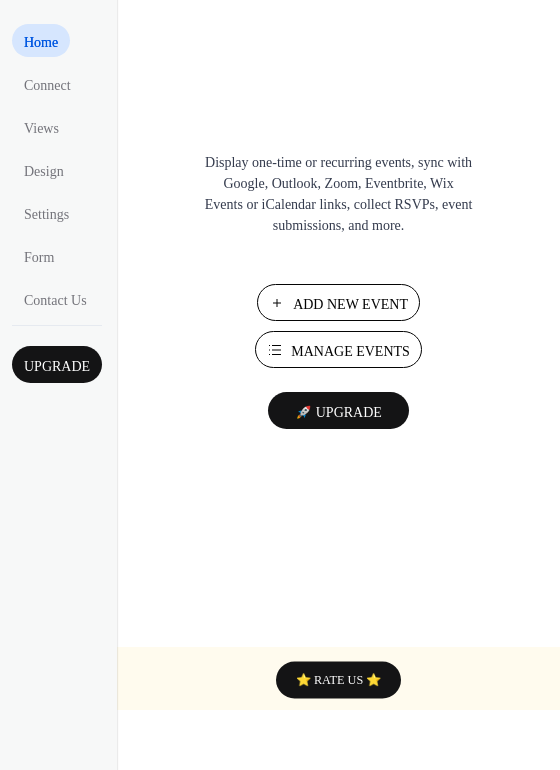click on "Manage Events" at bounding box center [338, 349] 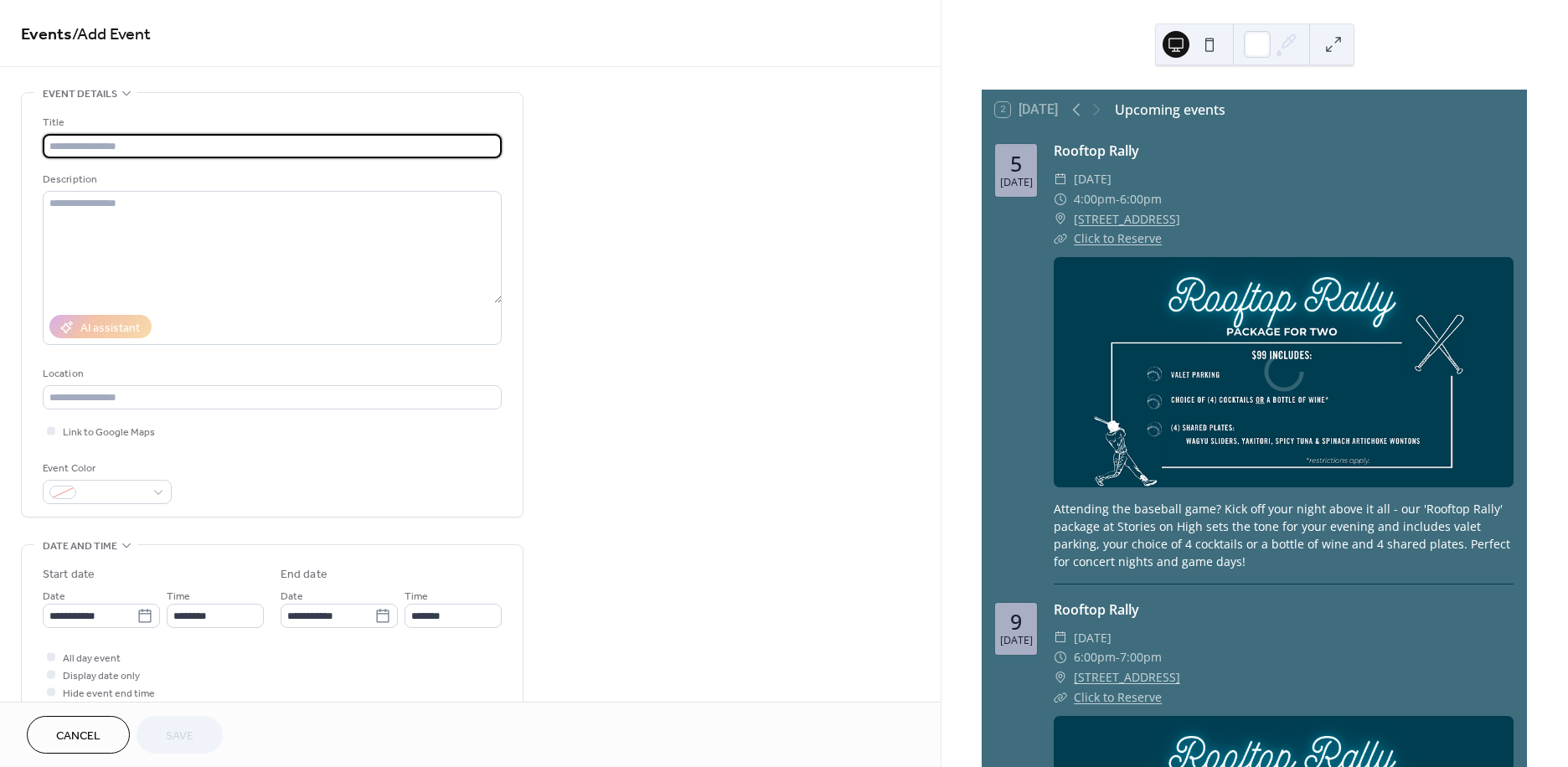 scroll, scrollTop: 0, scrollLeft: 0, axis: both 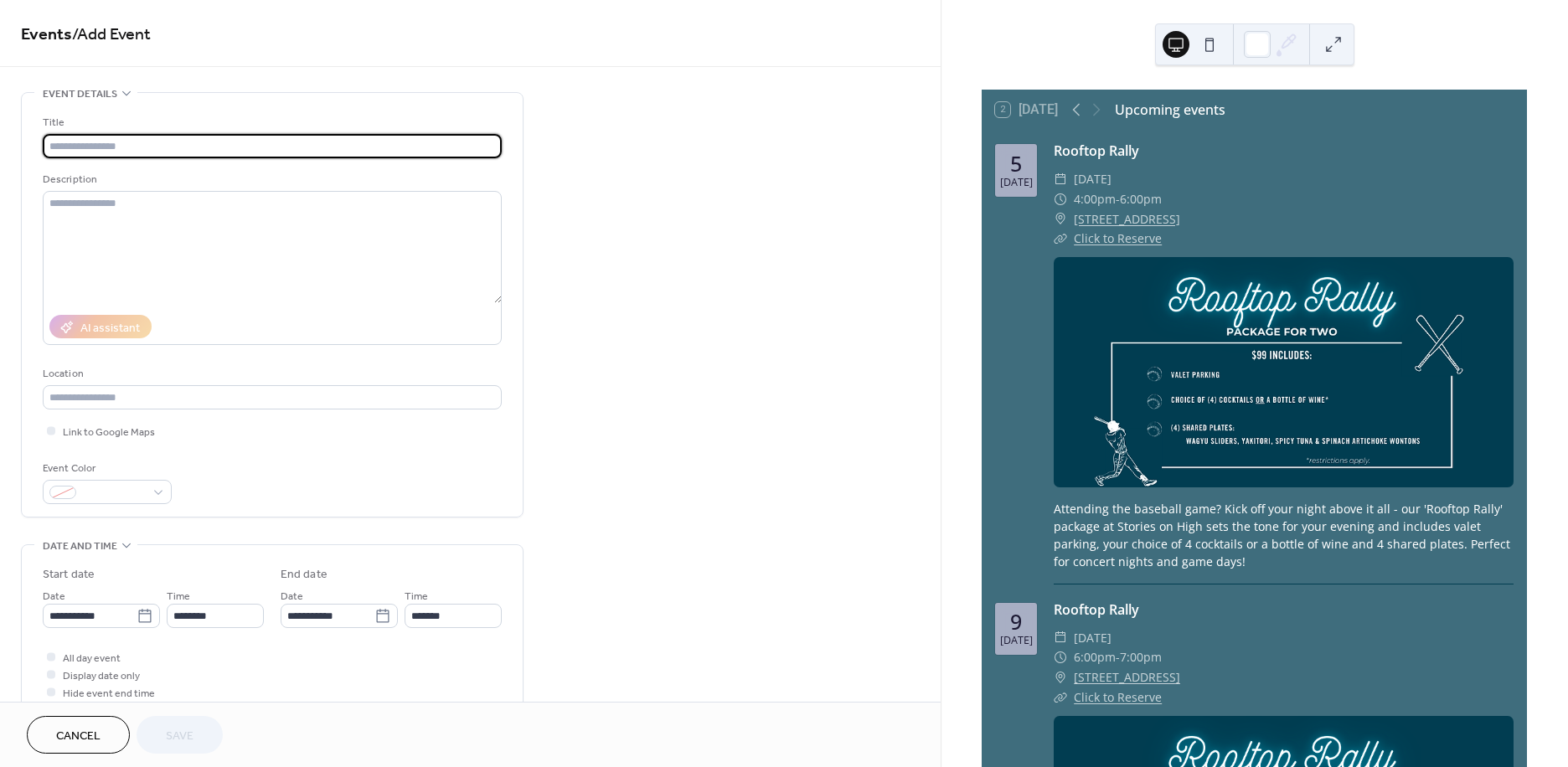 click at bounding box center (272, 146) 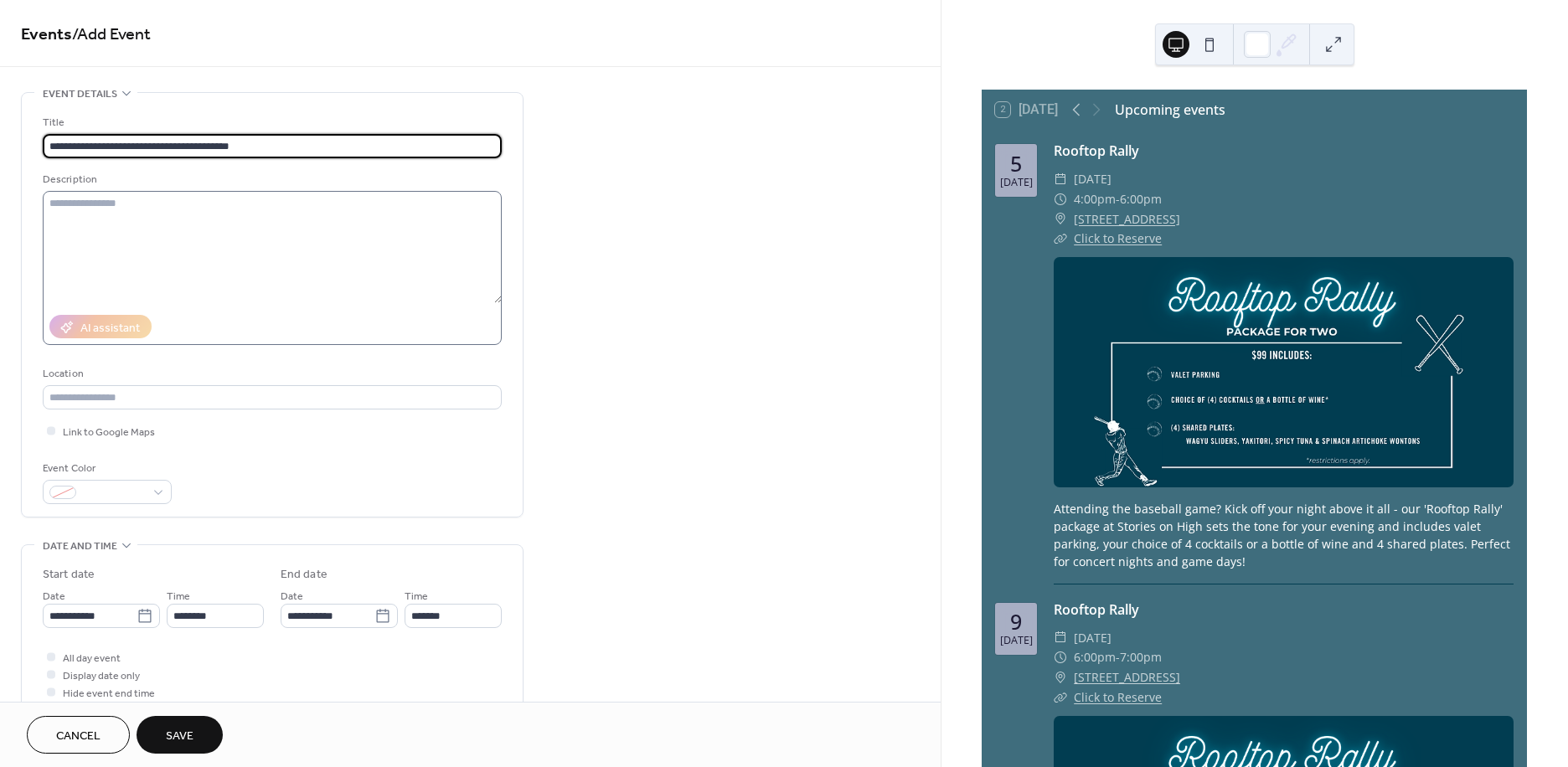 type on "**********" 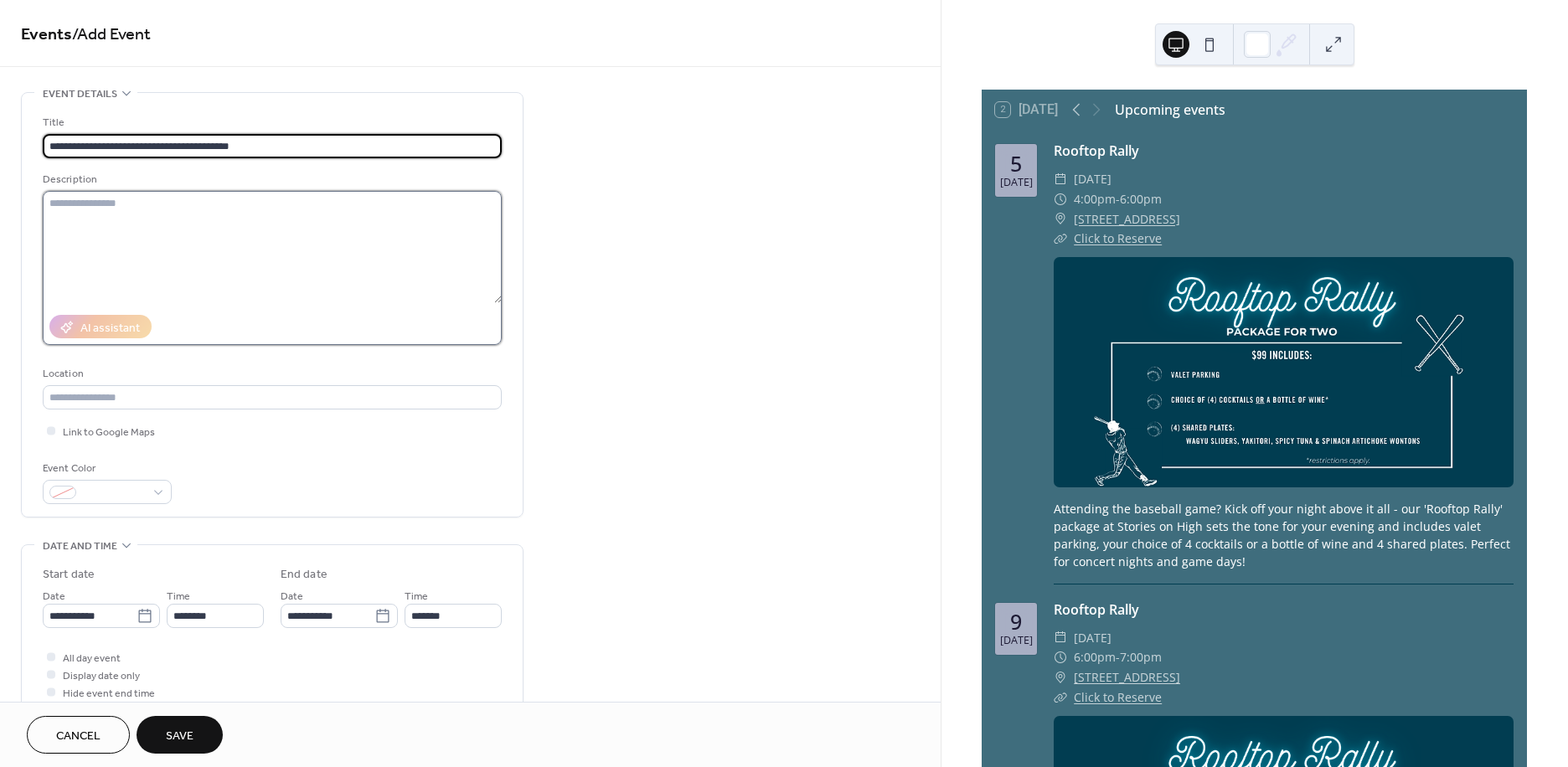 click at bounding box center (272, 247) 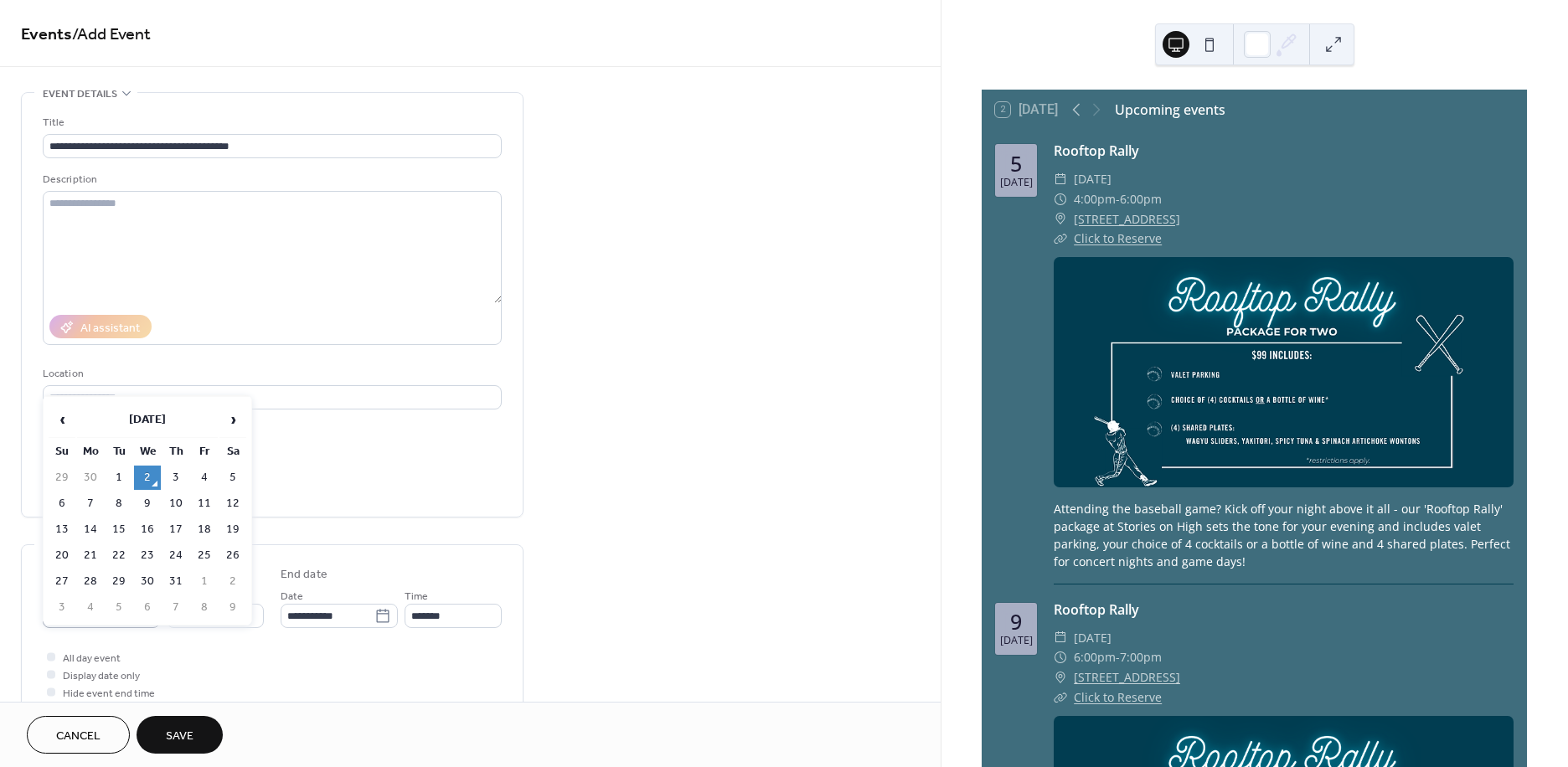 click 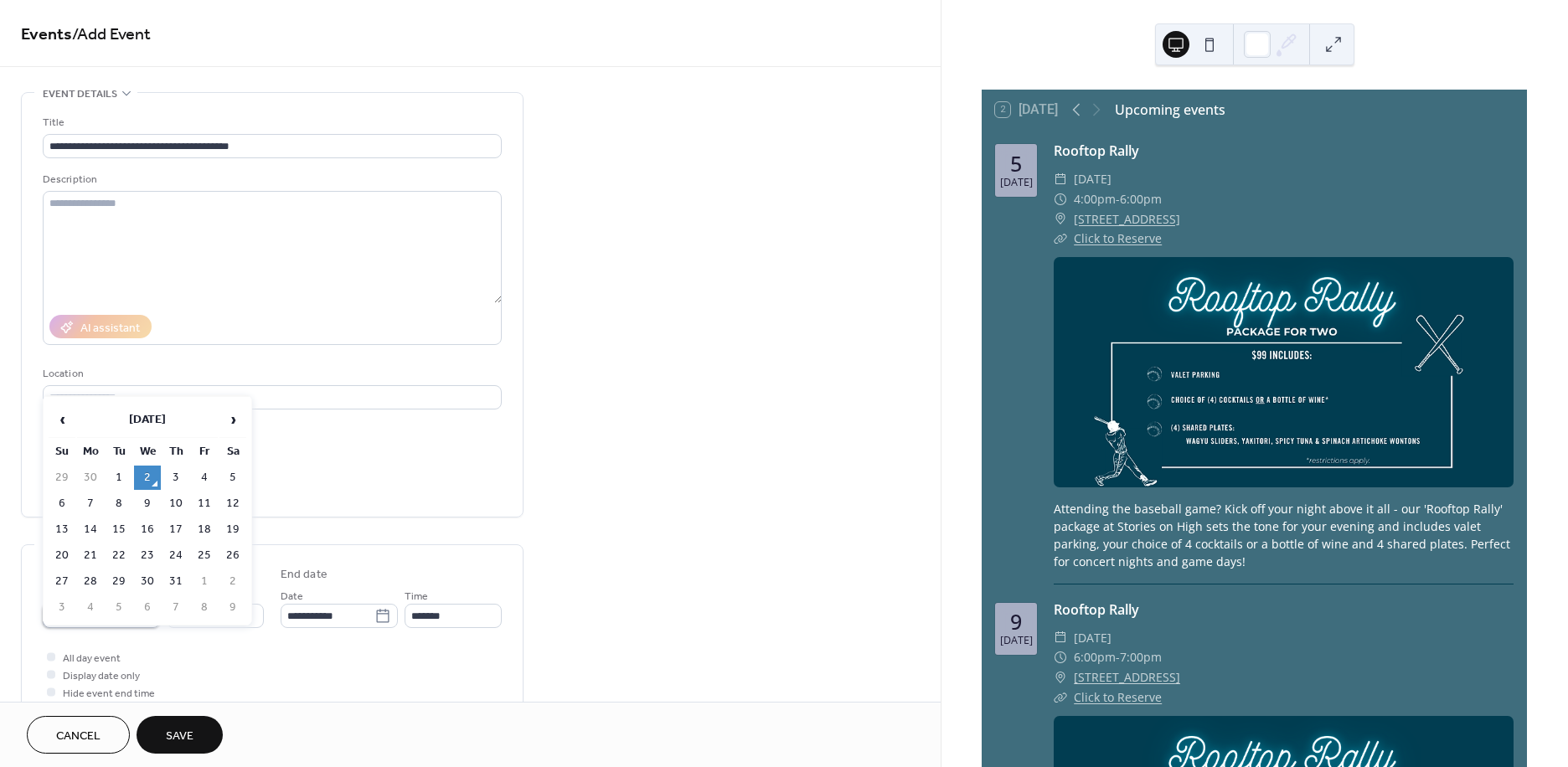 click on "**********" at bounding box center [90, 615] 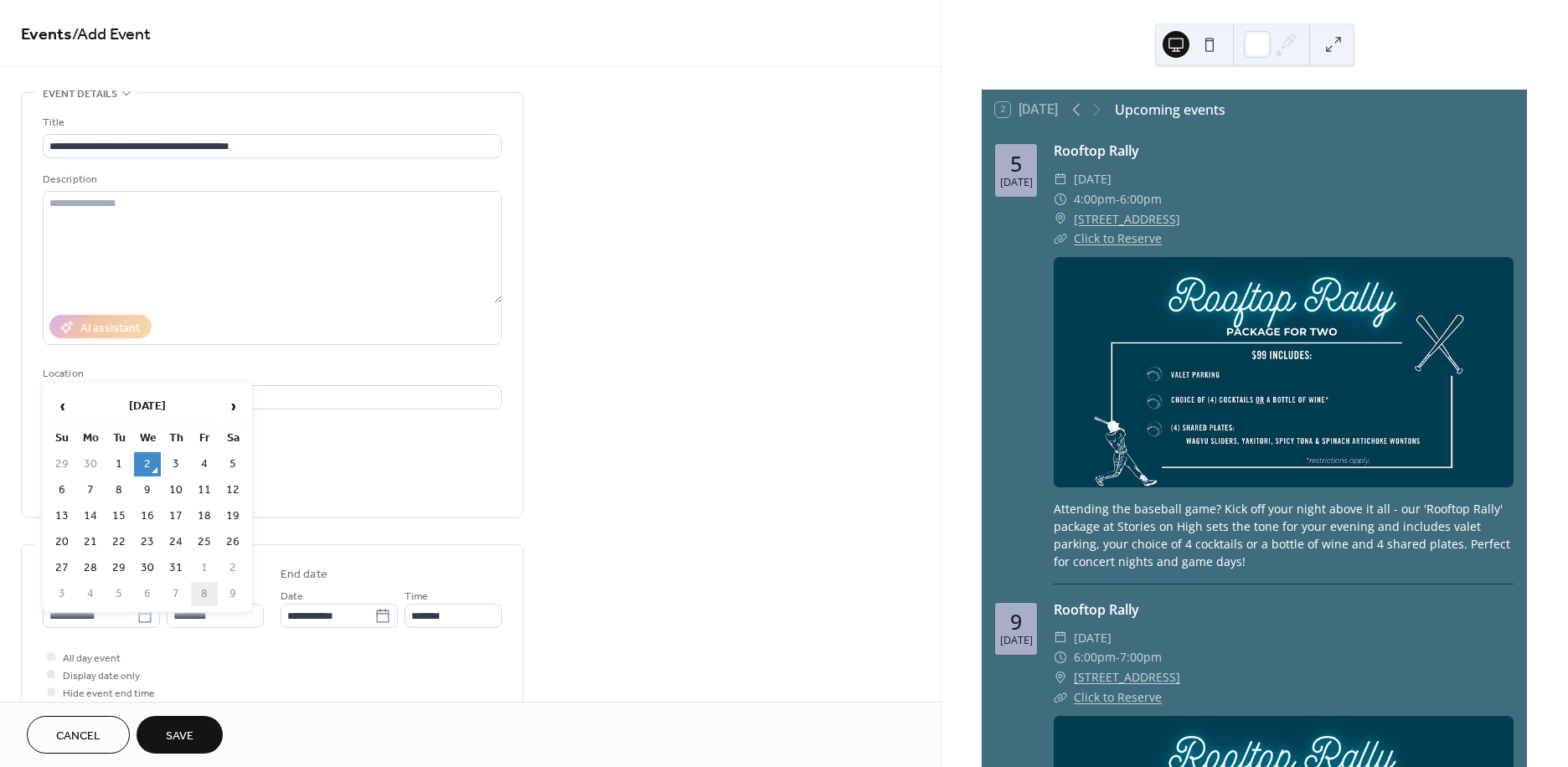 click on "8" at bounding box center (204, 594) 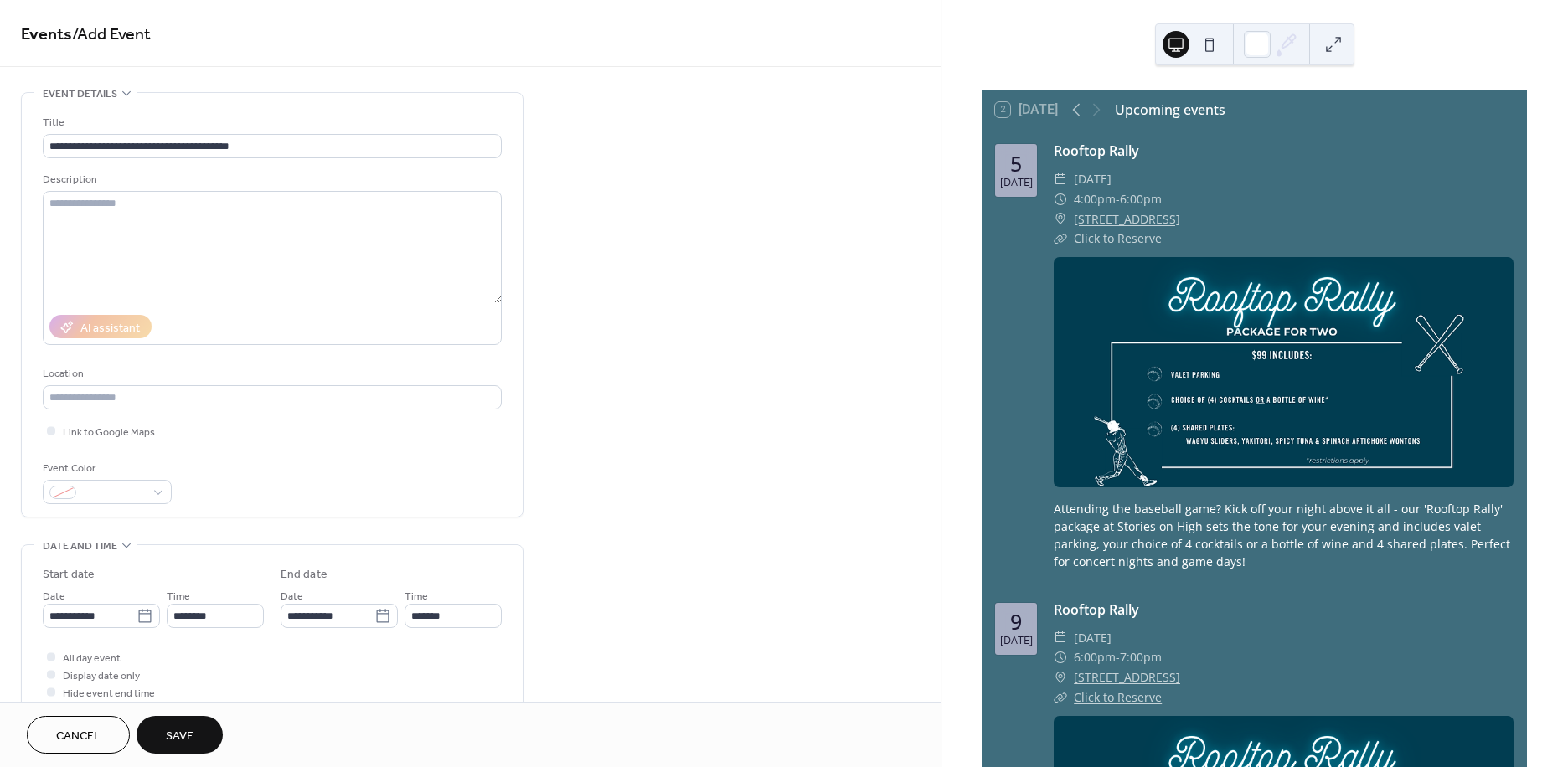 click on "**********" at bounding box center (470, 703) 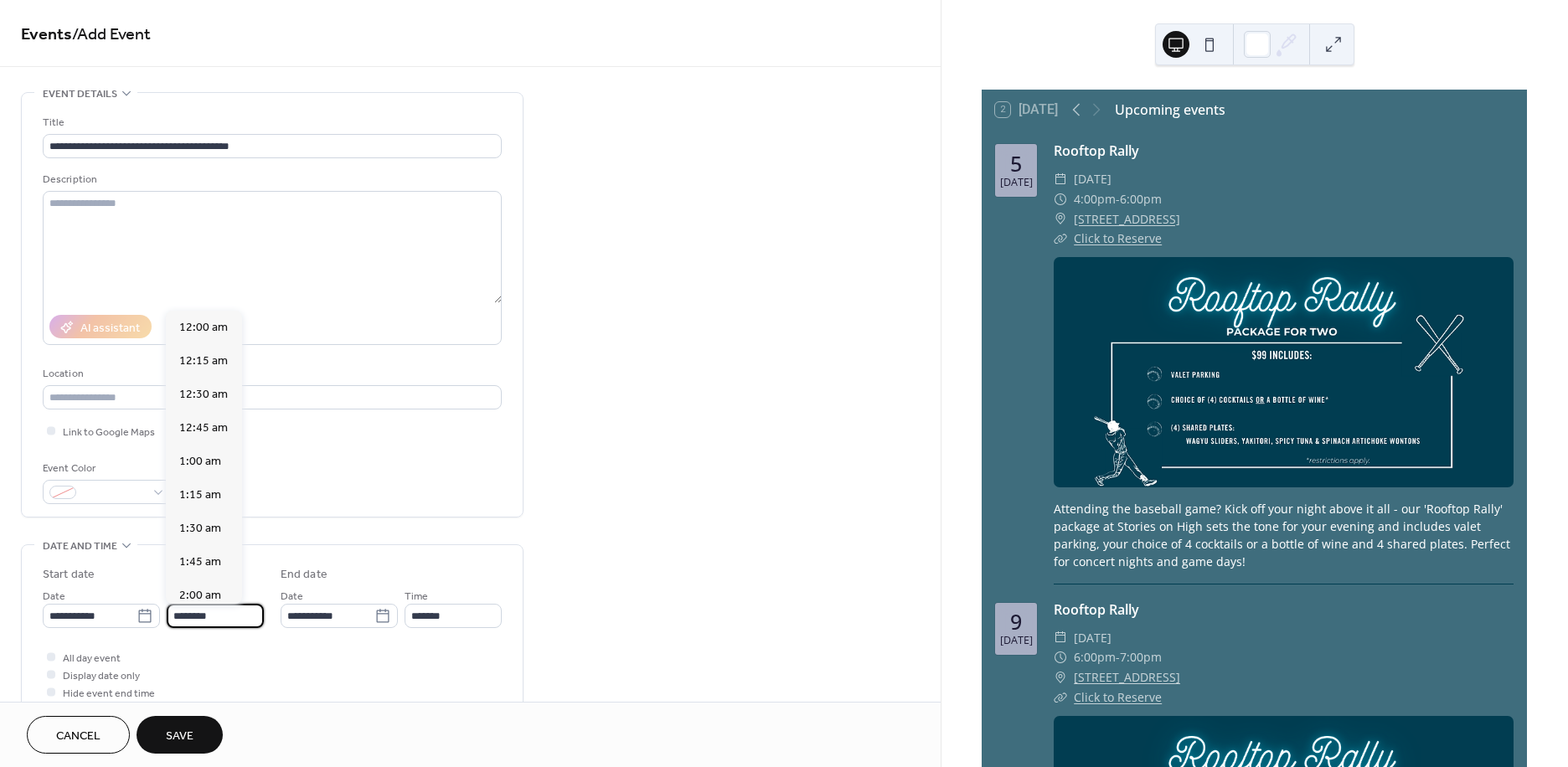 click on "********" at bounding box center [215, 615] 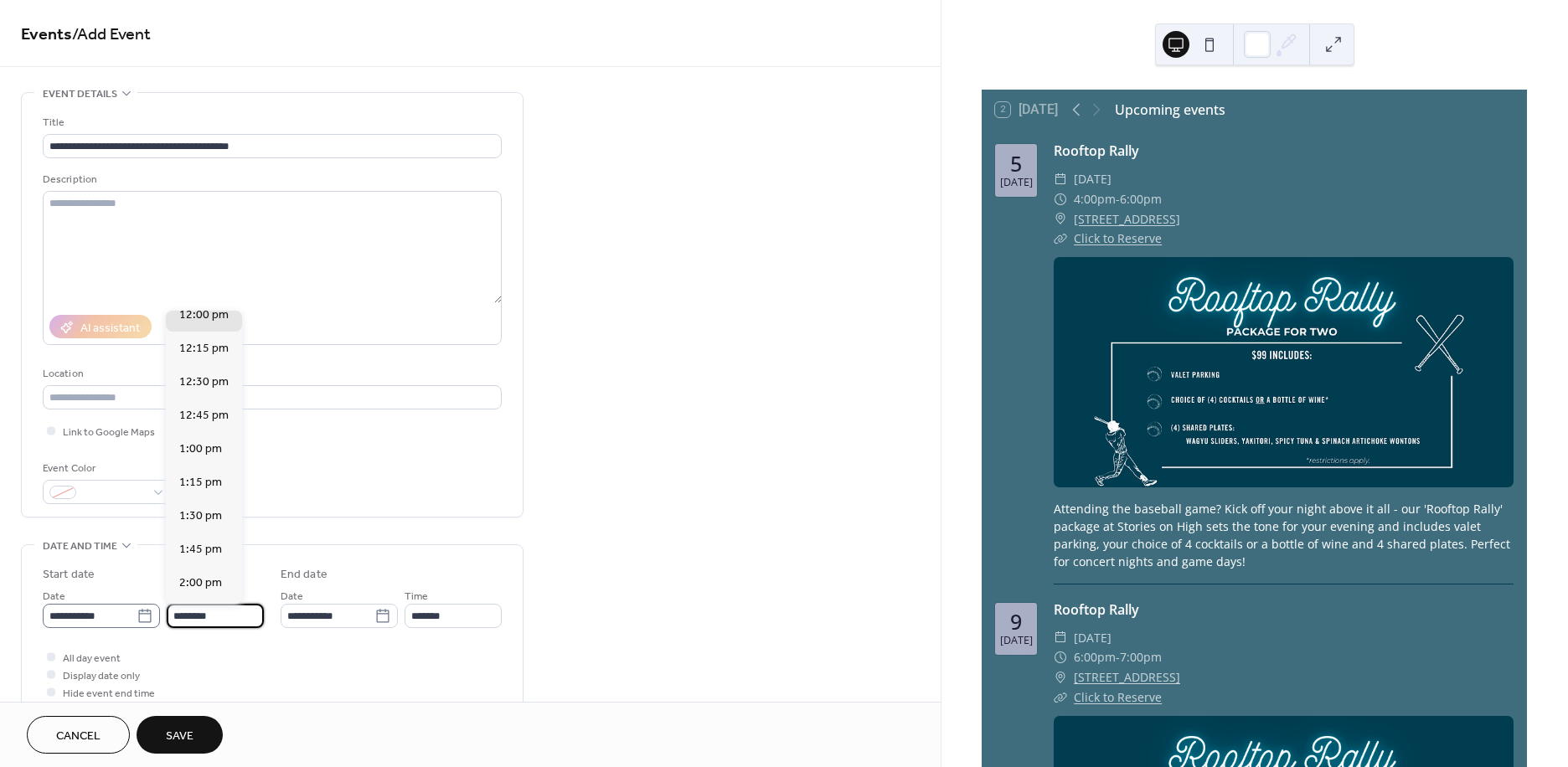 drag, startPoint x: 230, startPoint y: 616, endPoint x: 82, endPoint y: 607, distance: 148.2734 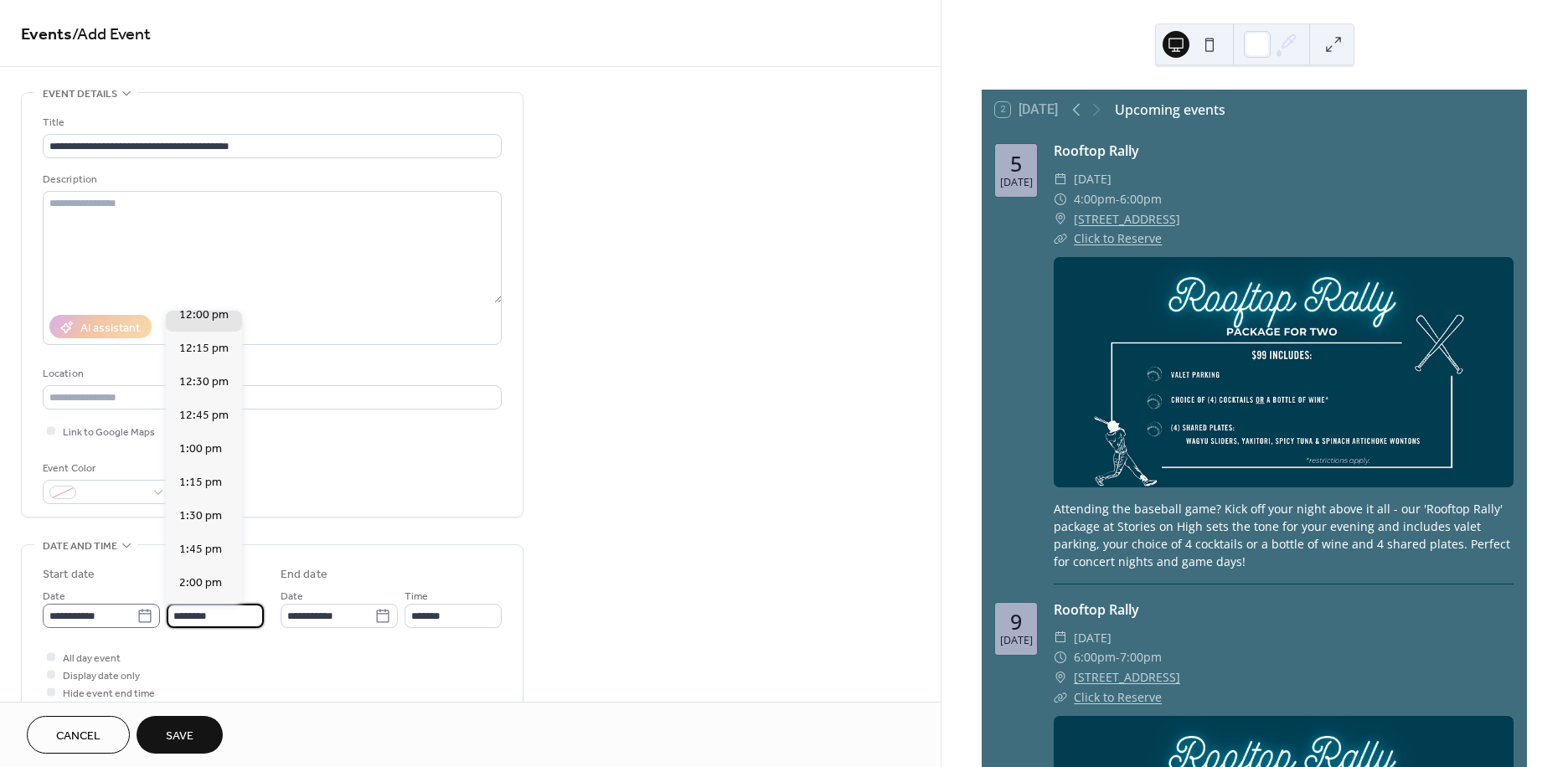 click on "**********" at bounding box center (153, 607) 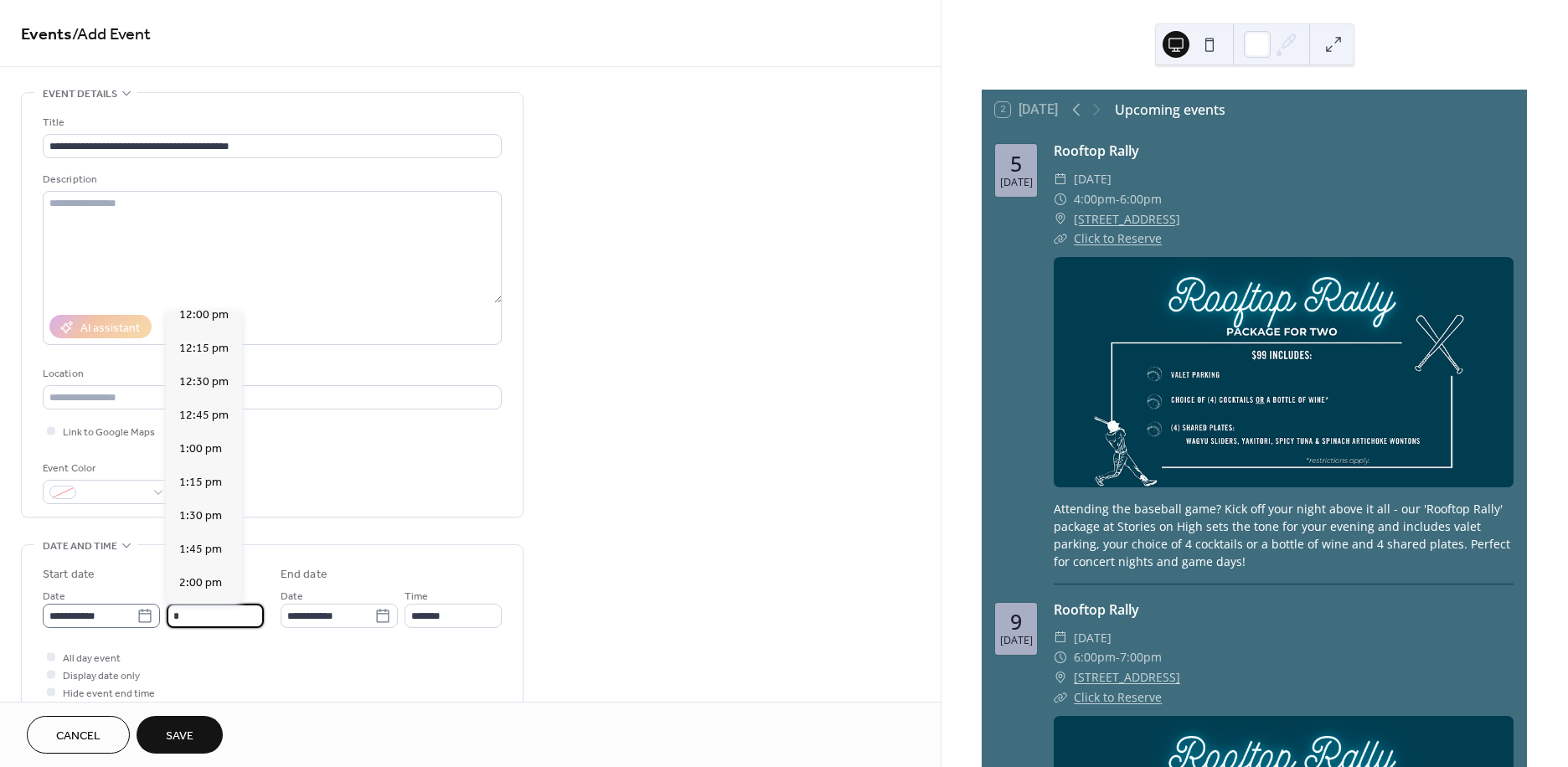 scroll, scrollTop: 1080, scrollLeft: 0, axis: vertical 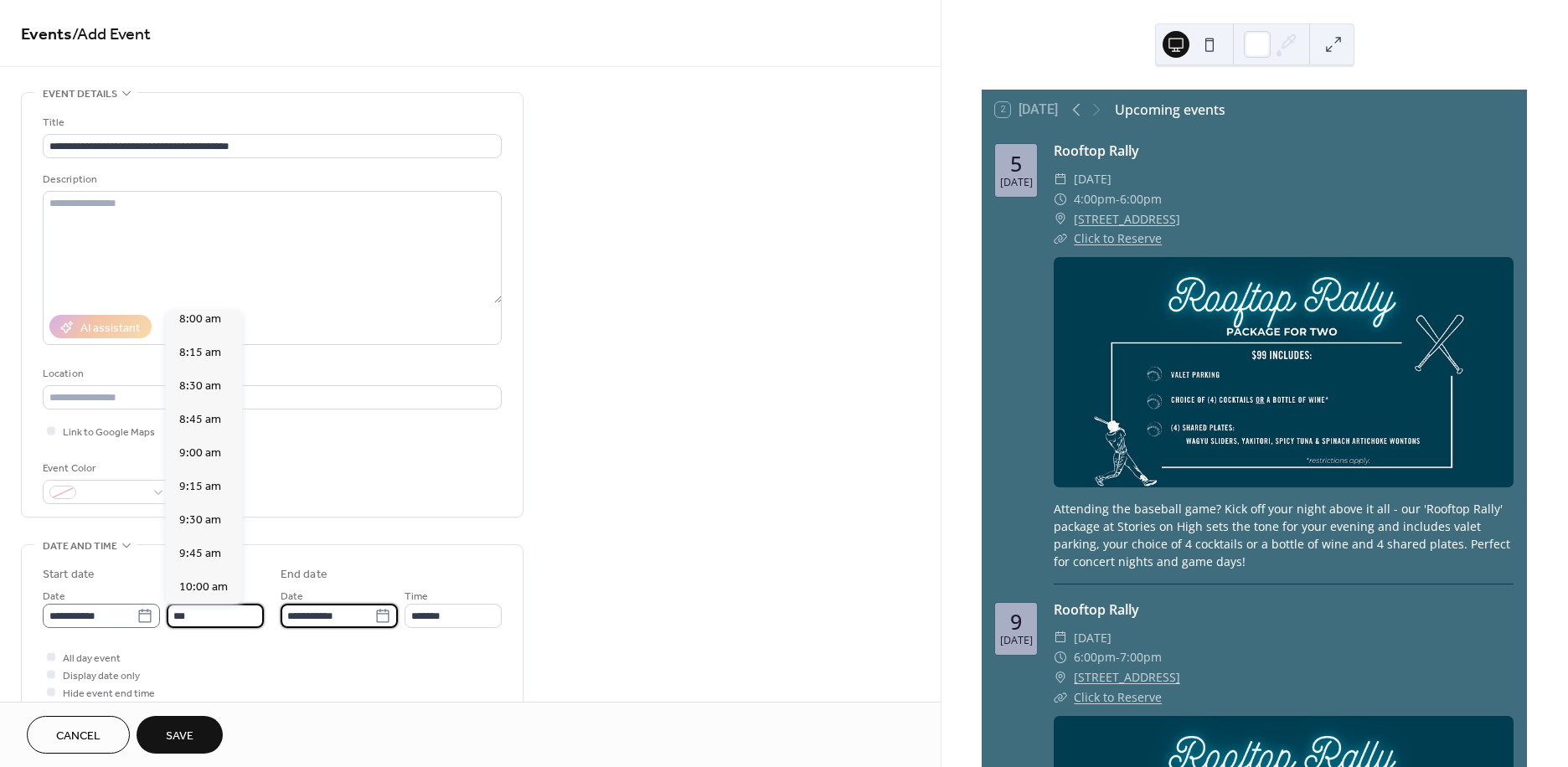 type on "*******" 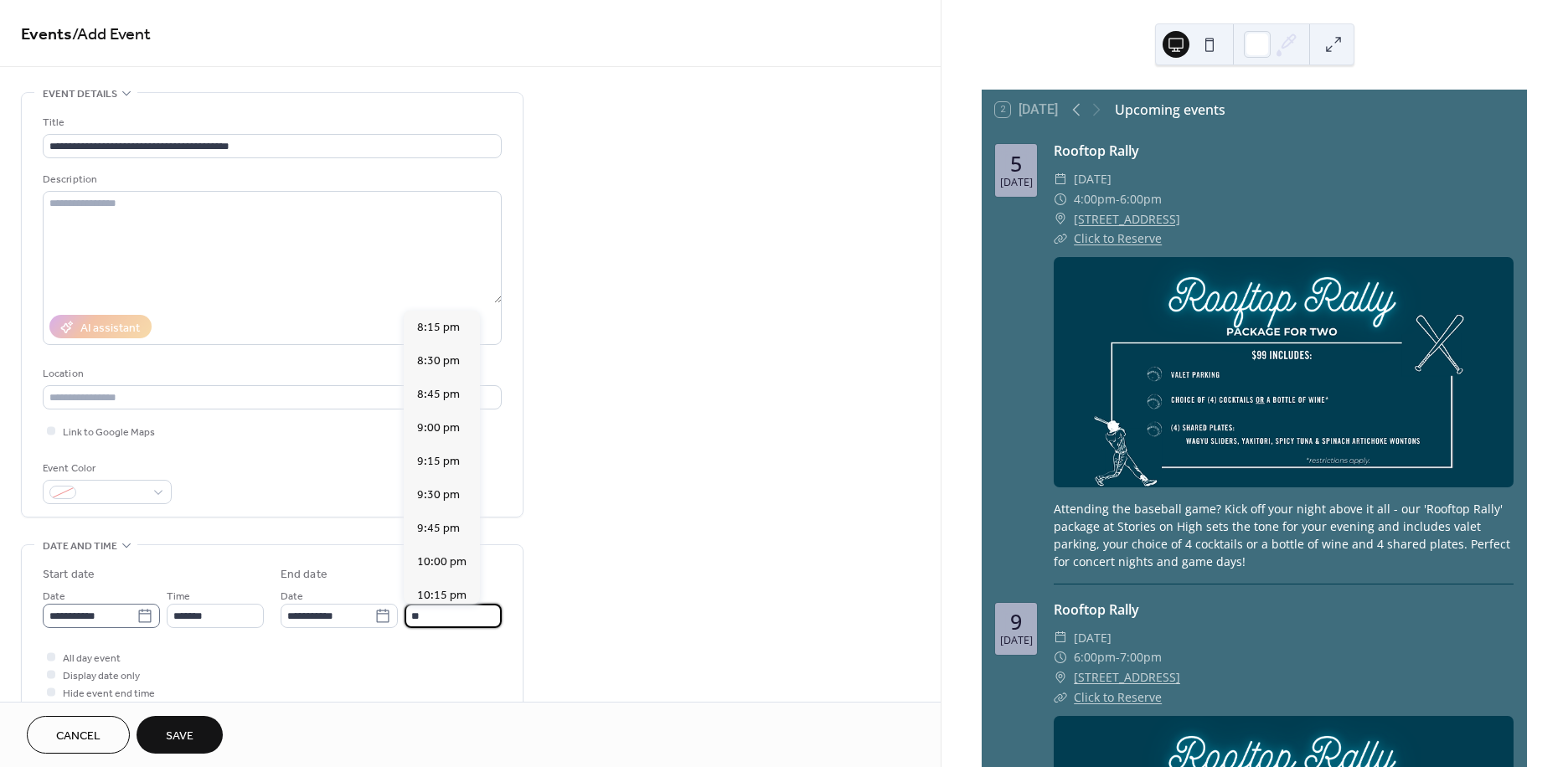 scroll, scrollTop: 213, scrollLeft: 0, axis: vertical 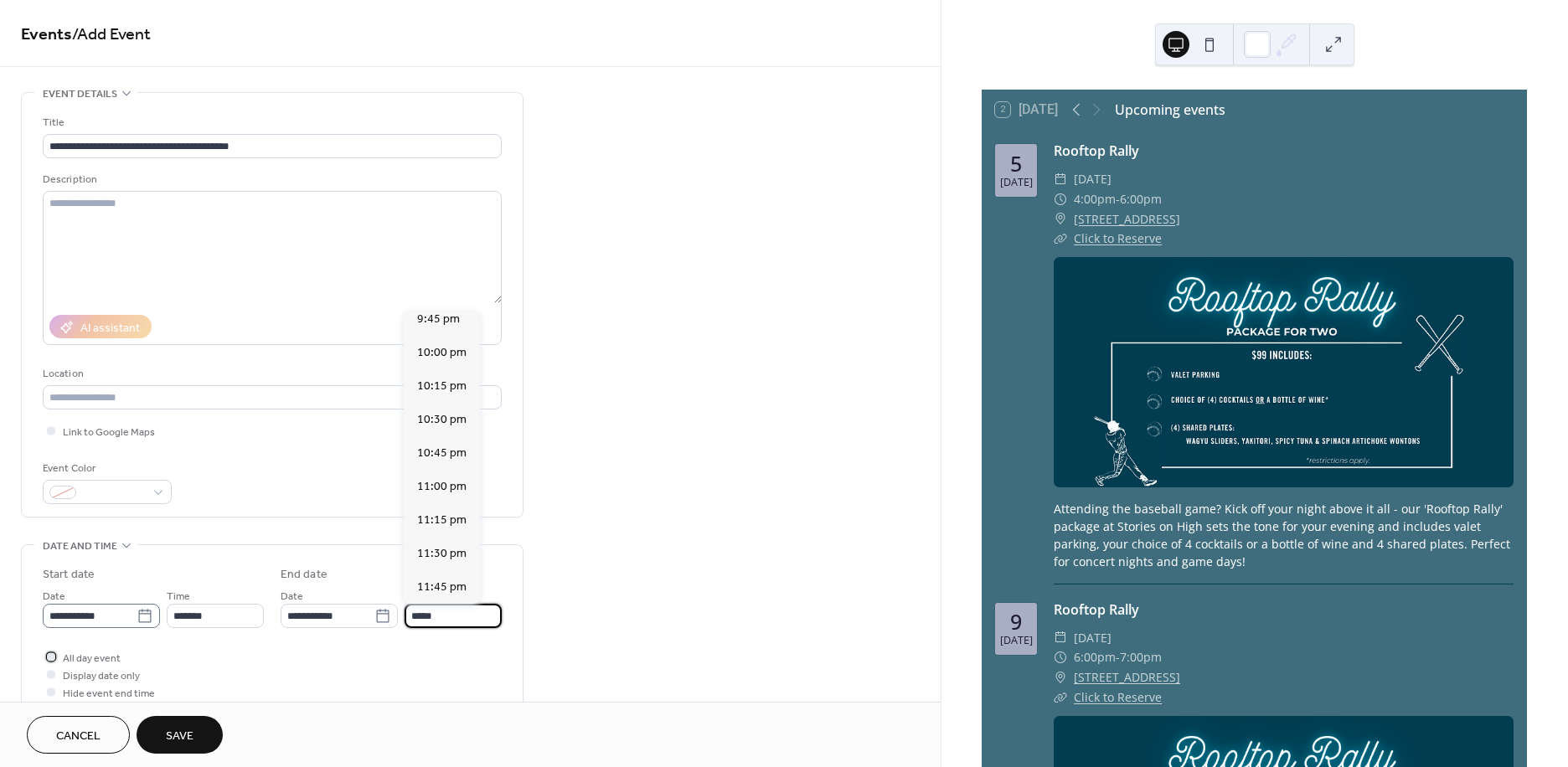 type on "*******" 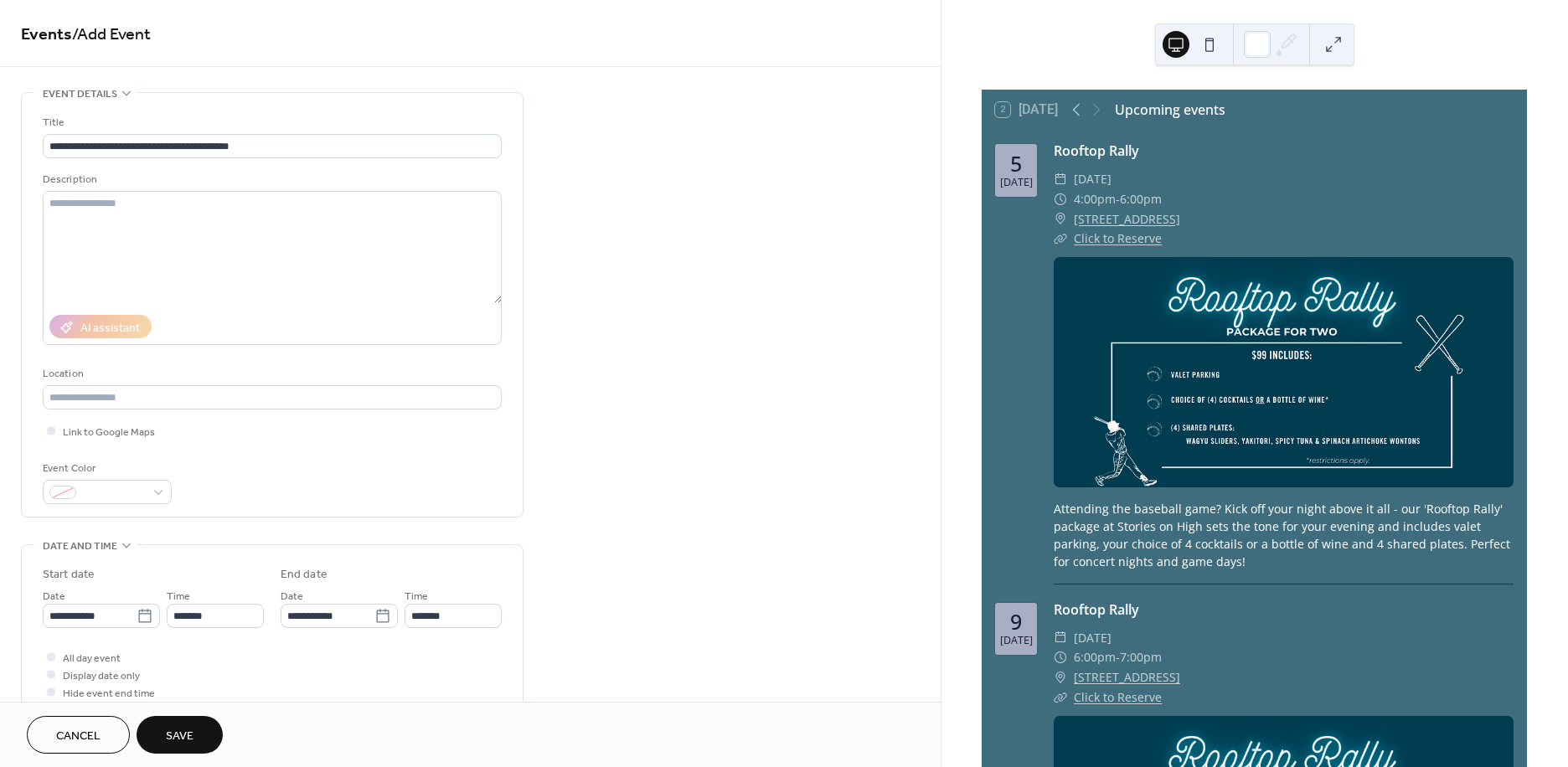 click on "**********" at bounding box center (470, 703) 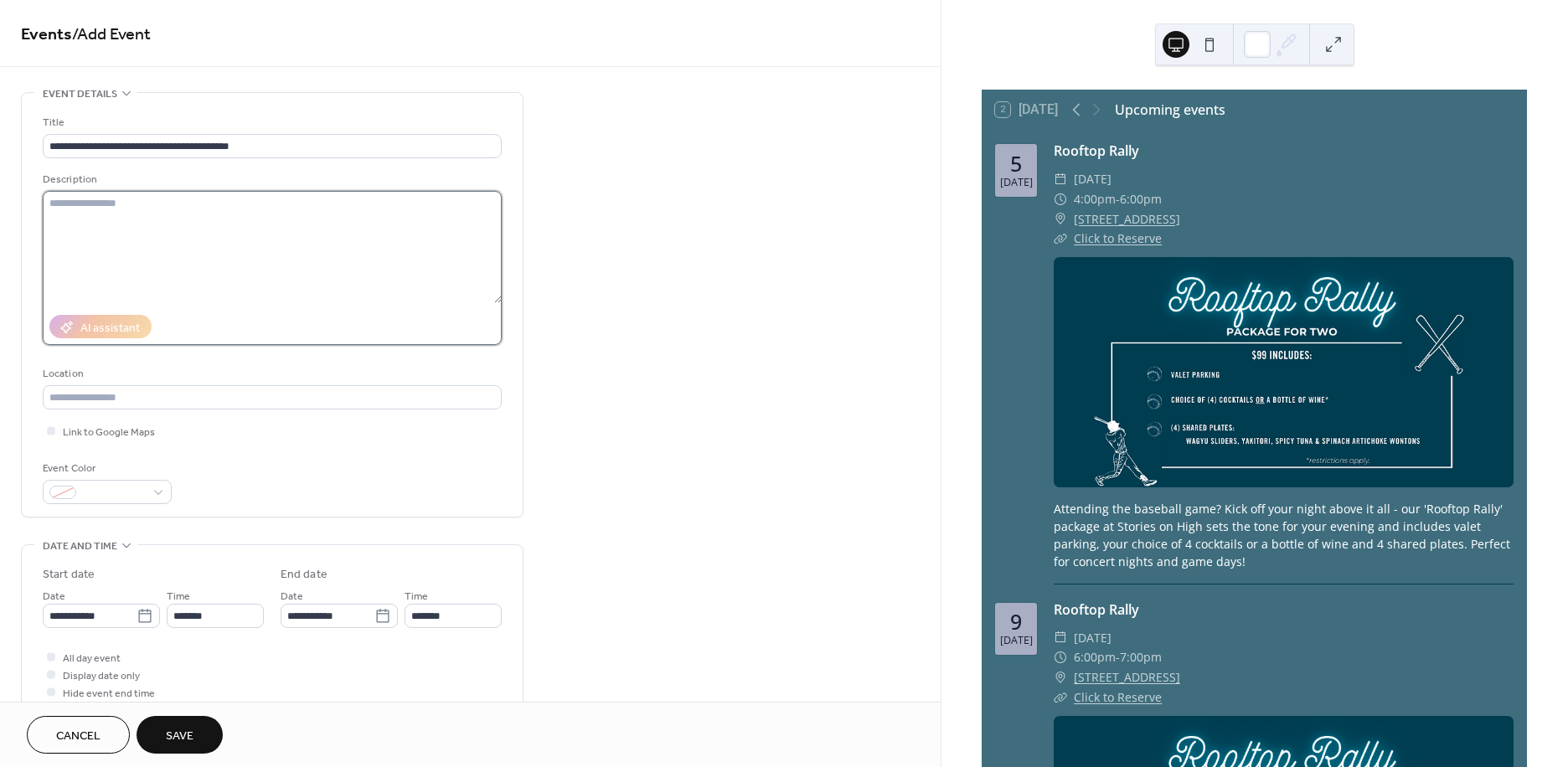 click at bounding box center (272, 247) 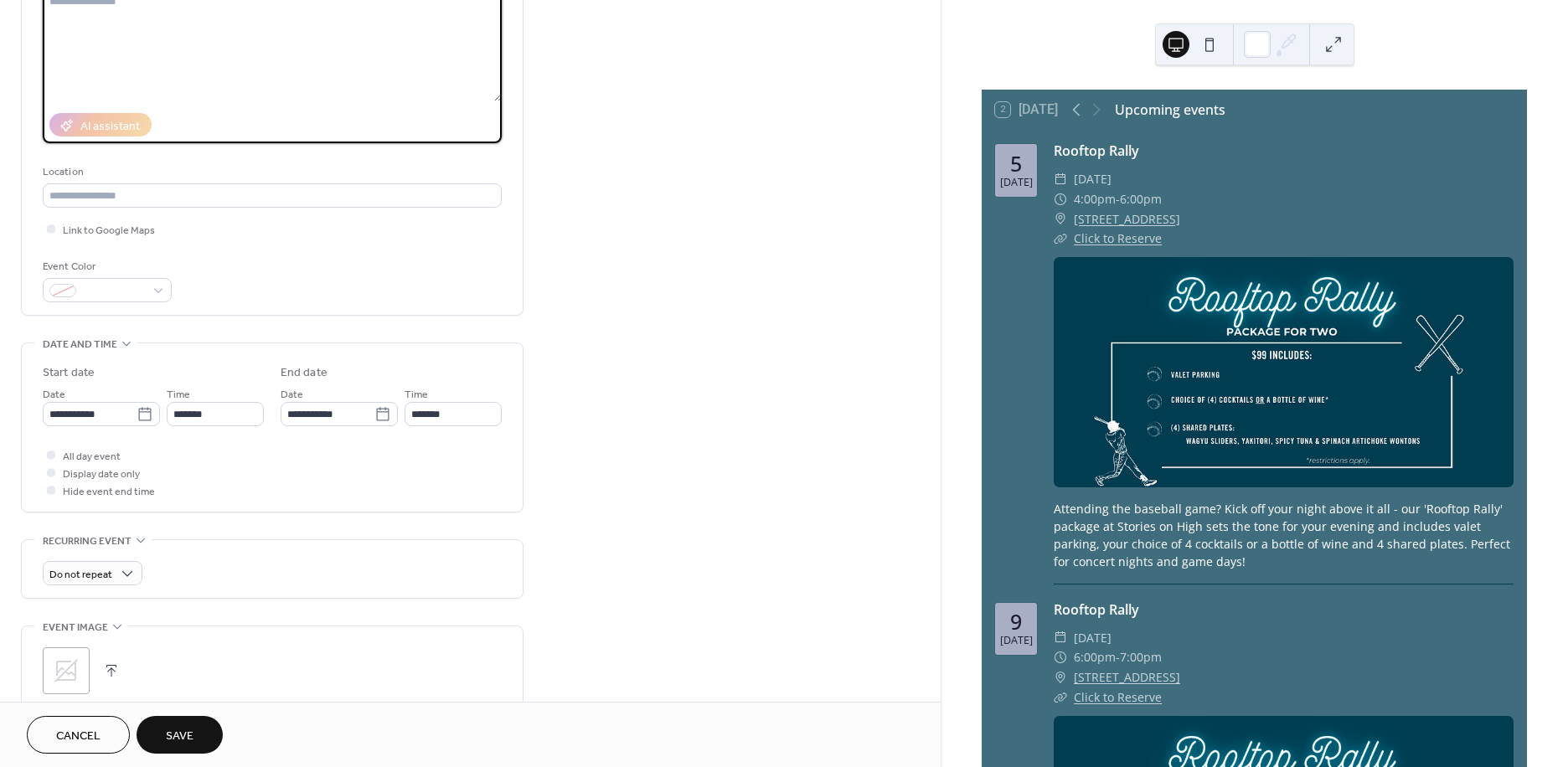 scroll, scrollTop: 279, scrollLeft: 0, axis: vertical 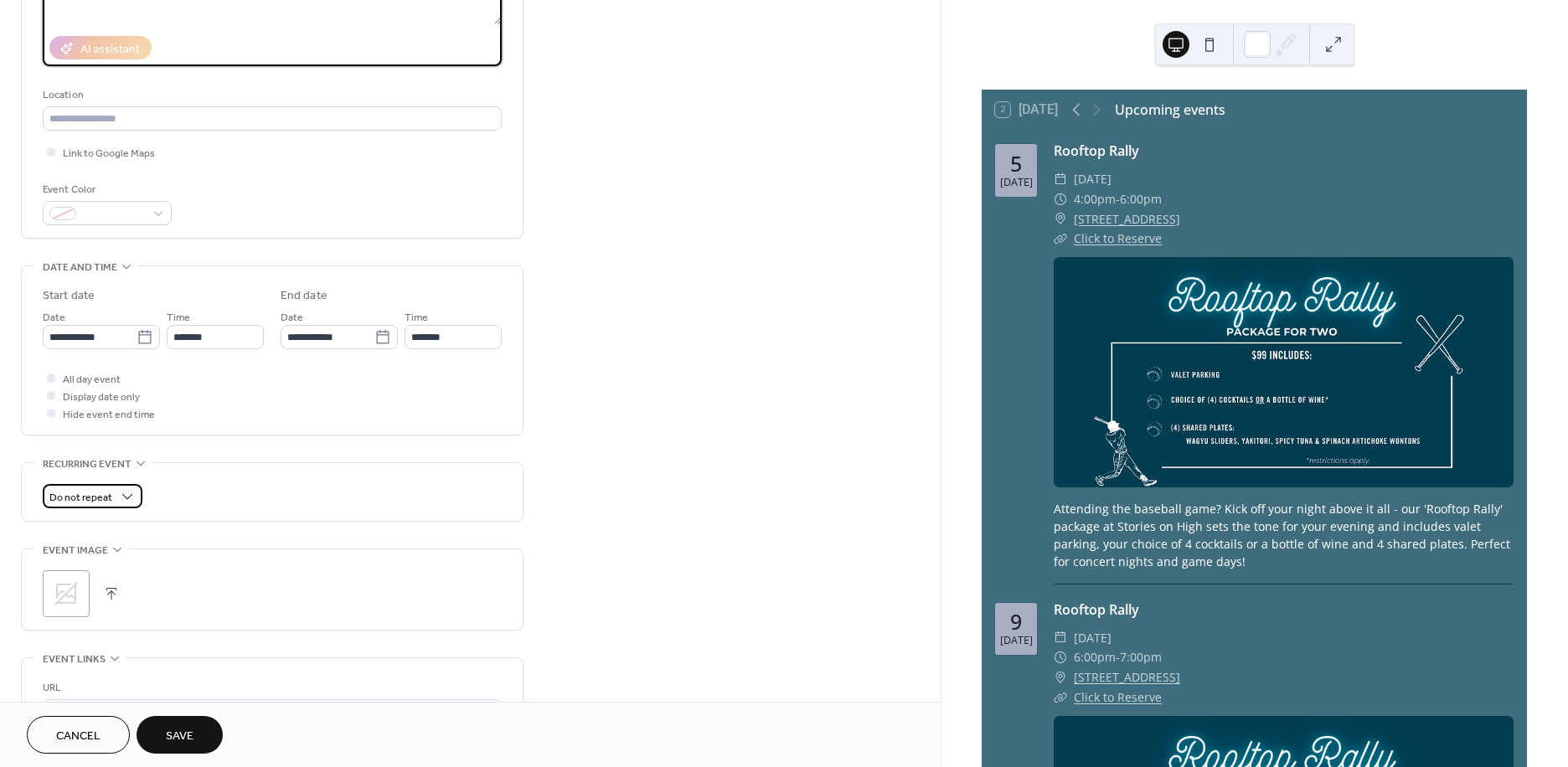 click on "Do not repeat" at bounding box center (92, 496) 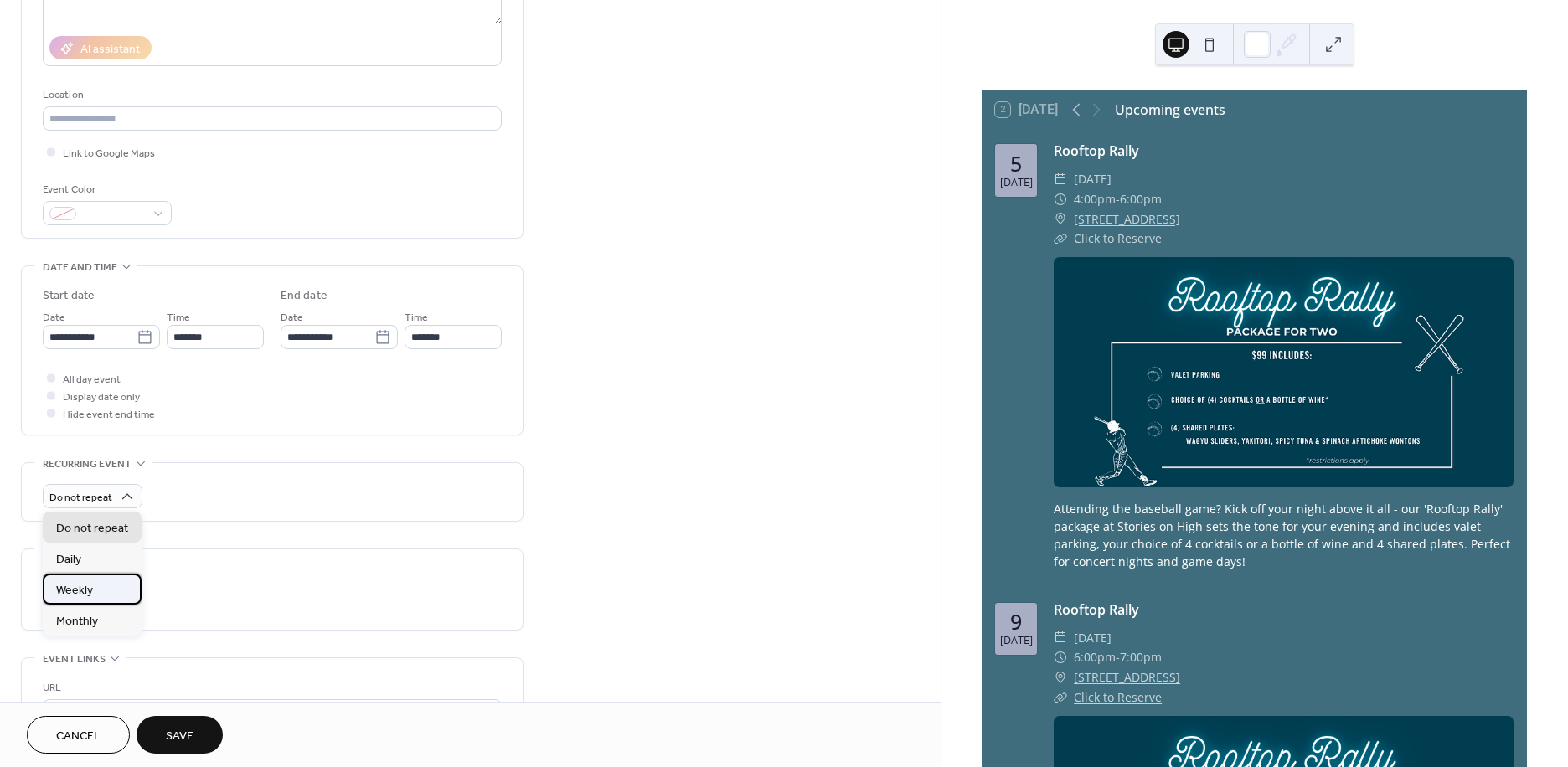click on "Weekly" at bounding box center (92, 589) 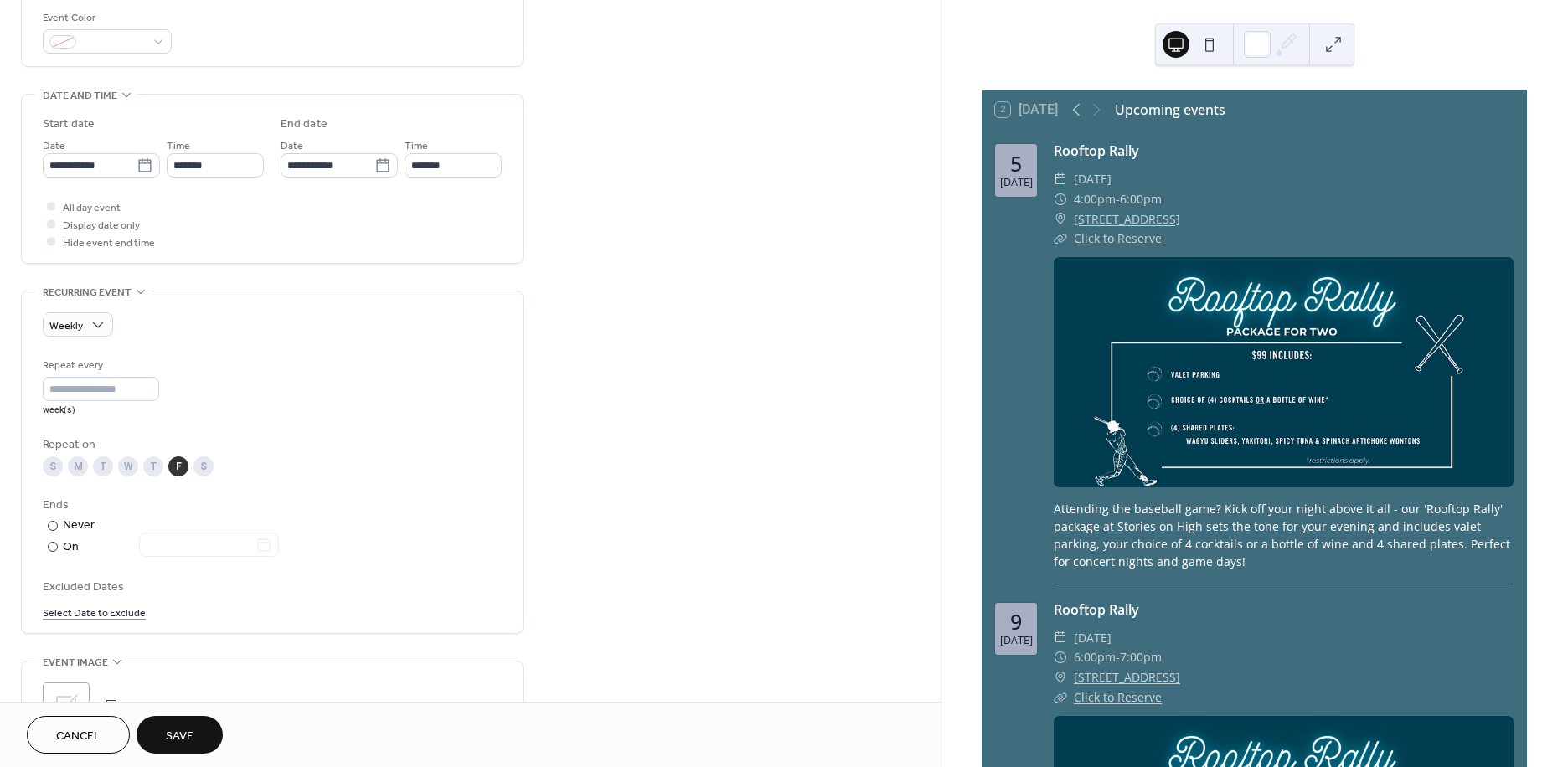 scroll, scrollTop: 465, scrollLeft: 0, axis: vertical 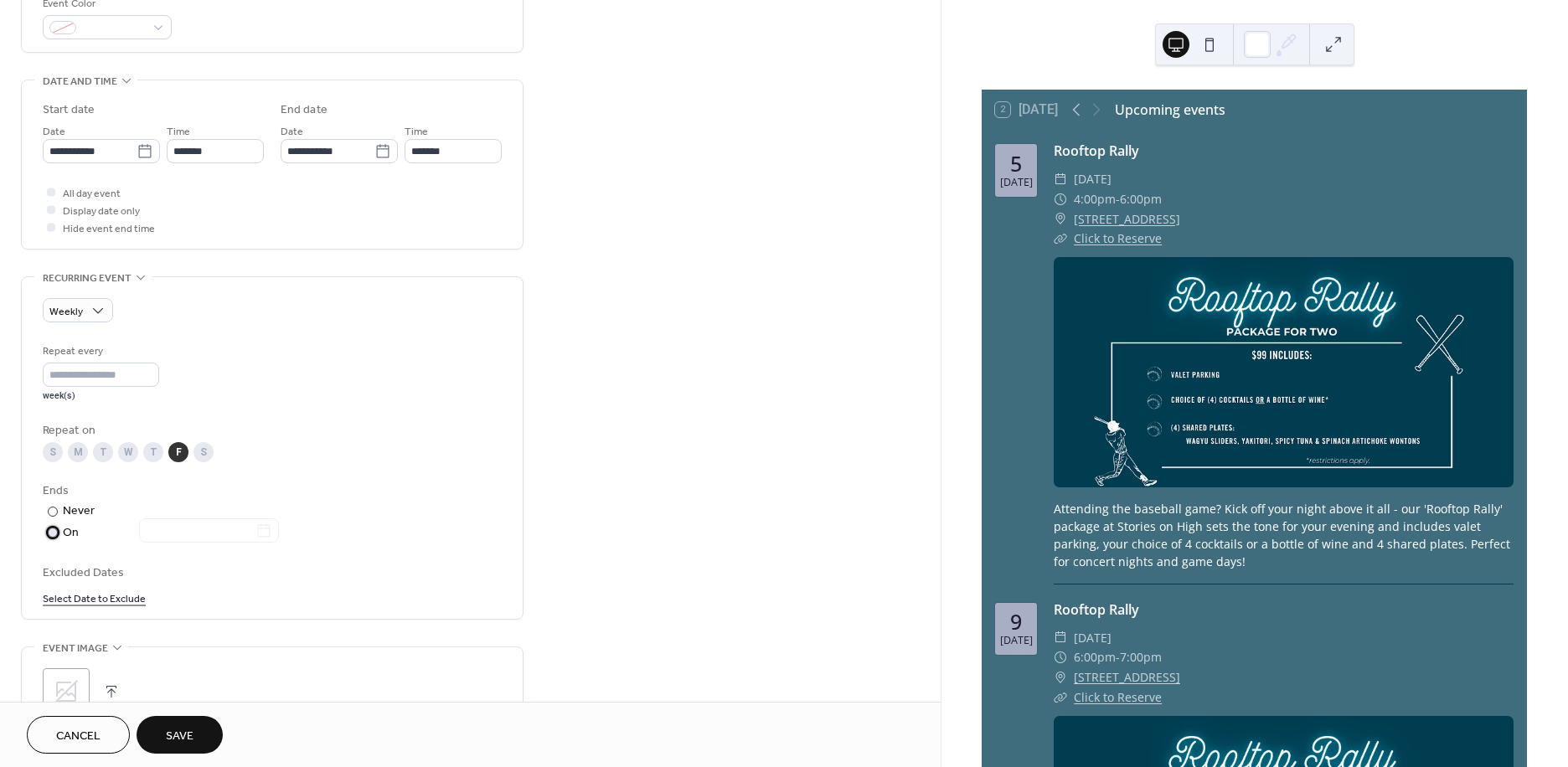 click at bounding box center (53, 533) 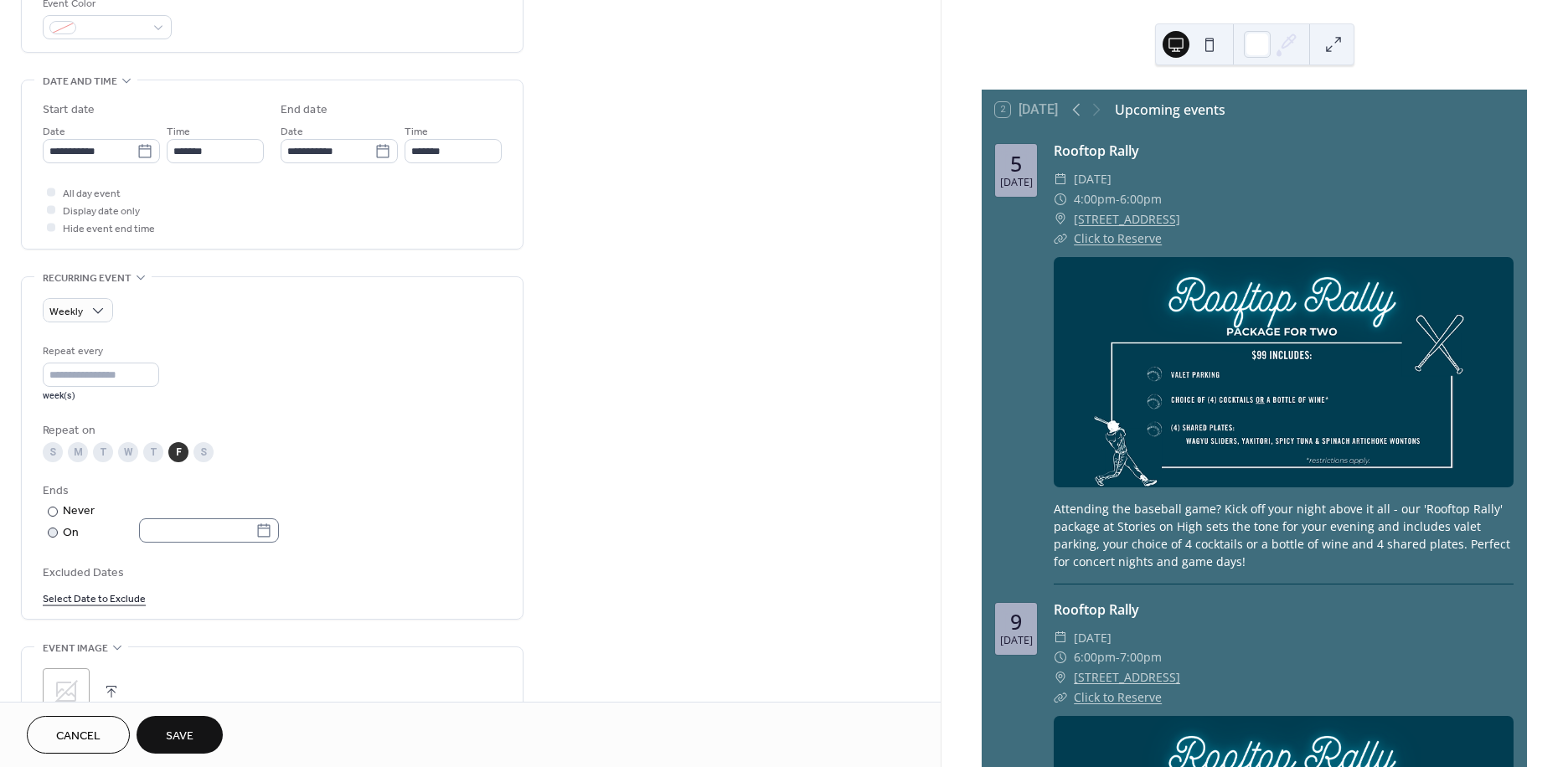 click 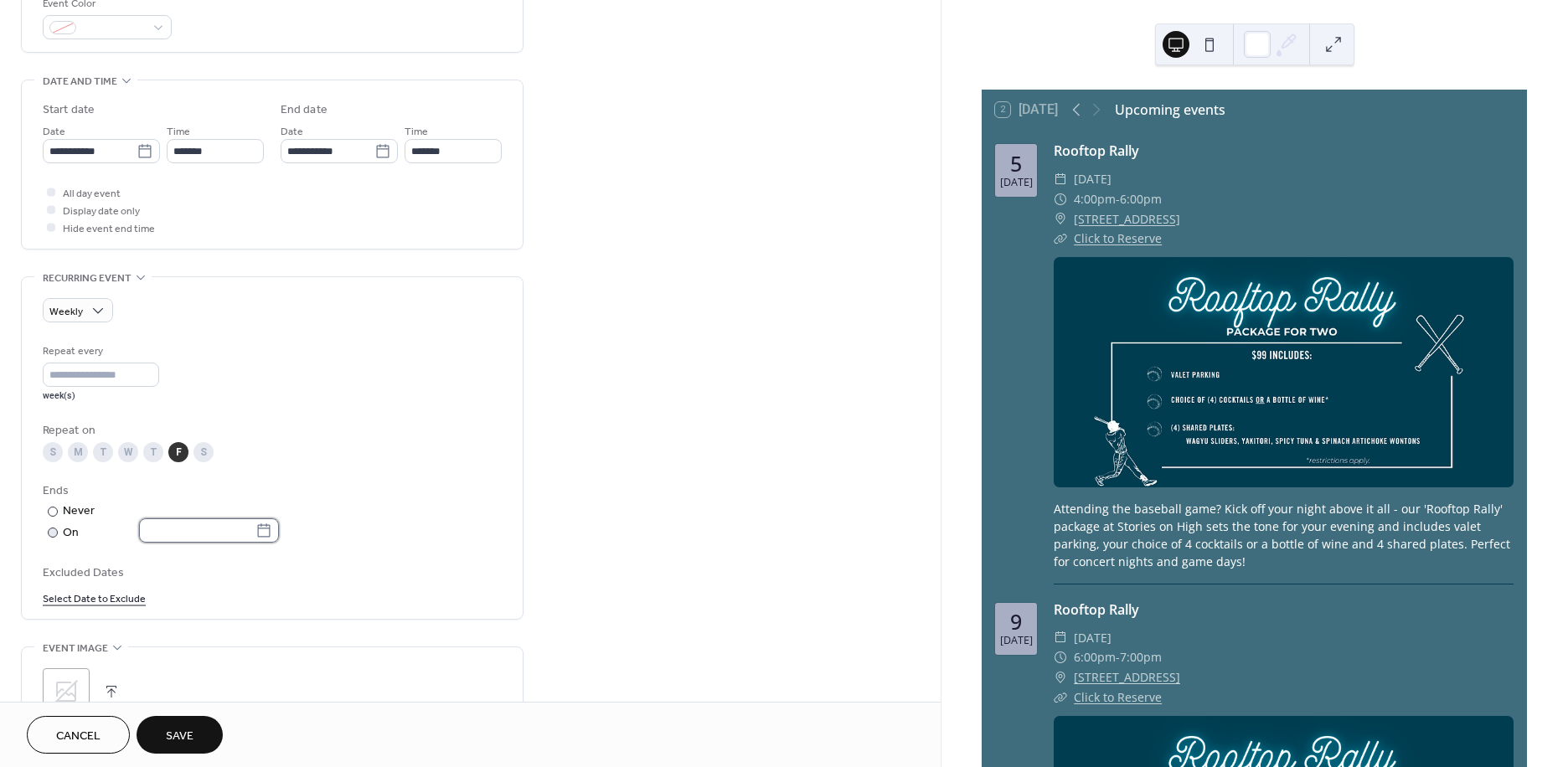 click at bounding box center [197, 530] 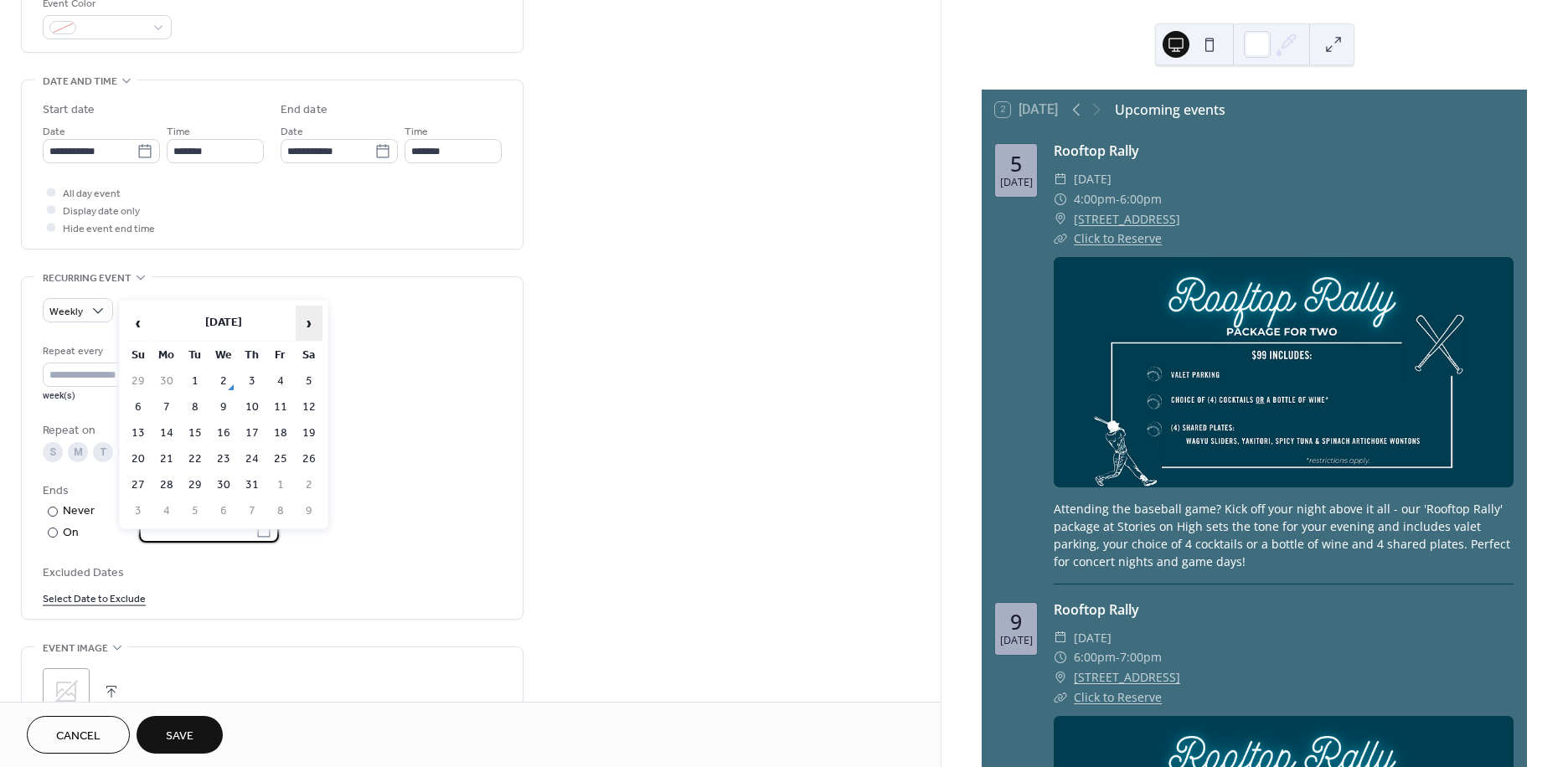 click on "›" at bounding box center (309, 323) 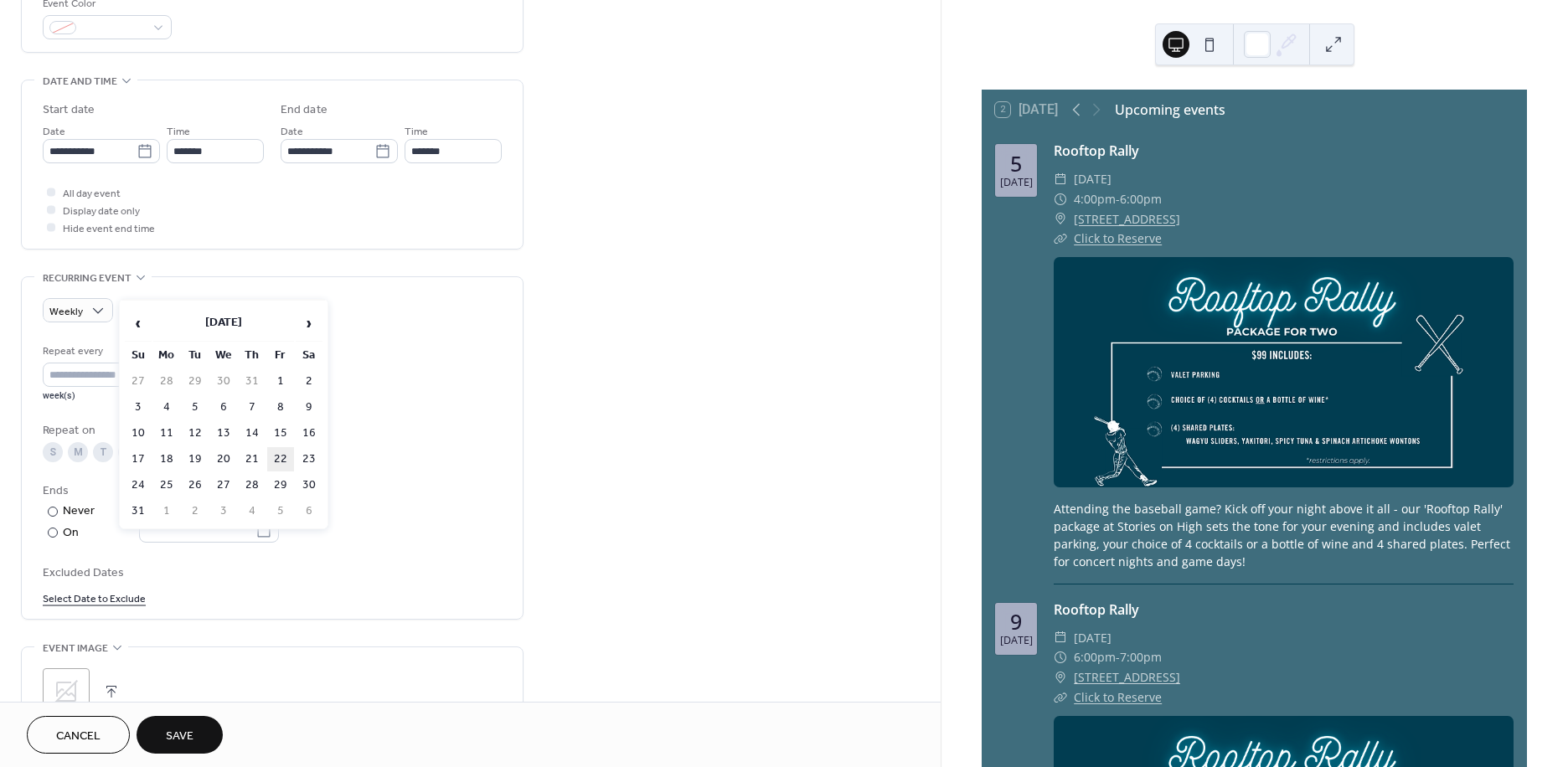 click on "22" at bounding box center [281, 459] 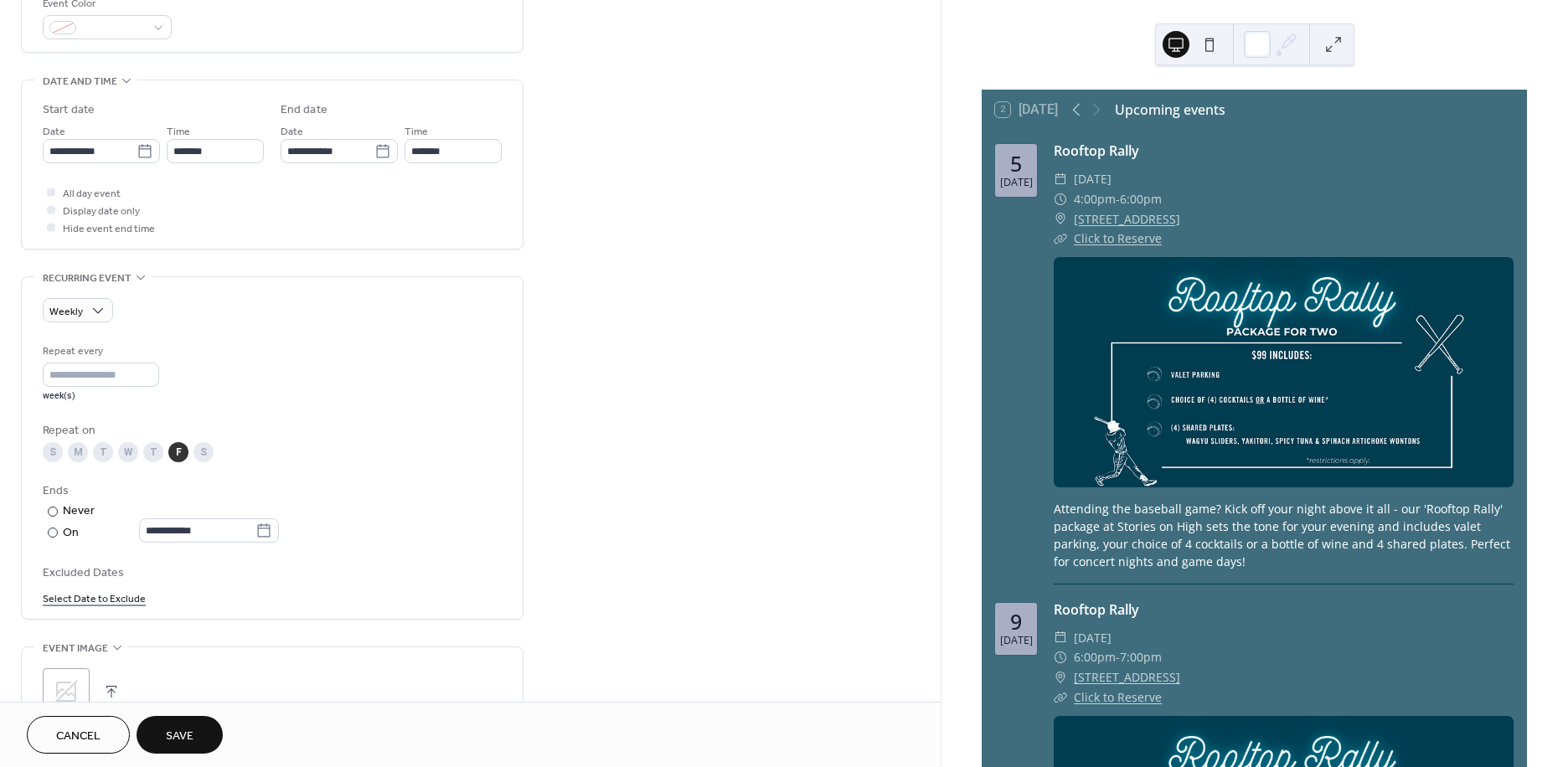 click on "Excluded Dates Select Date to Exclude" at bounding box center [272, 584] 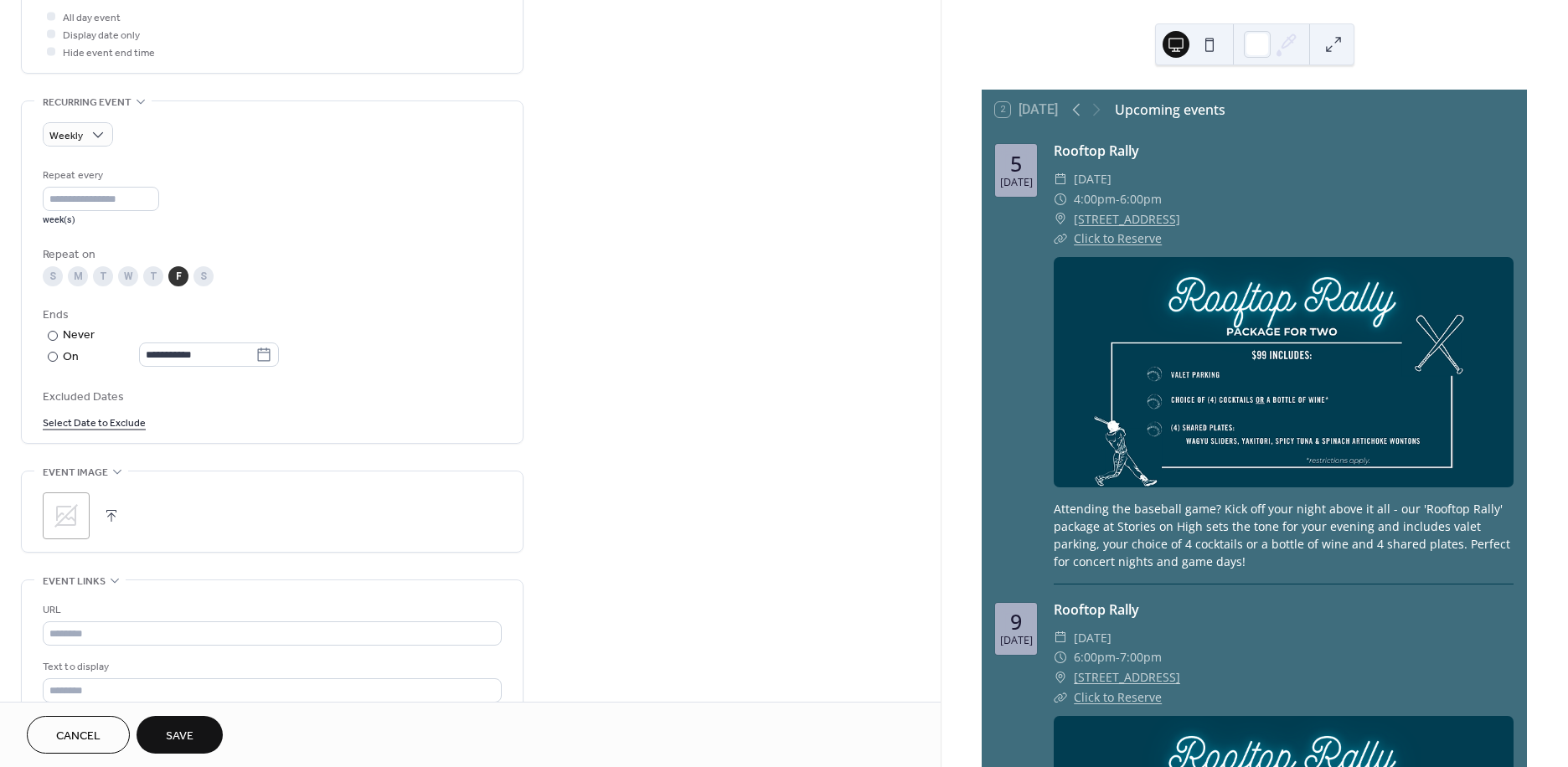 scroll, scrollTop: 651, scrollLeft: 0, axis: vertical 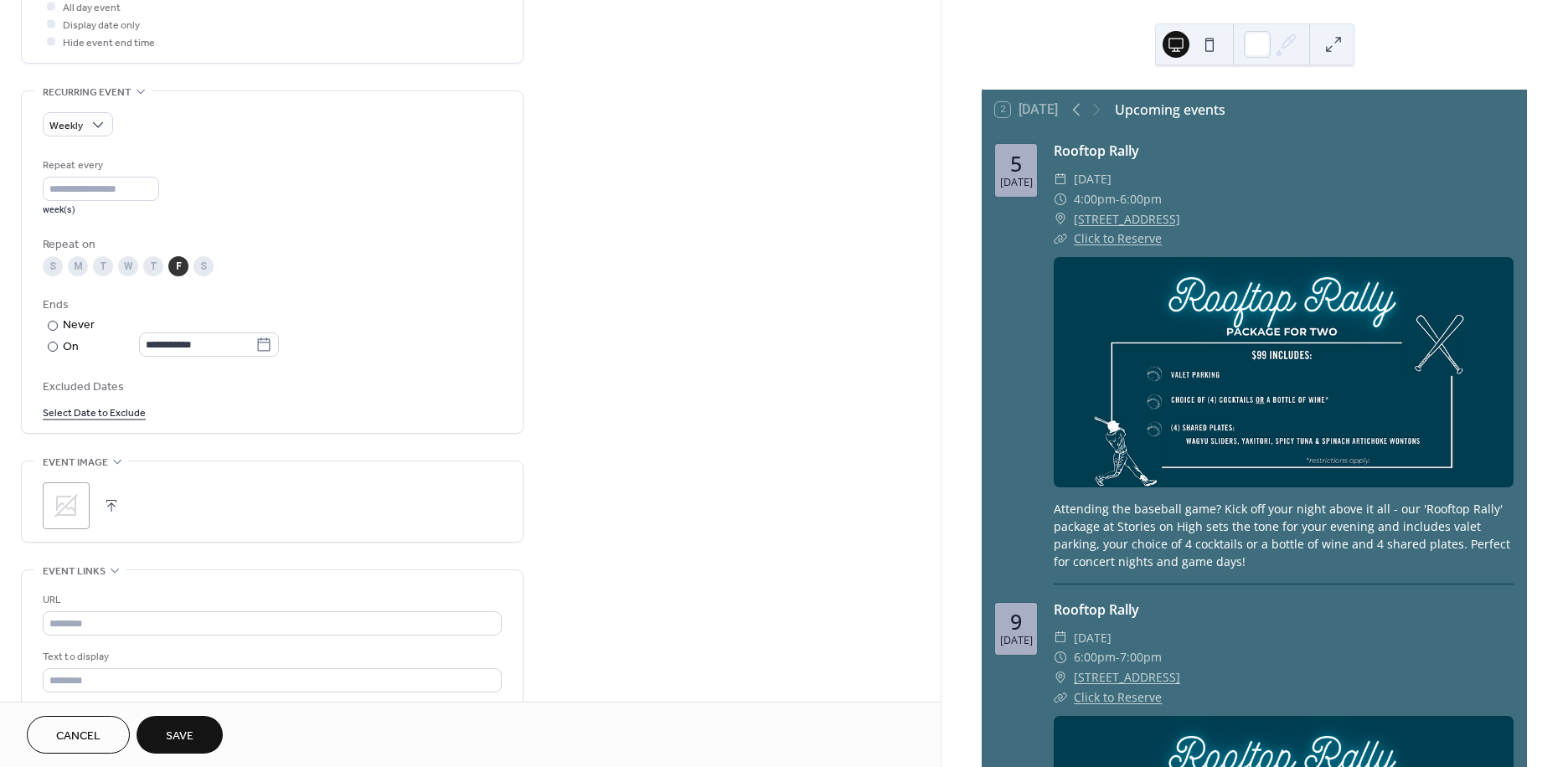 click 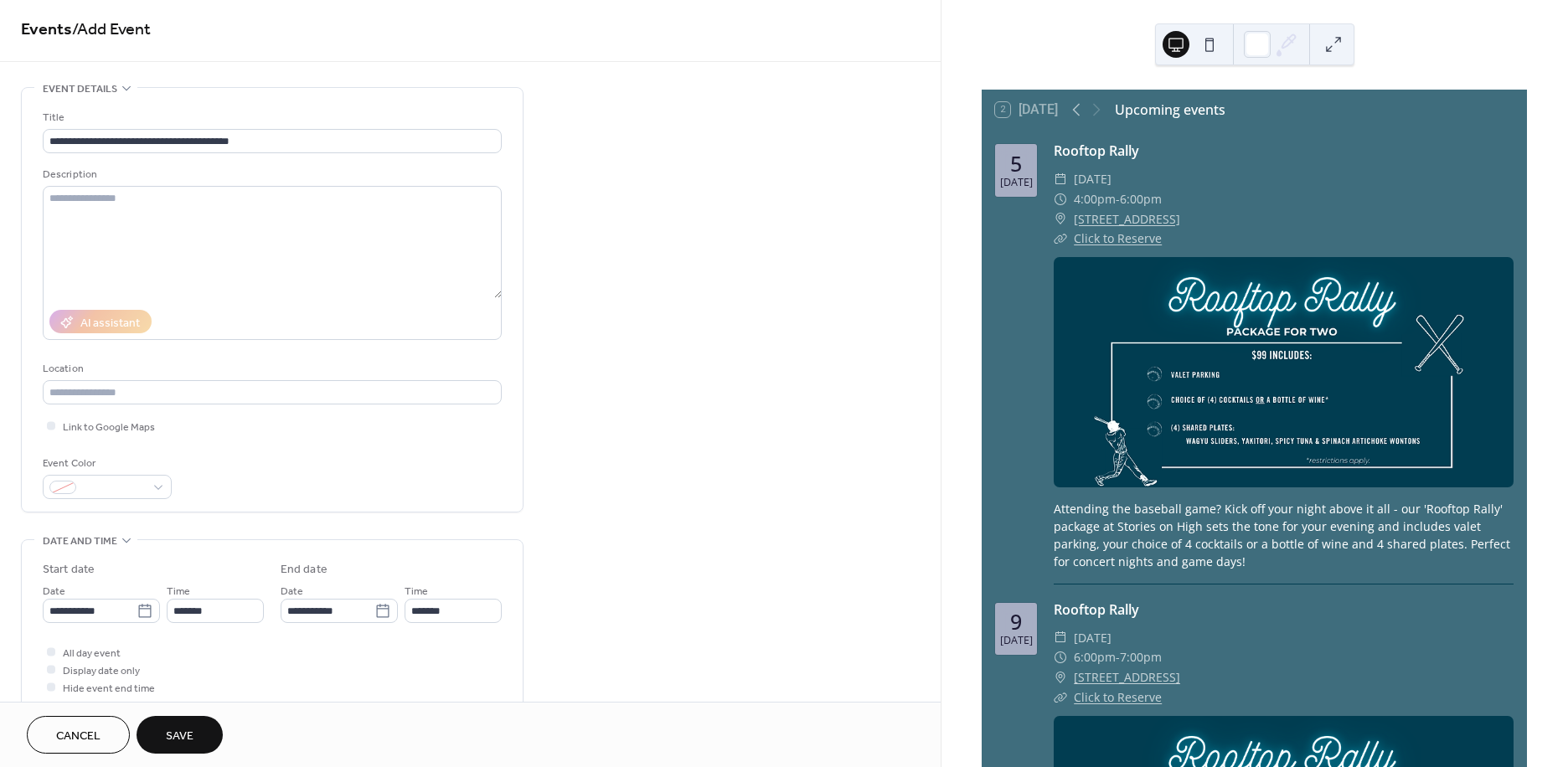 scroll, scrollTop: 0, scrollLeft: 0, axis: both 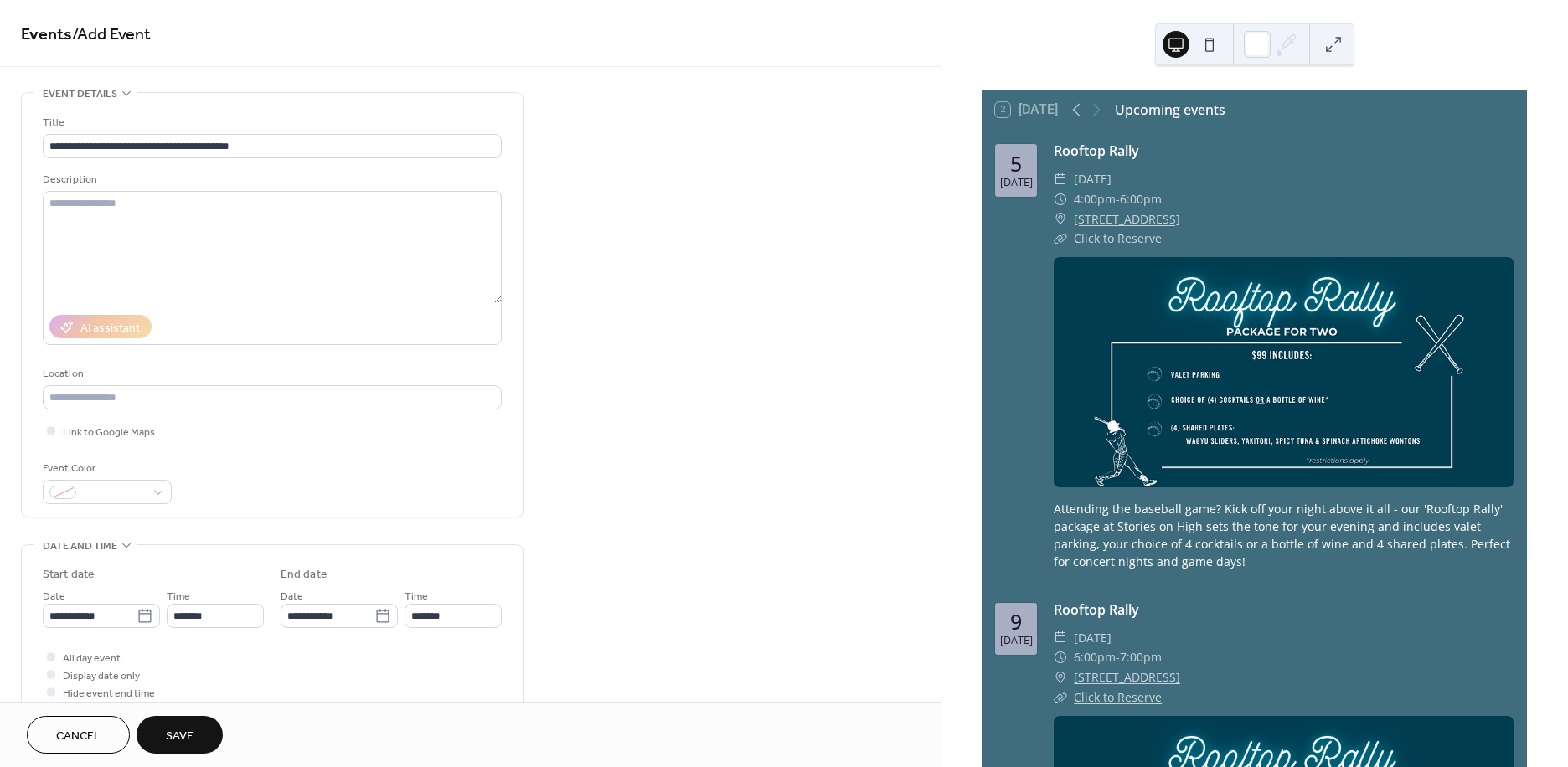 click on "Save" at bounding box center [179, 736] 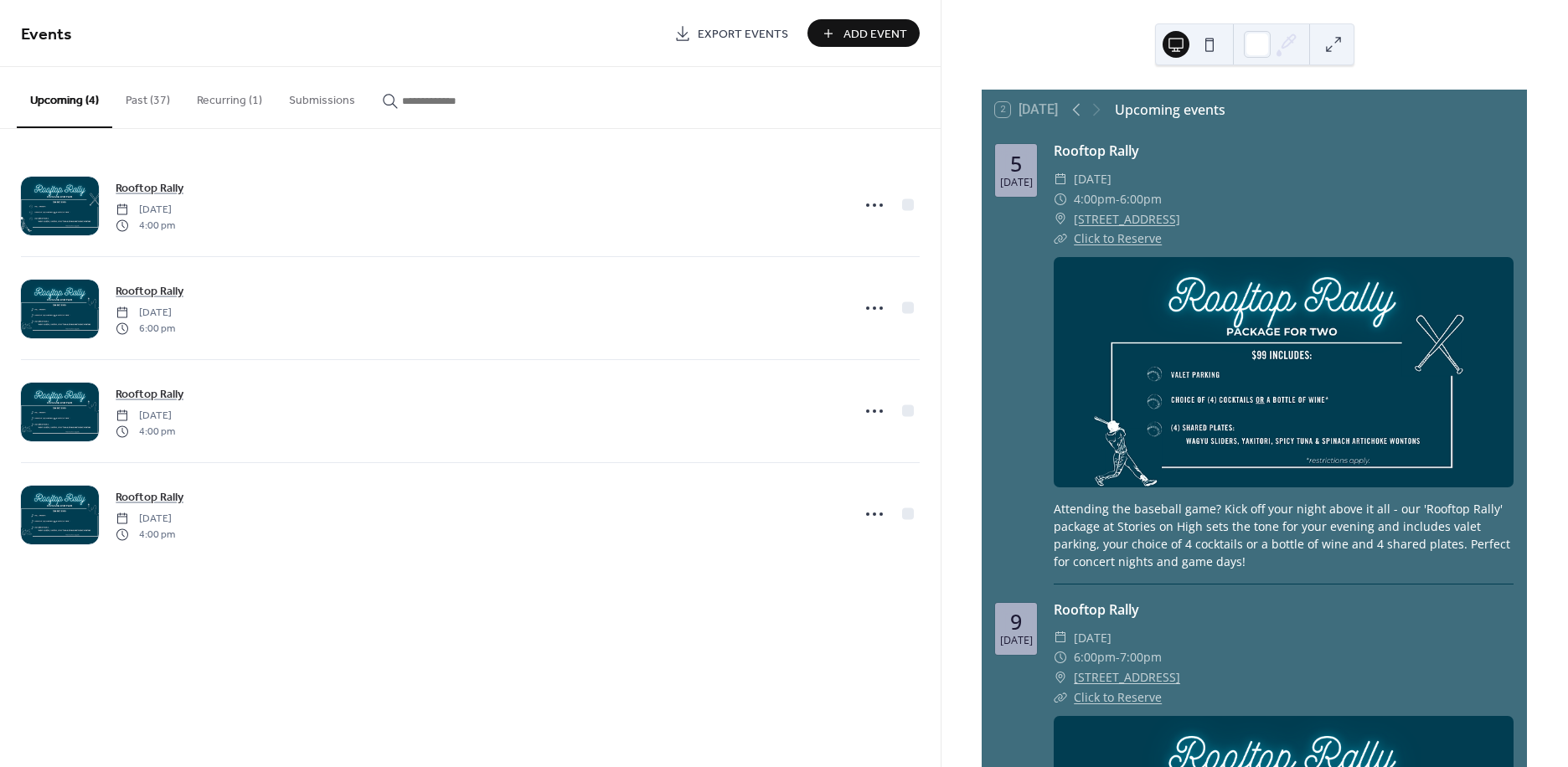 click on "Past  (37)" at bounding box center [147, 96] 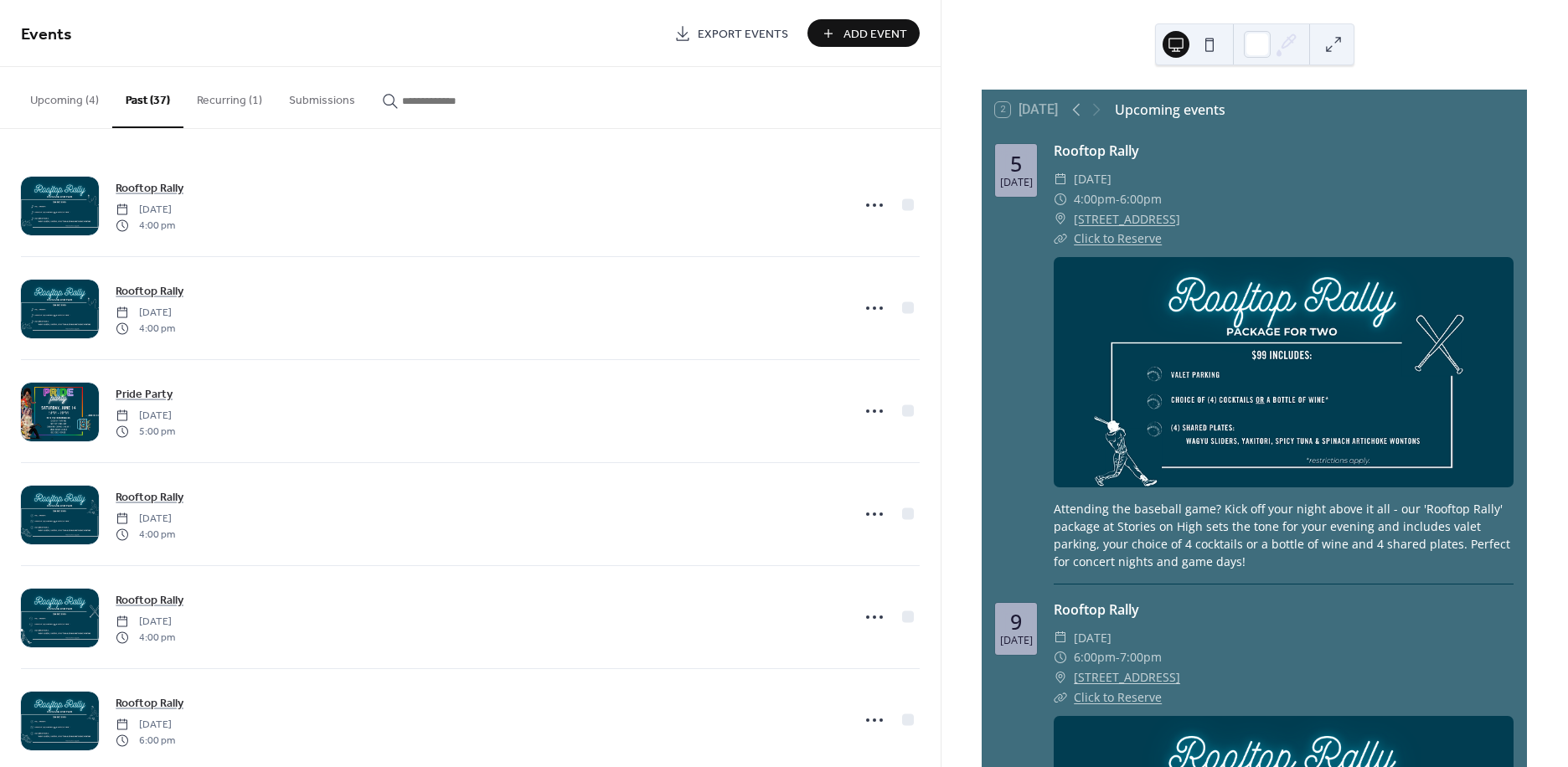 click on "Recurring  (1)" at bounding box center [230, 96] 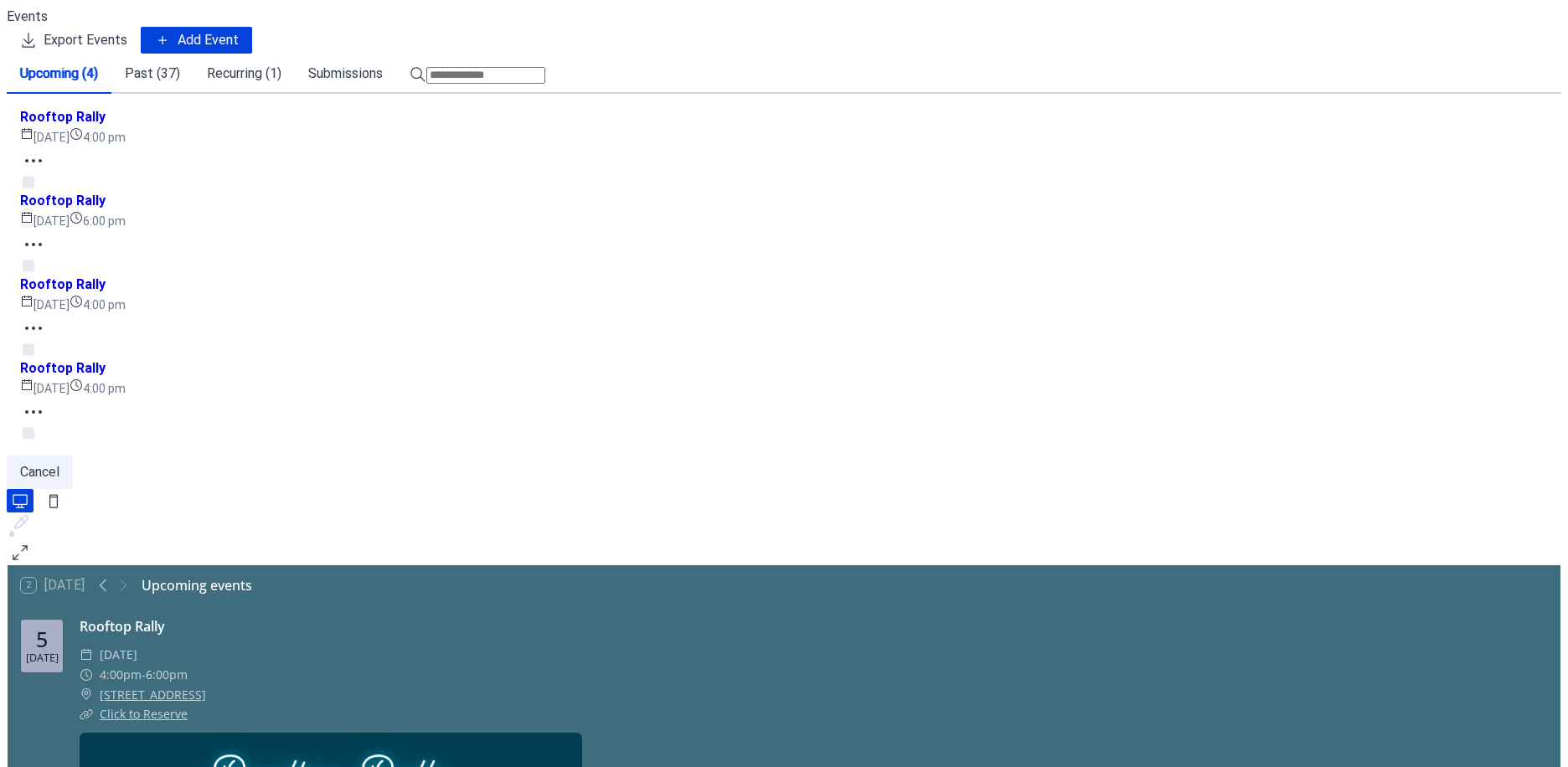 scroll, scrollTop: 0, scrollLeft: 0, axis: both 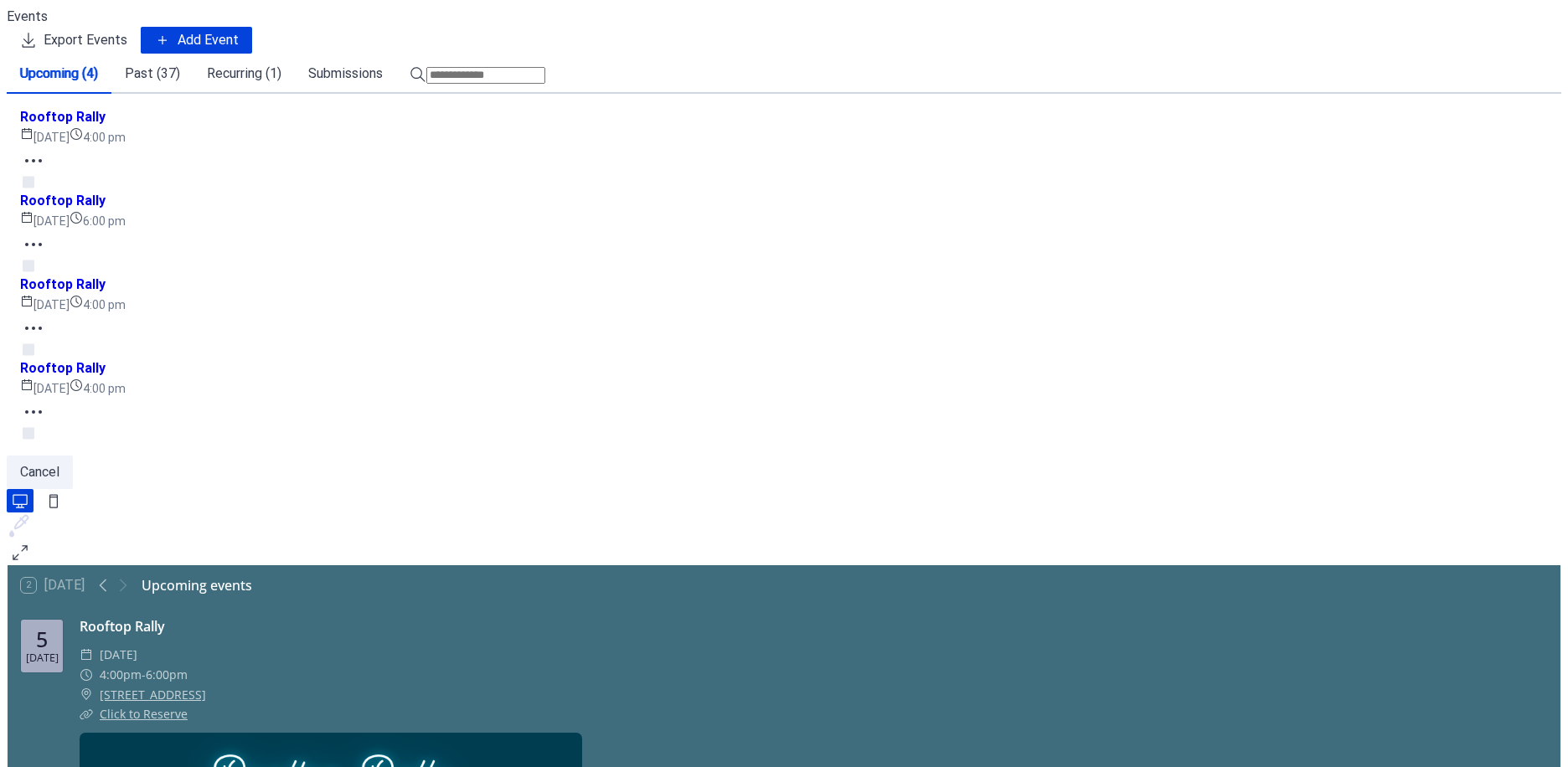 click on "Recurring  (1)" at bounding box center [244, 74] 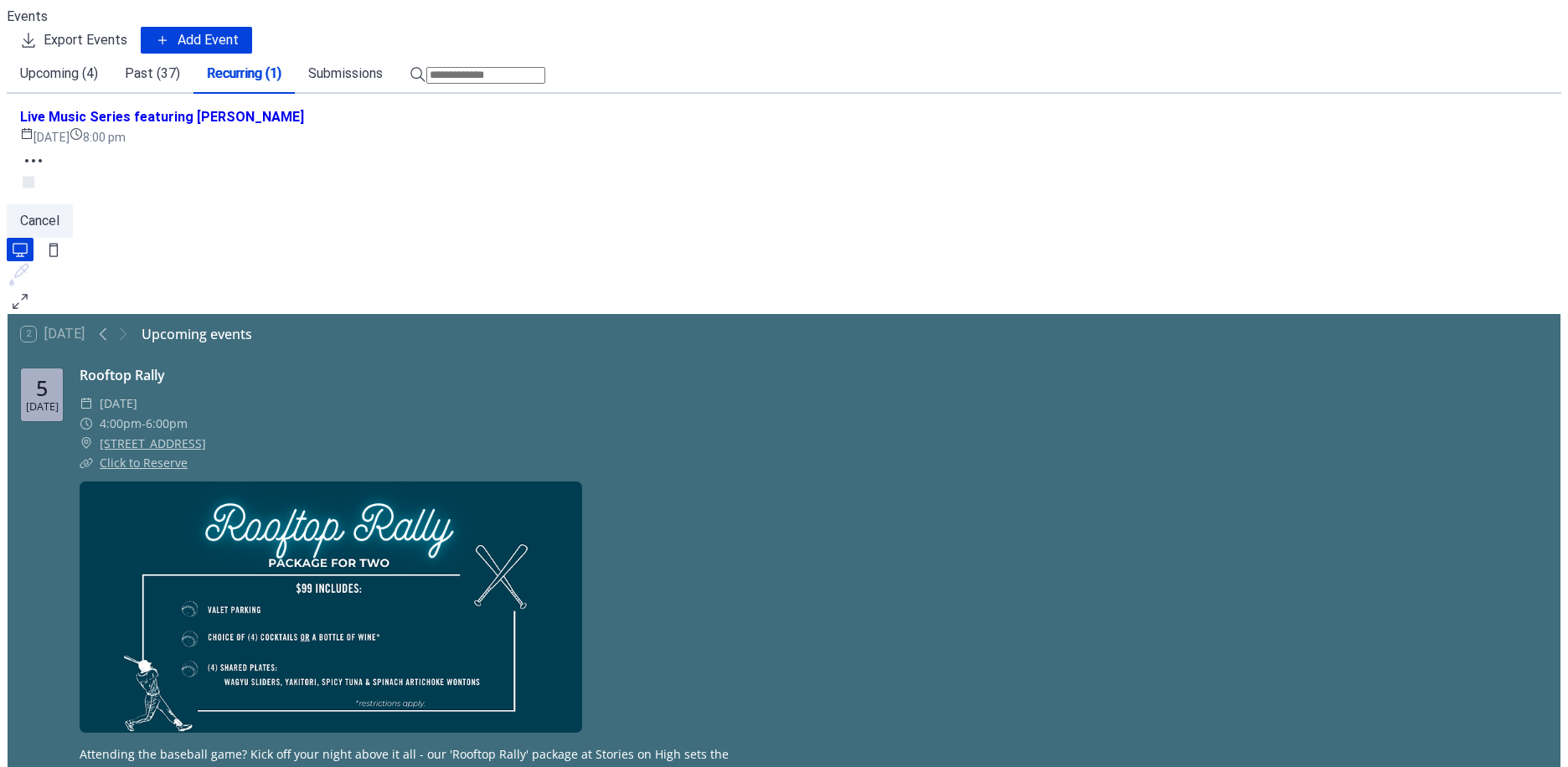 click on "Live Music Series featuring Mistar Anderson Friday, August 8, 2025 8:00 pm" at bounding box center (784, 127) 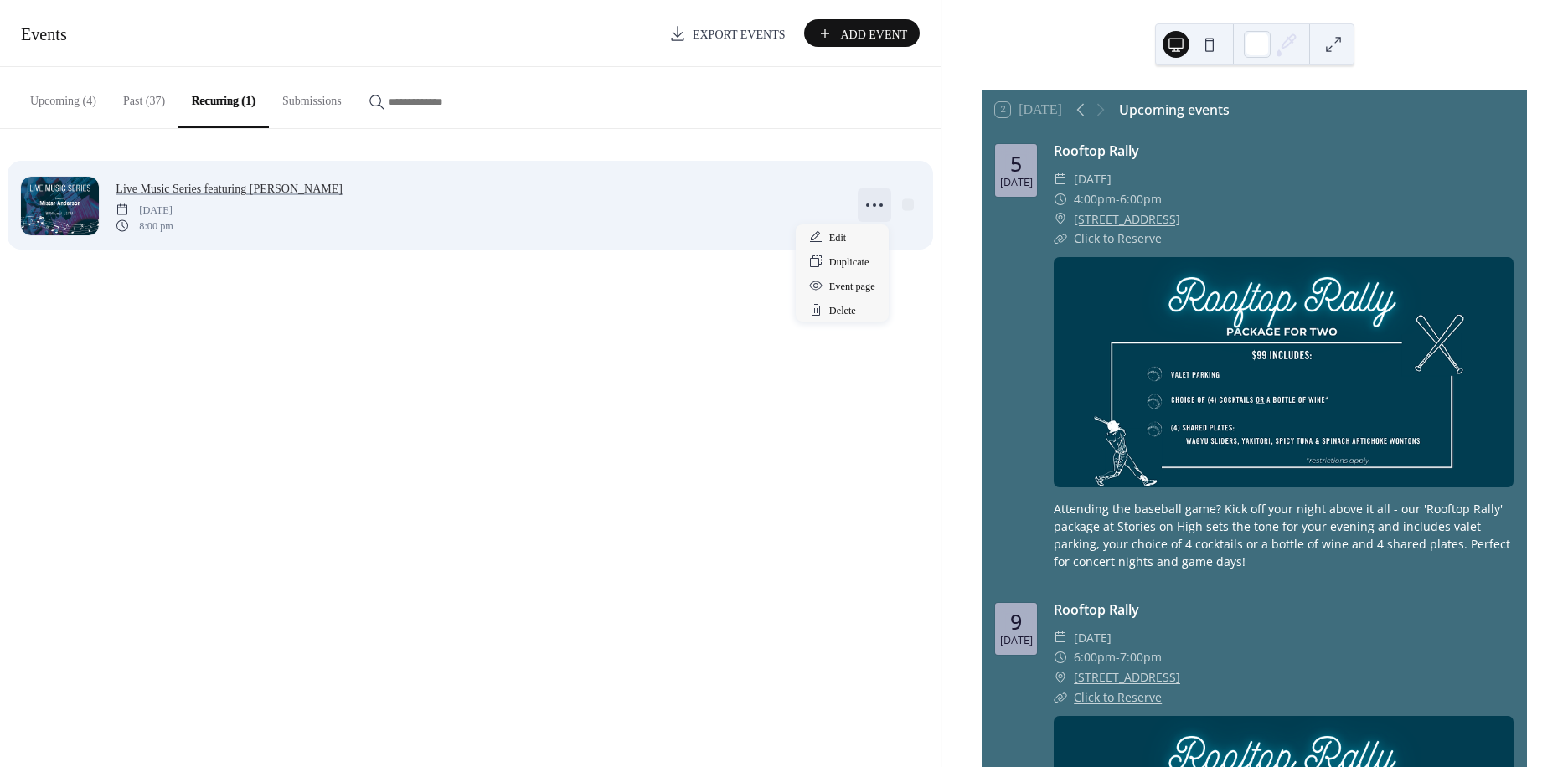 click at bounding box center [874, 205] 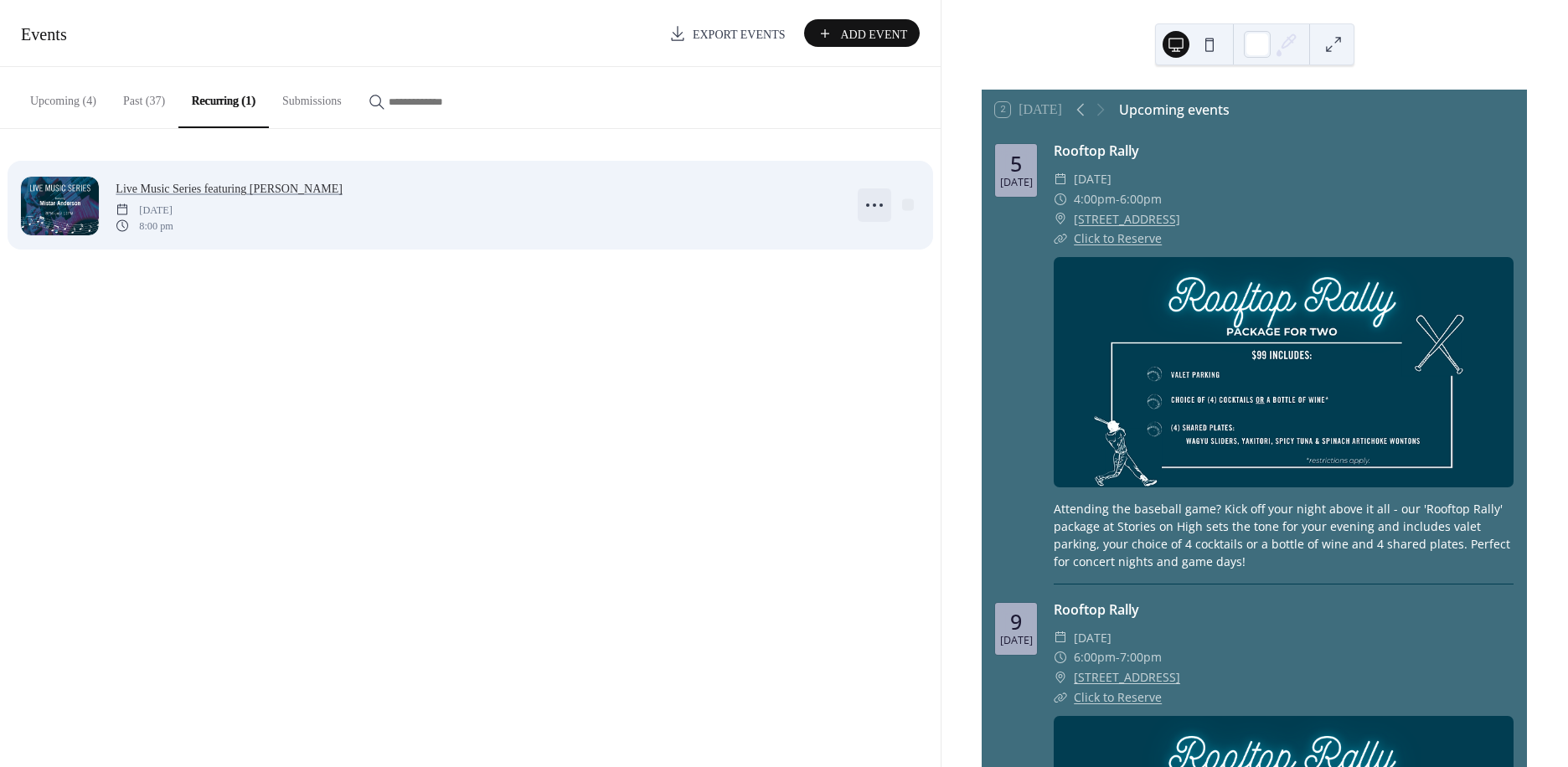 click 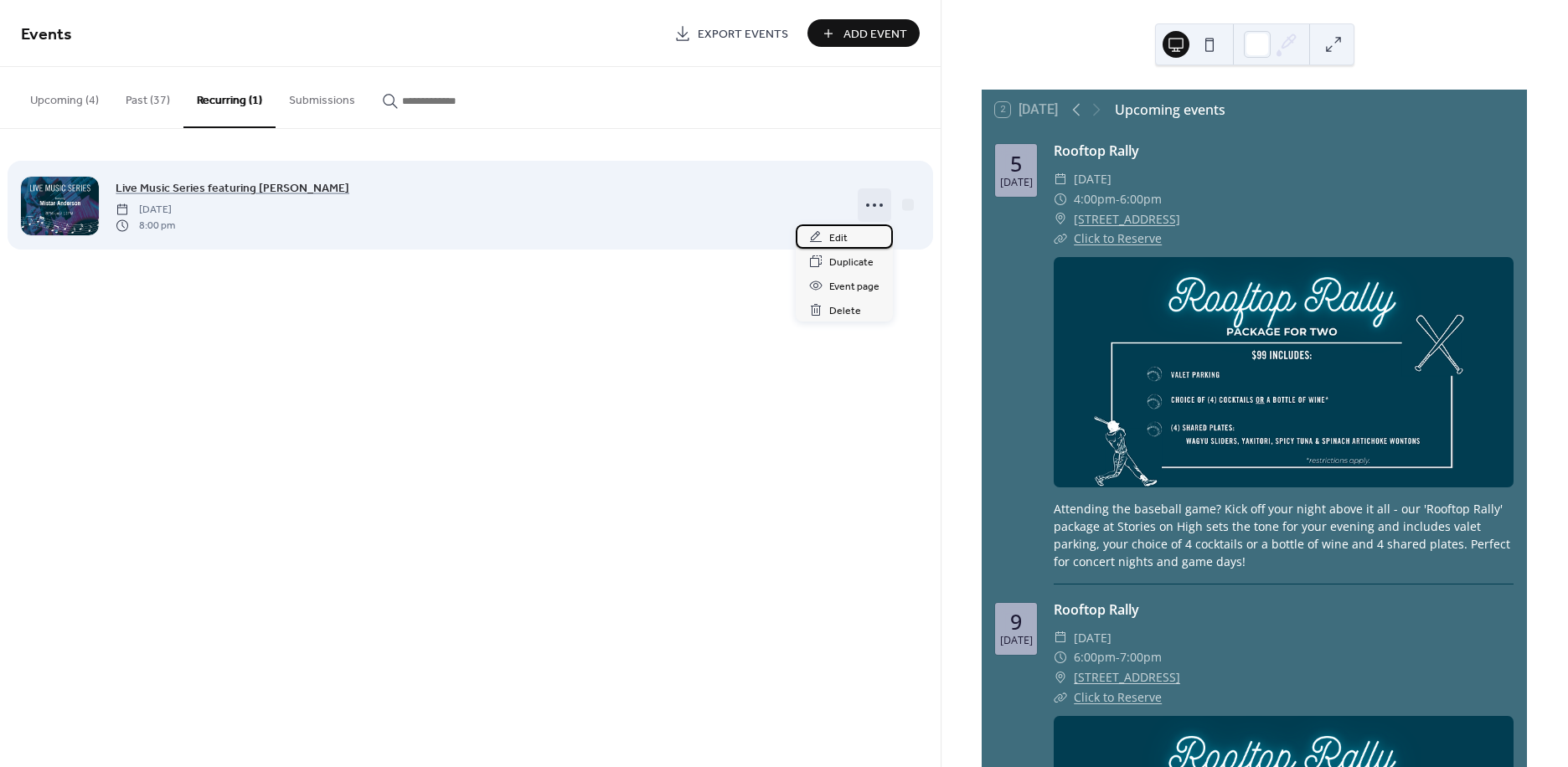 click on "Edit" at bounding box center (844, 236) 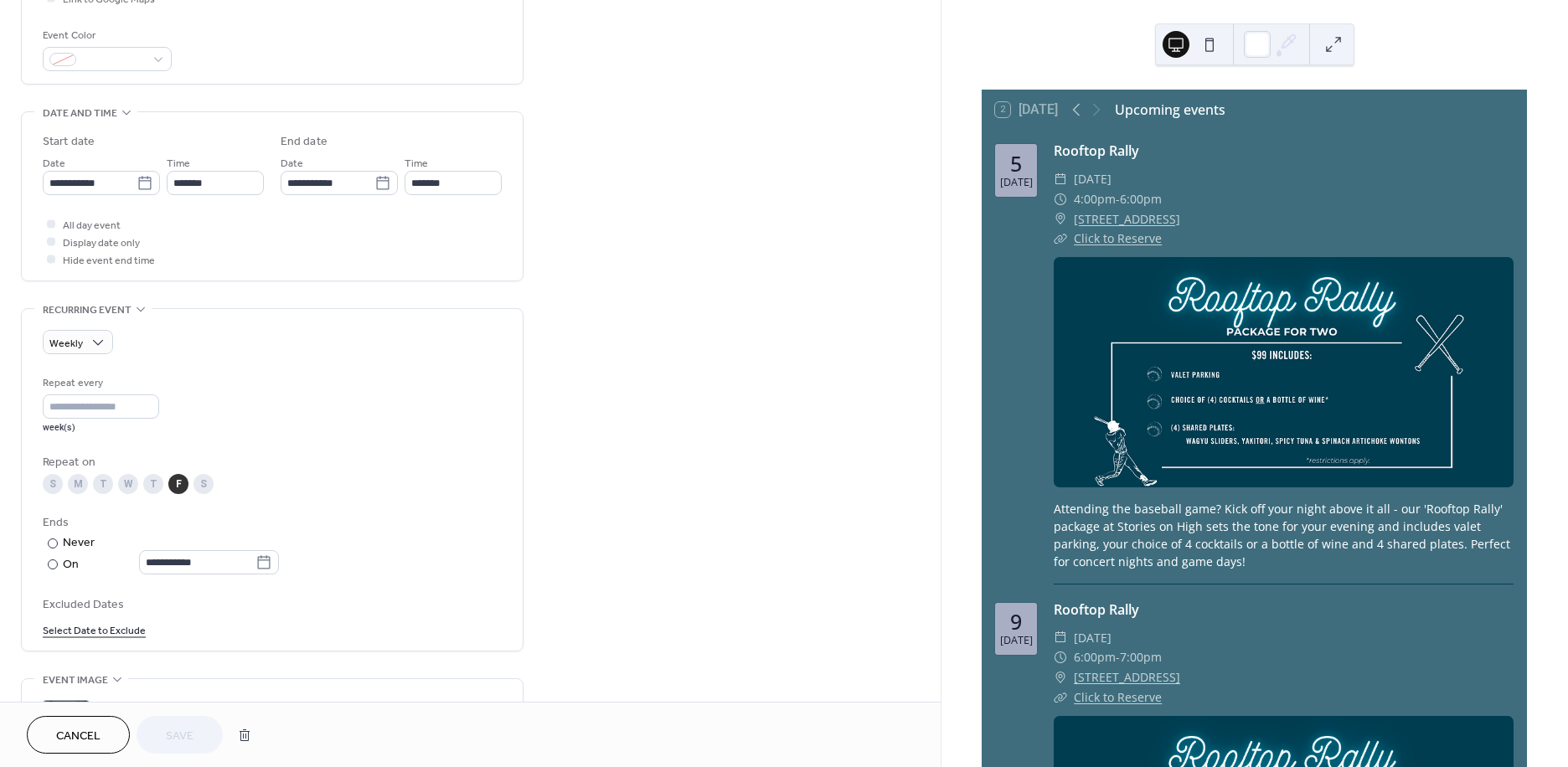 scroll, scrollTop: 431, scrollLeft: 0, axis: vertical 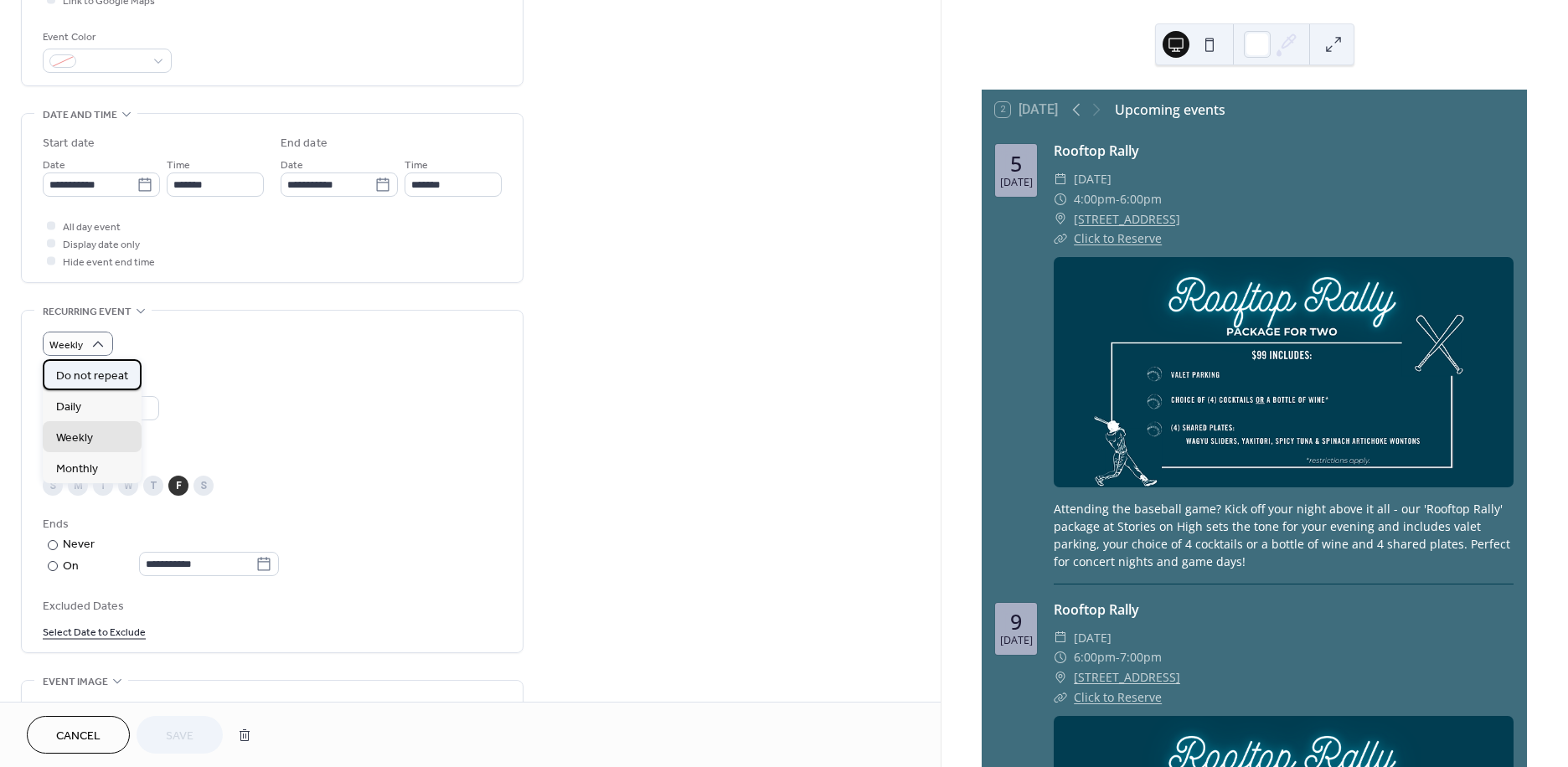 click on "Do not repeat" at bounding box center [92, 375] 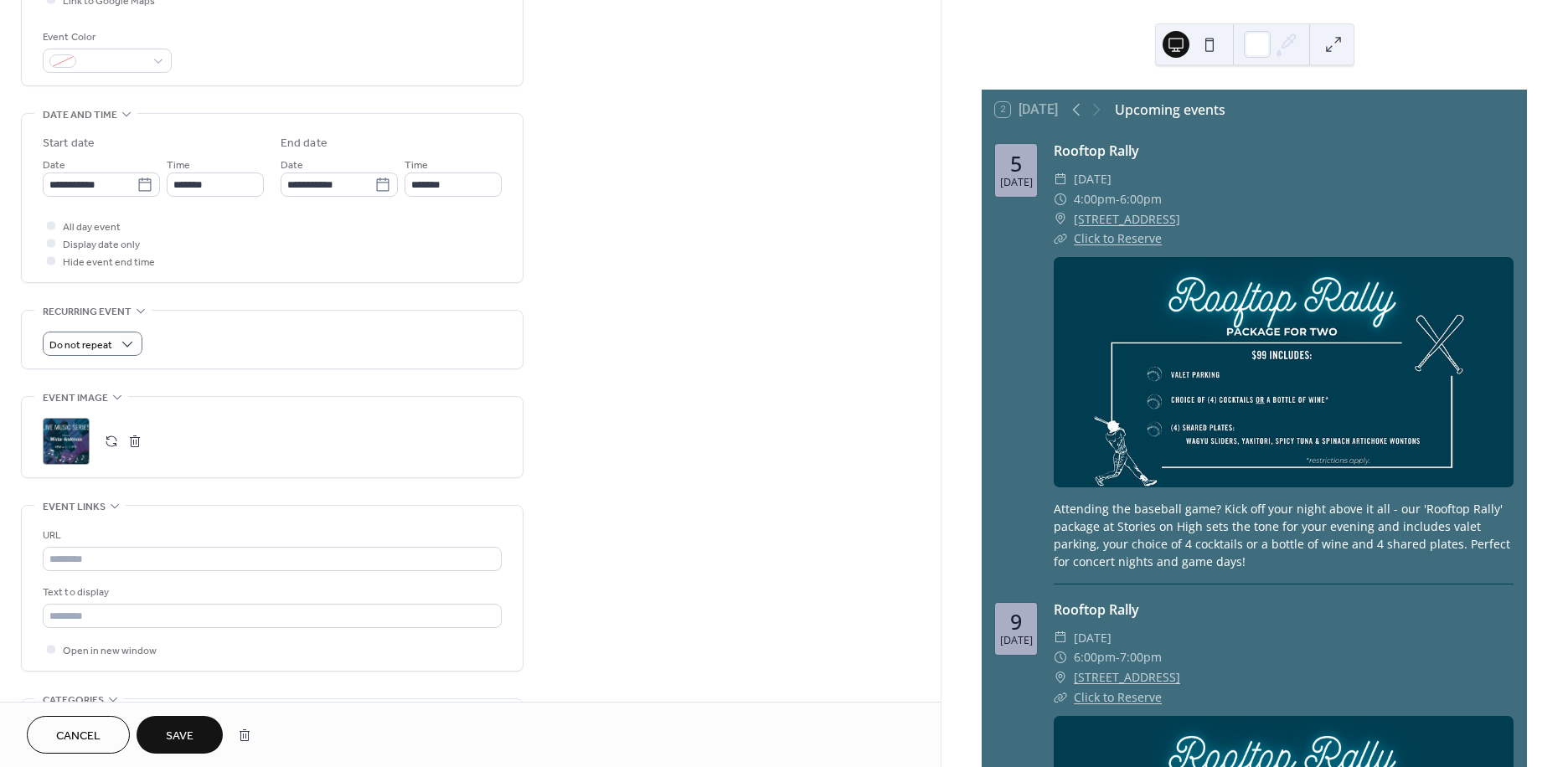 click on "**********" at bounding box center [470, 271] 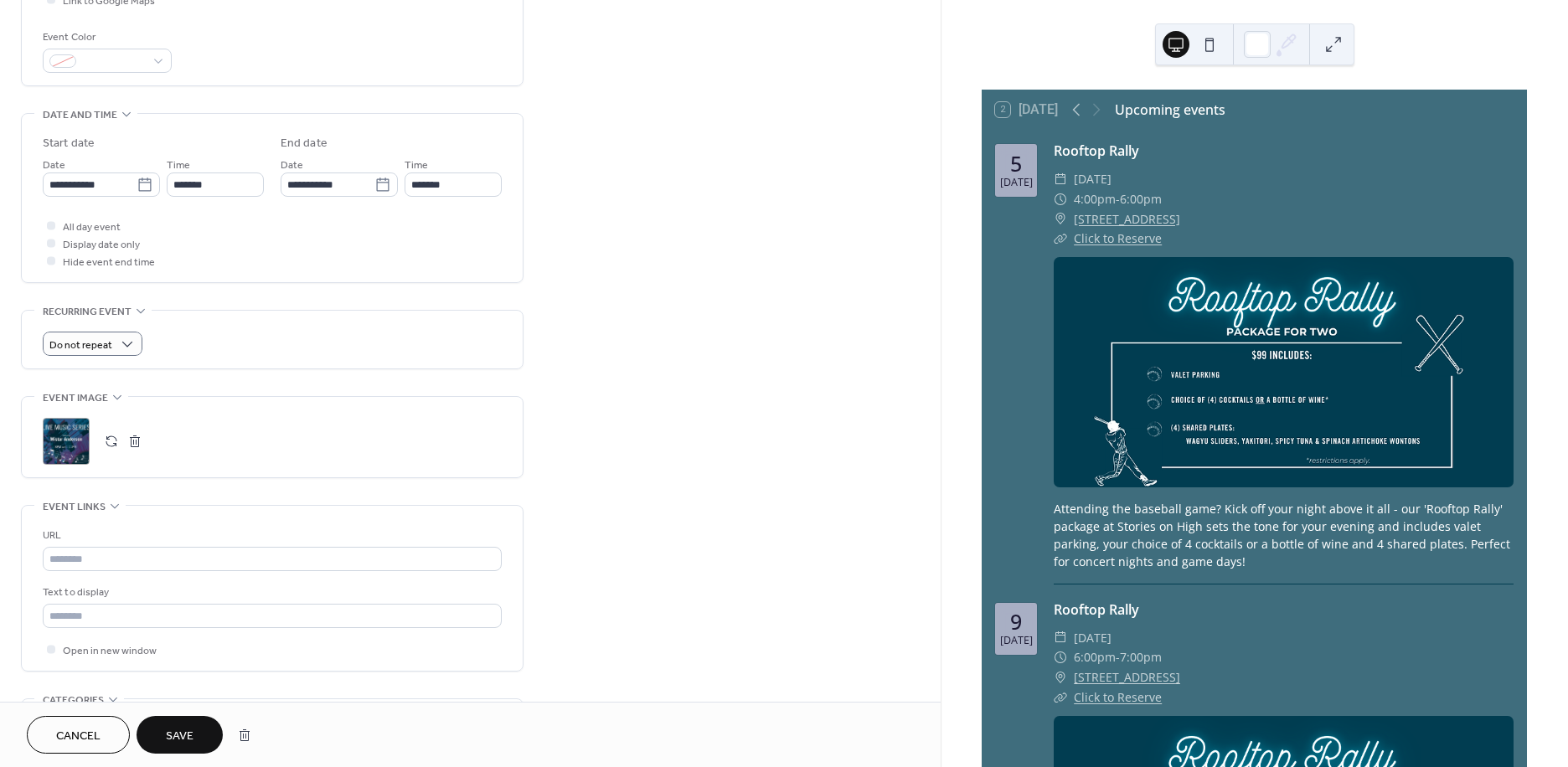 click at bounding box center [111, 441] 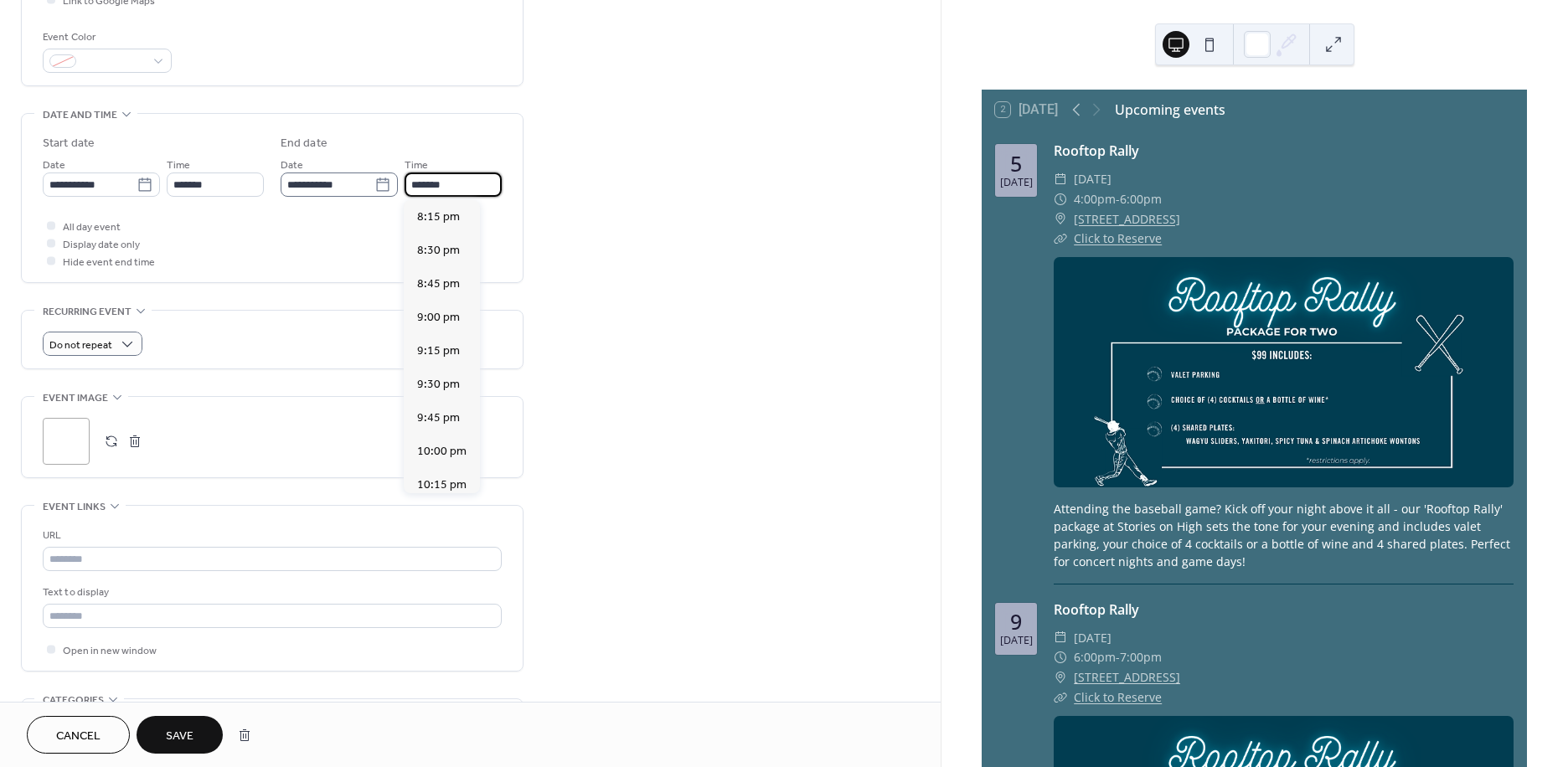 drag, startPoint x: 478, startPoint y: 192, endPoint x: 370, endPoint y: 188, distance: 108.07405 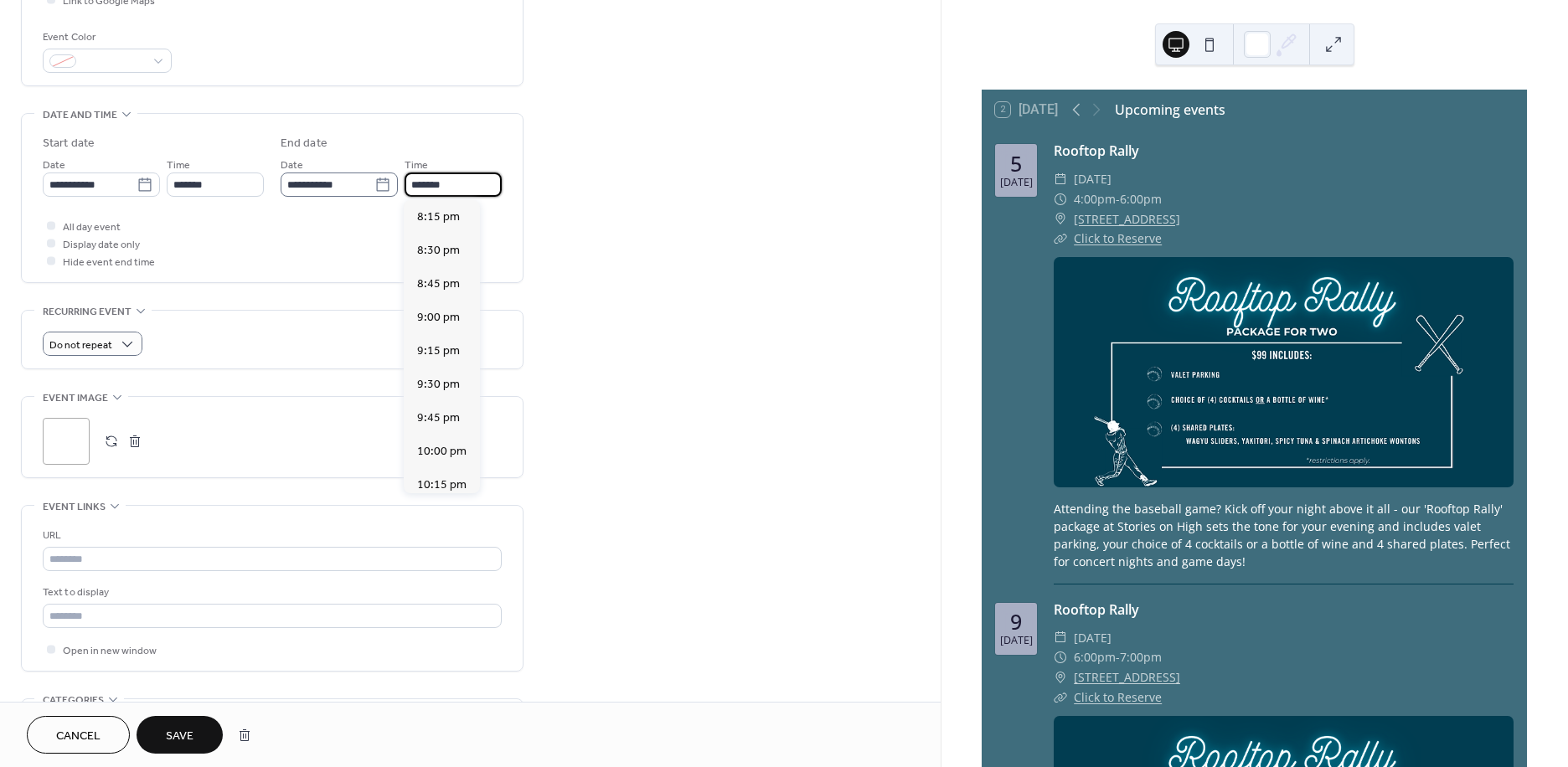 click on "**********" at bounding box center [391, 176] 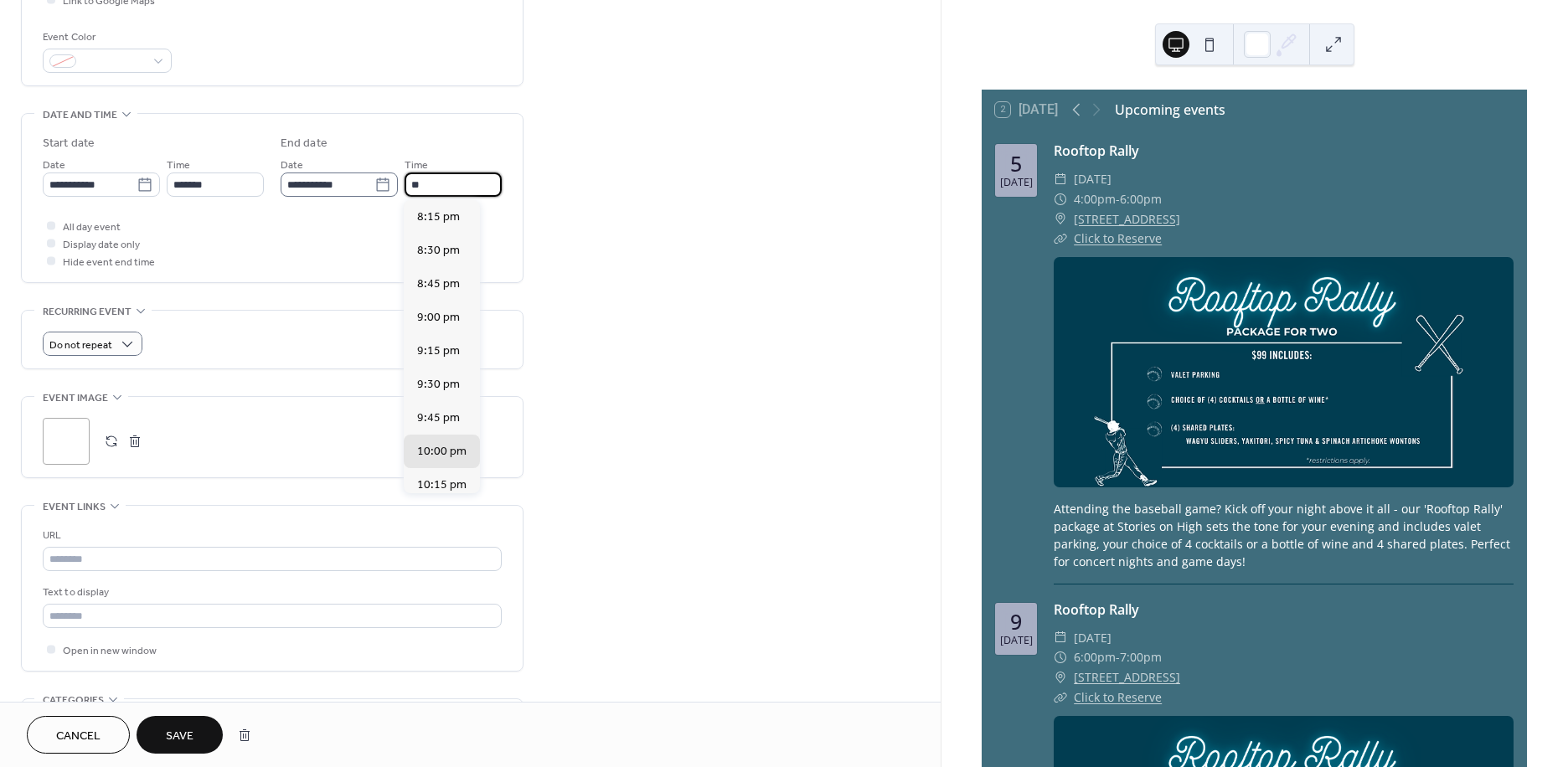scroll, scrollTop: 213, scrollLeft: 0, axis: vertical 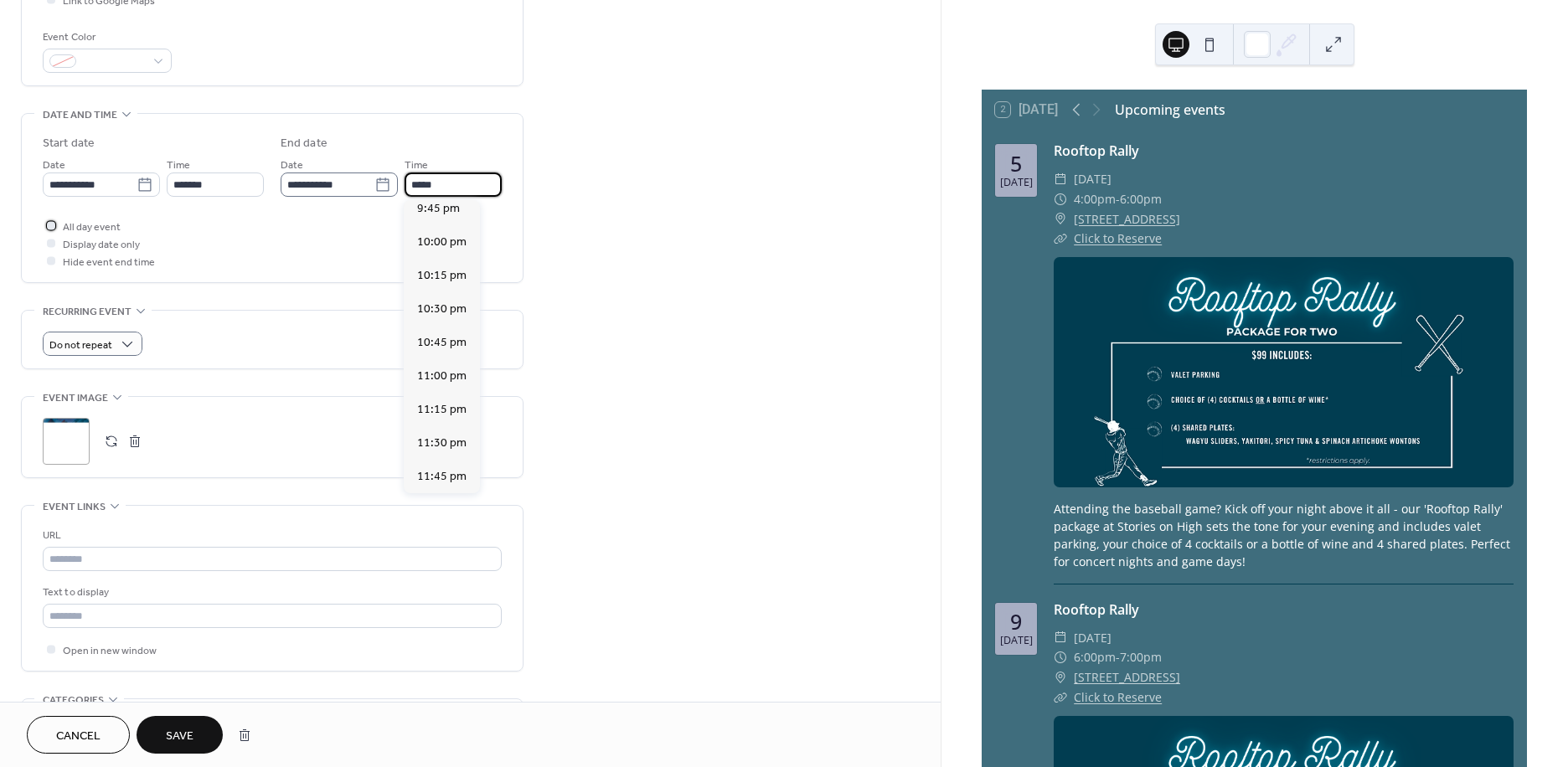 type on "*******" 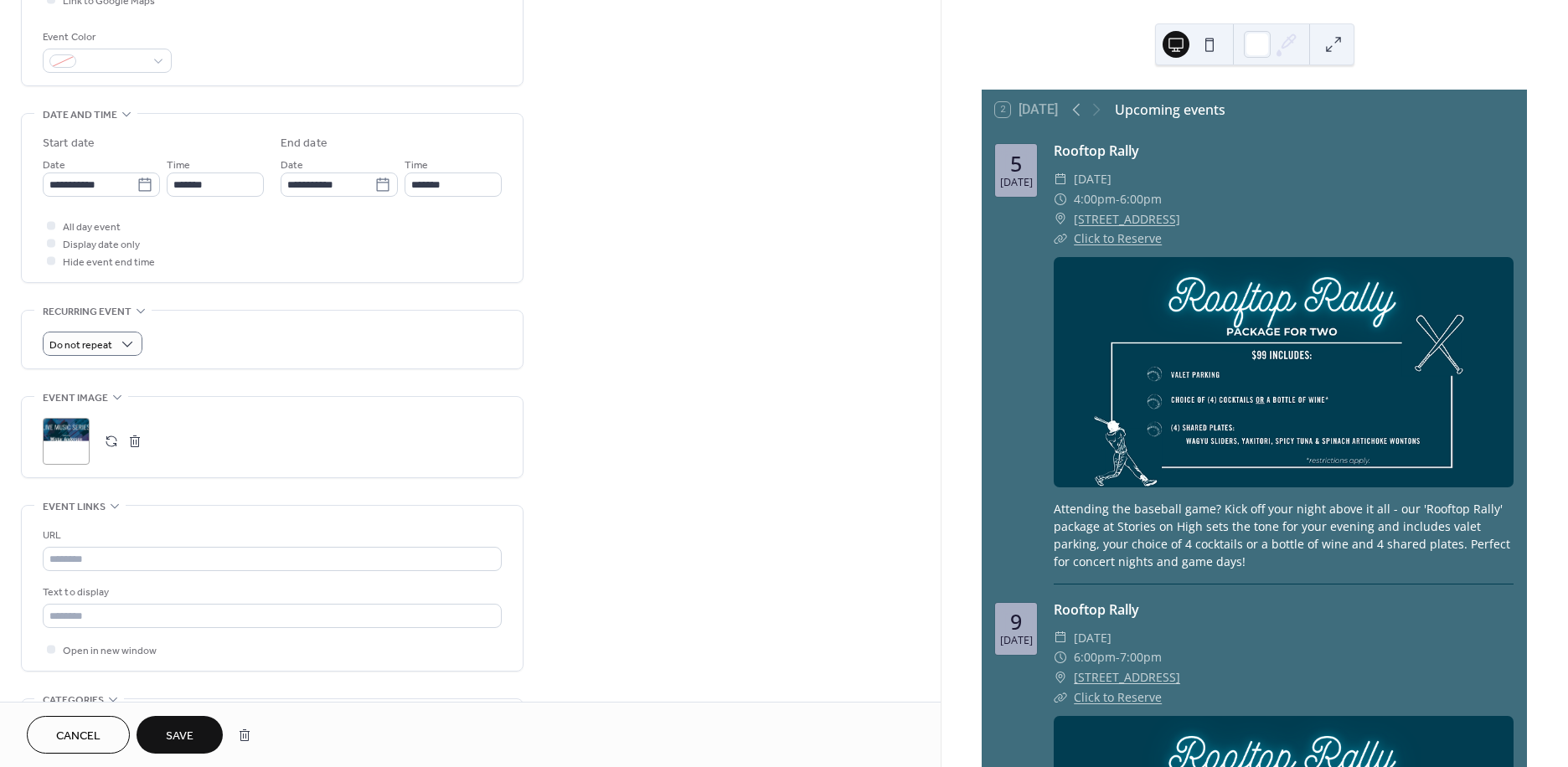 click on "**********" at bounding box center [470, 271] 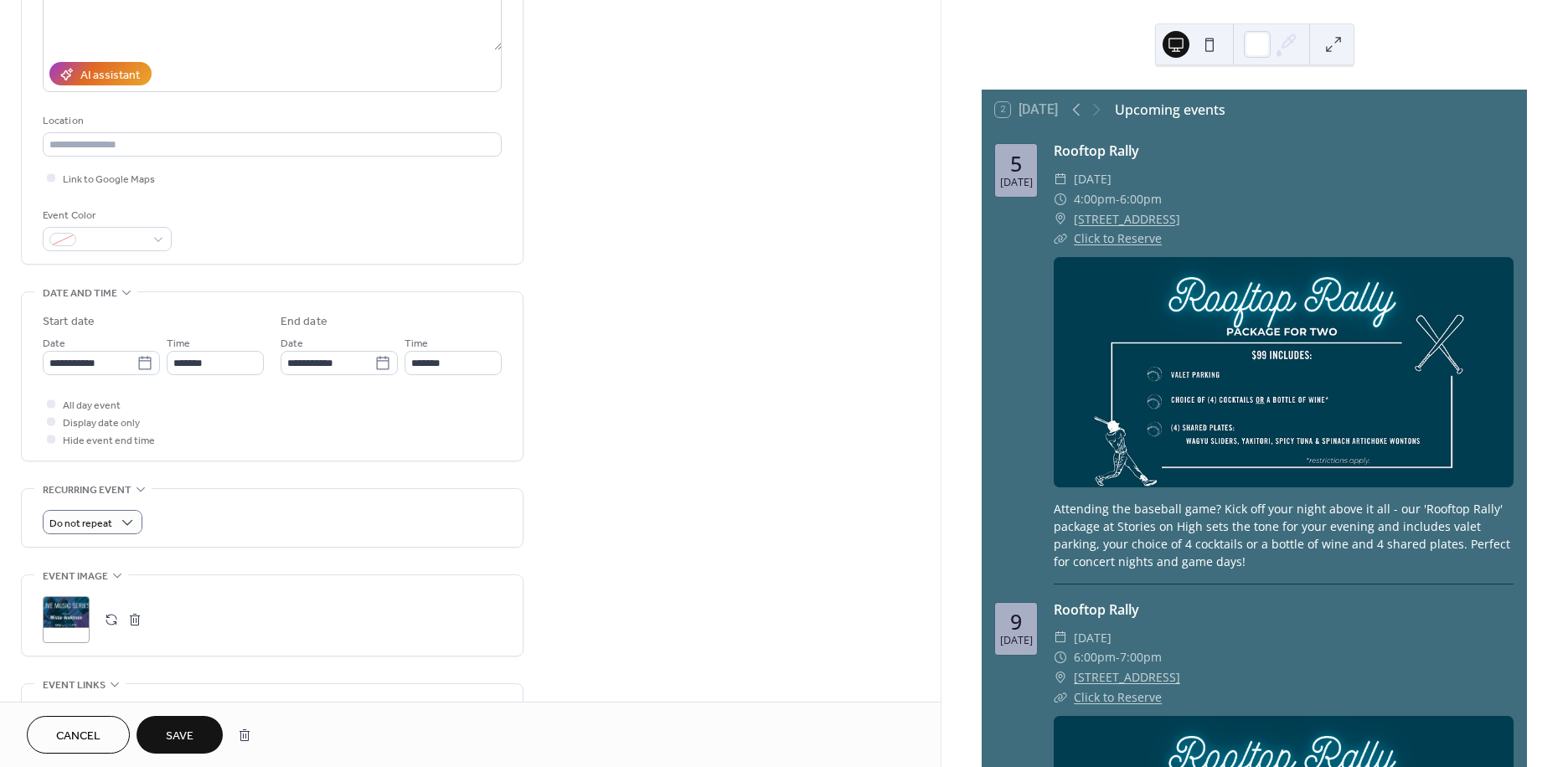 scroll, scrollTop: 279, scrollLeft: 0, axis: vertical 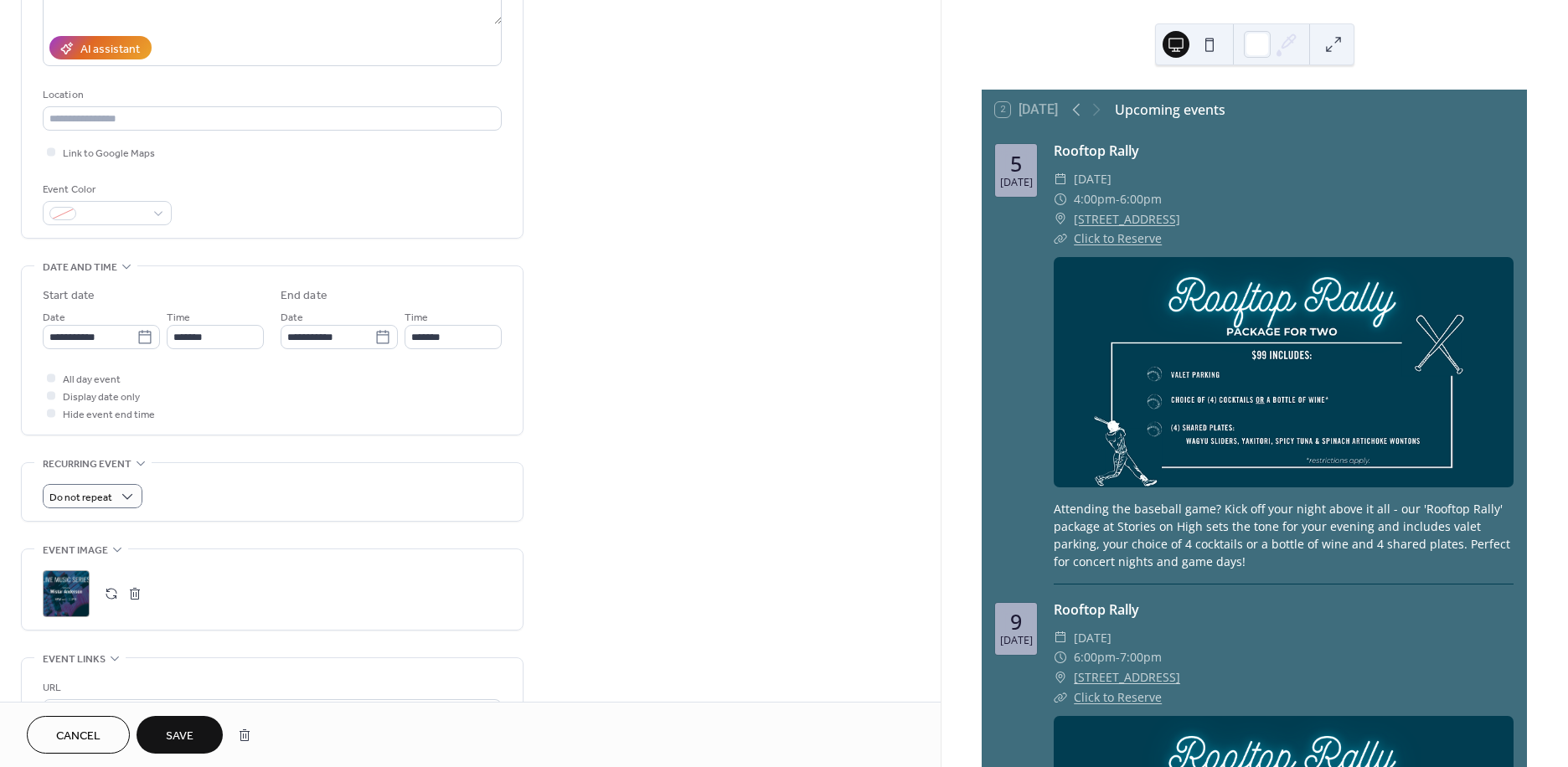 click on "Save" at bounding box center [179, 736] 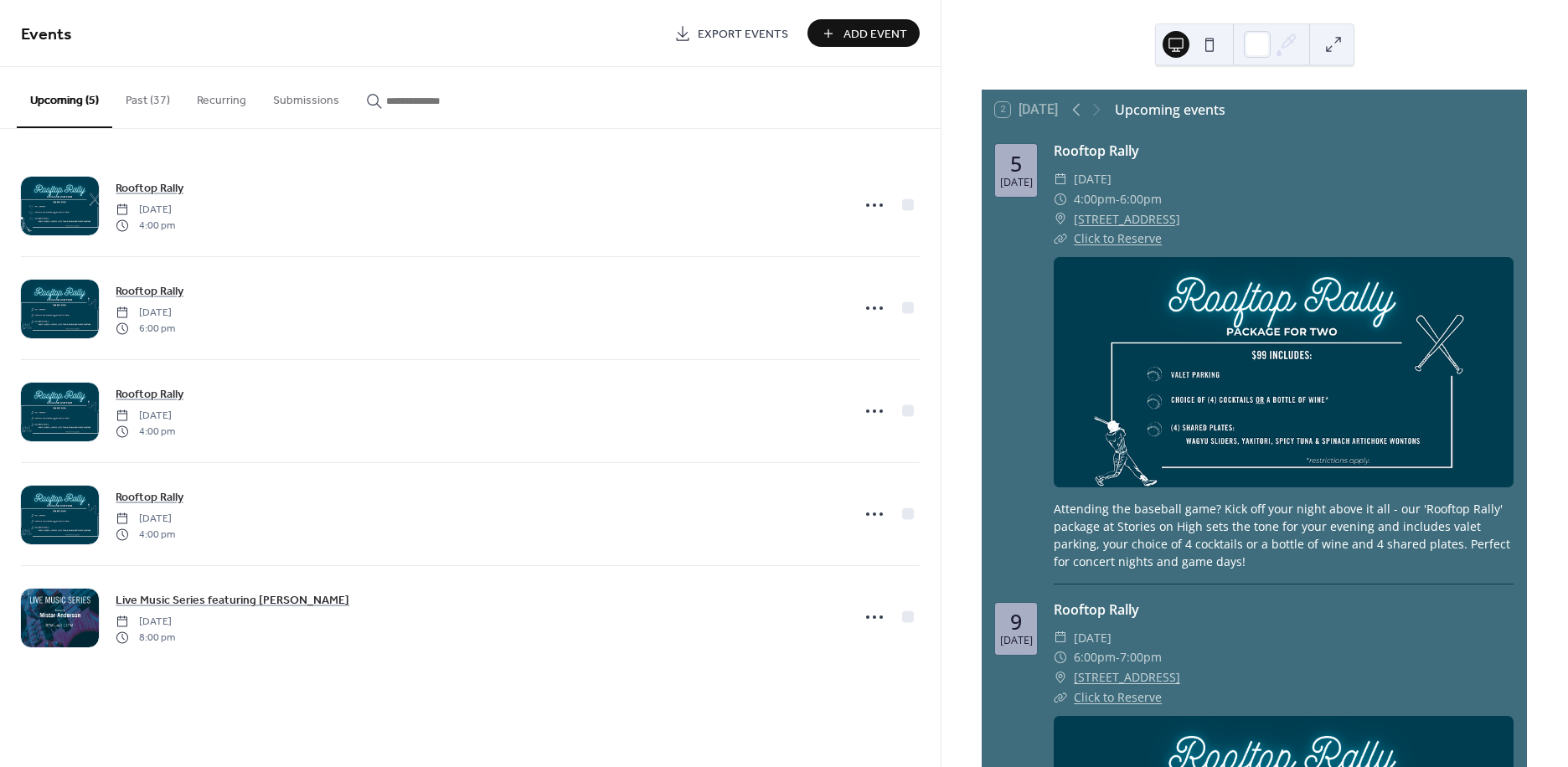 scroll, scrollTop: 0, scrollLeft: 0, axis: both 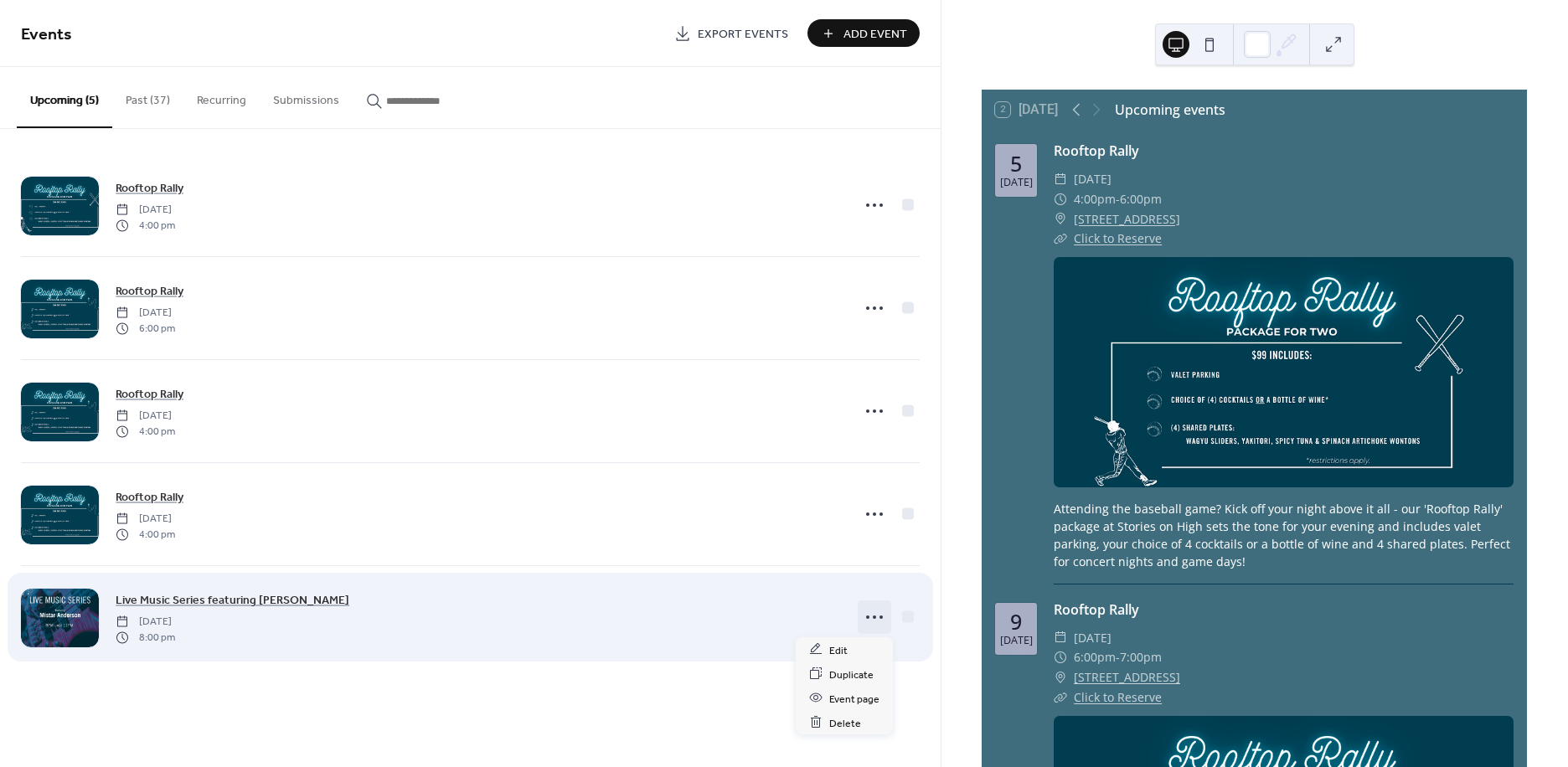 click 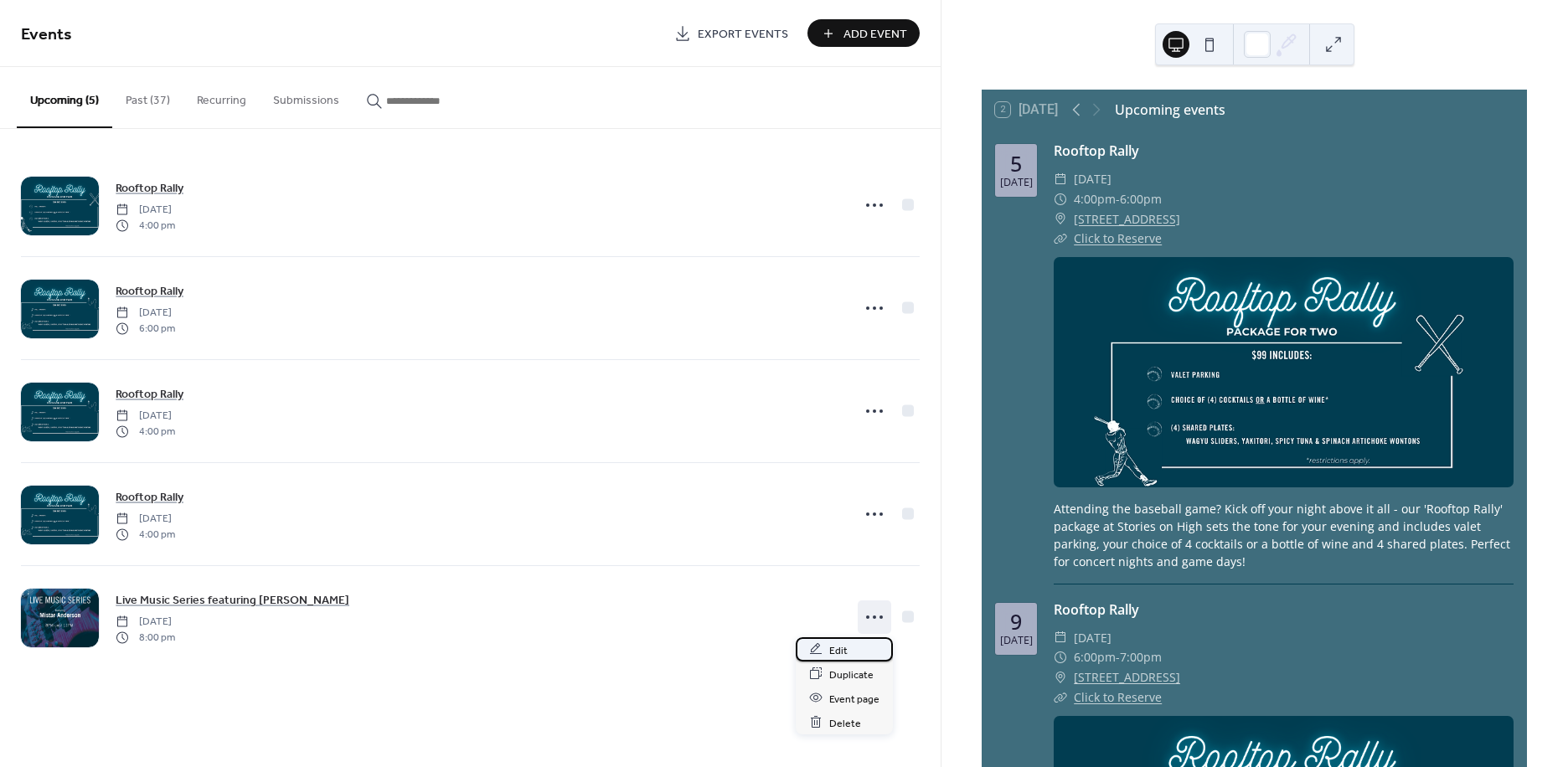 click on "Edit" at bounding box center [844, 649] 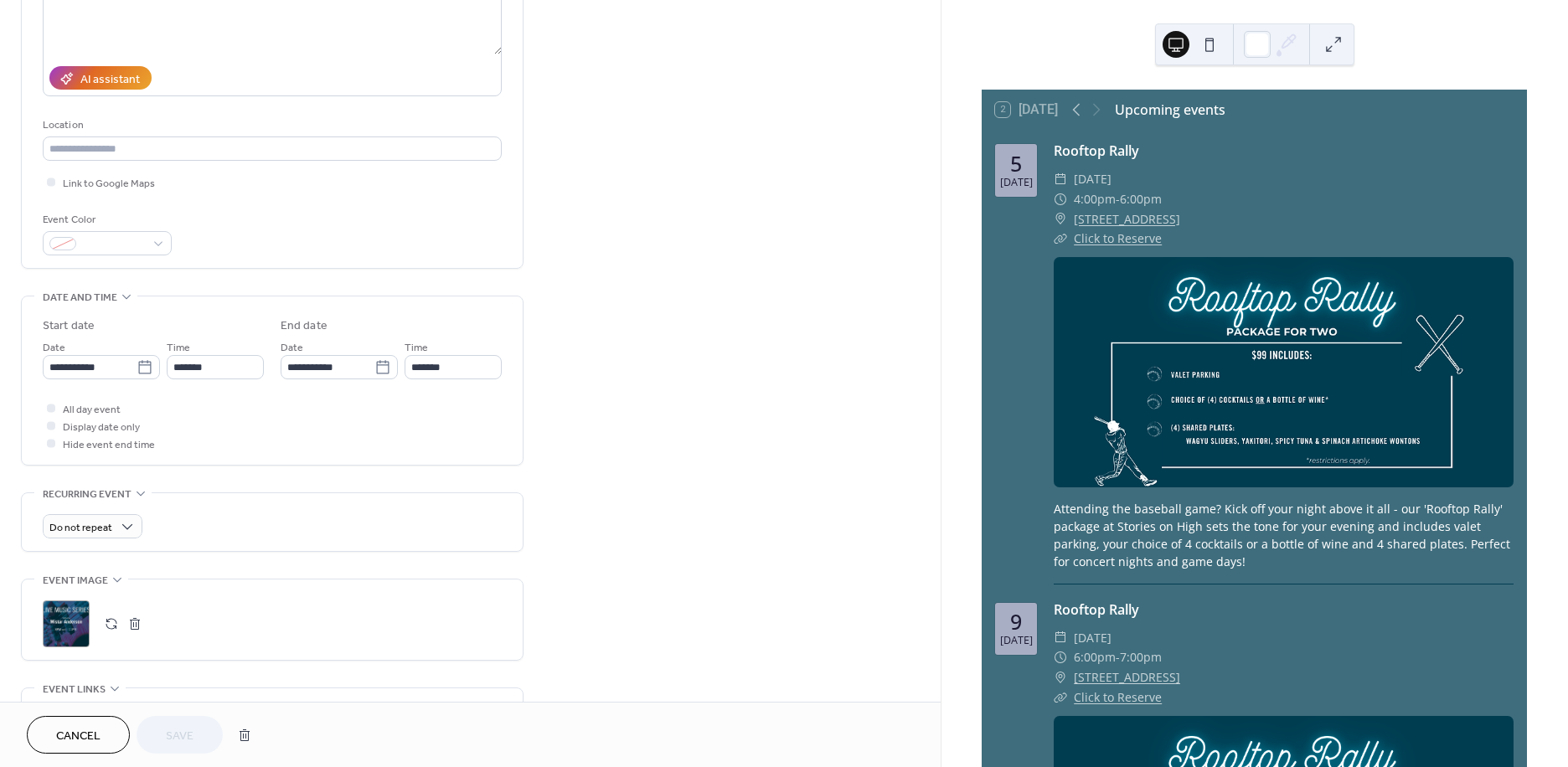 scroll, scrollTop: 279, scrollLeft: 0, axis: vertical 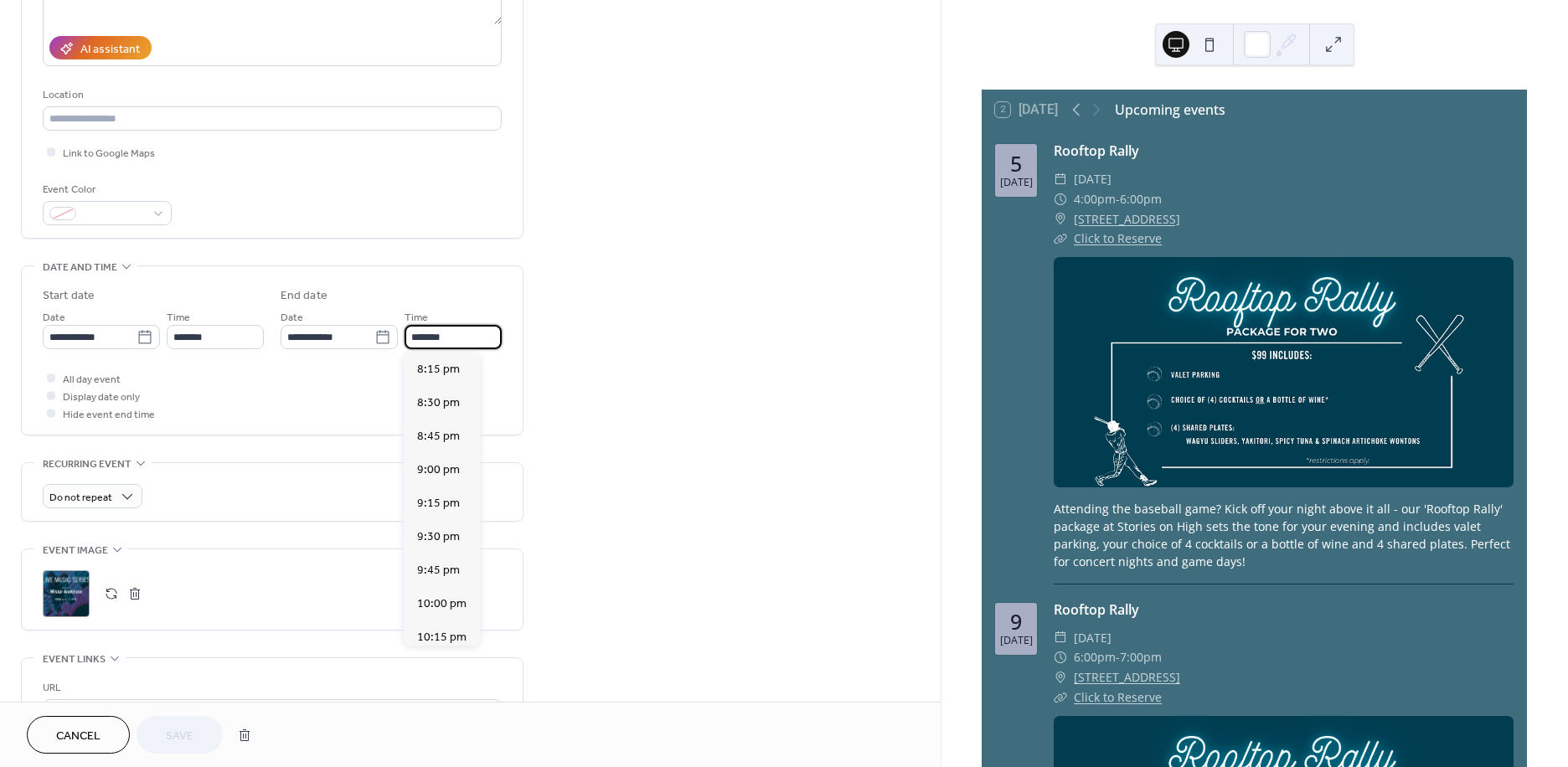 click on "*******" at bounding box center (453, 337) 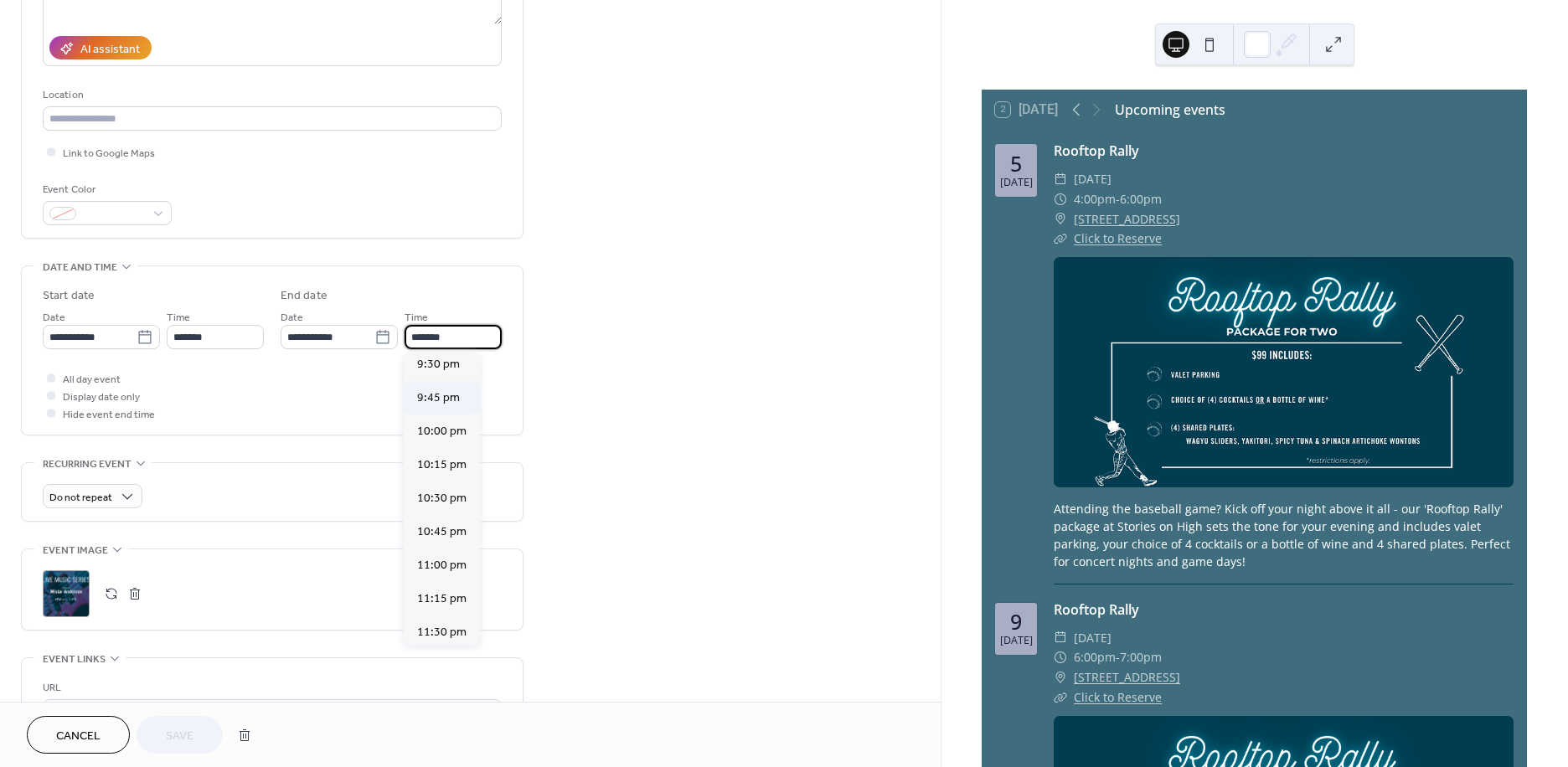 scroll, scrollTop: 186, scrollLeft: 0, axis: vertical 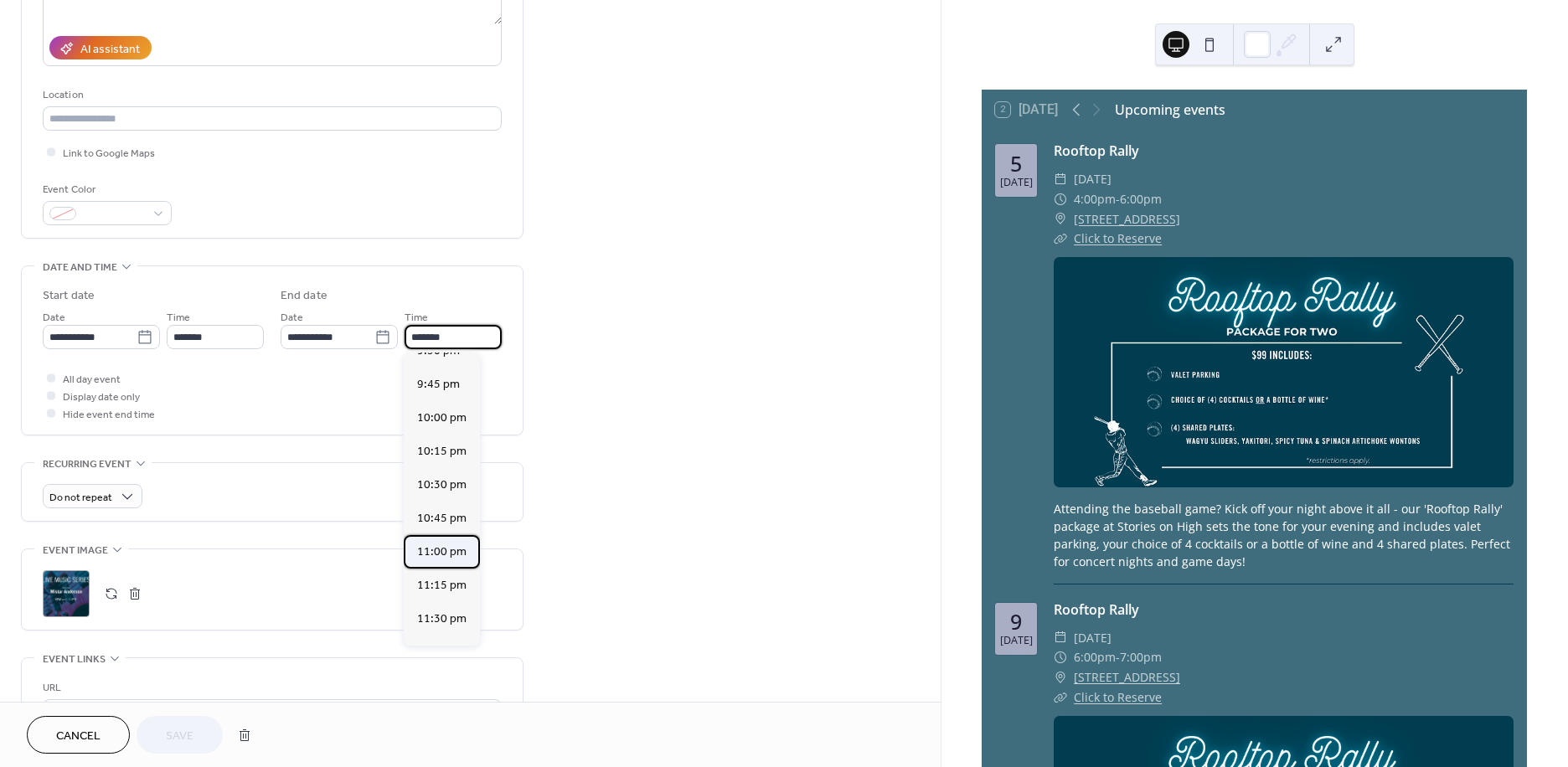 click on "11:00 pm" at bounding box center (441, 551) 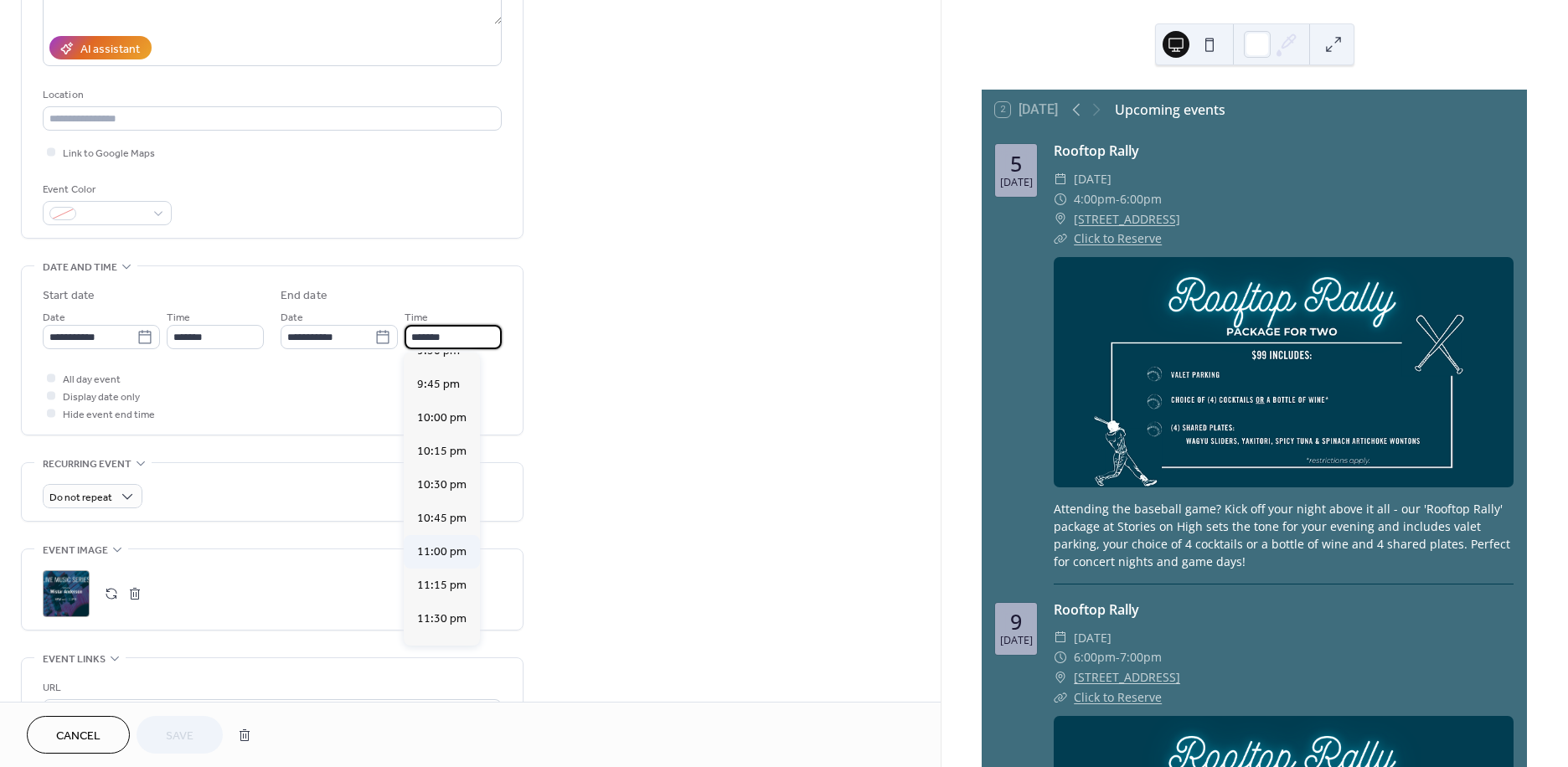 type on "********" 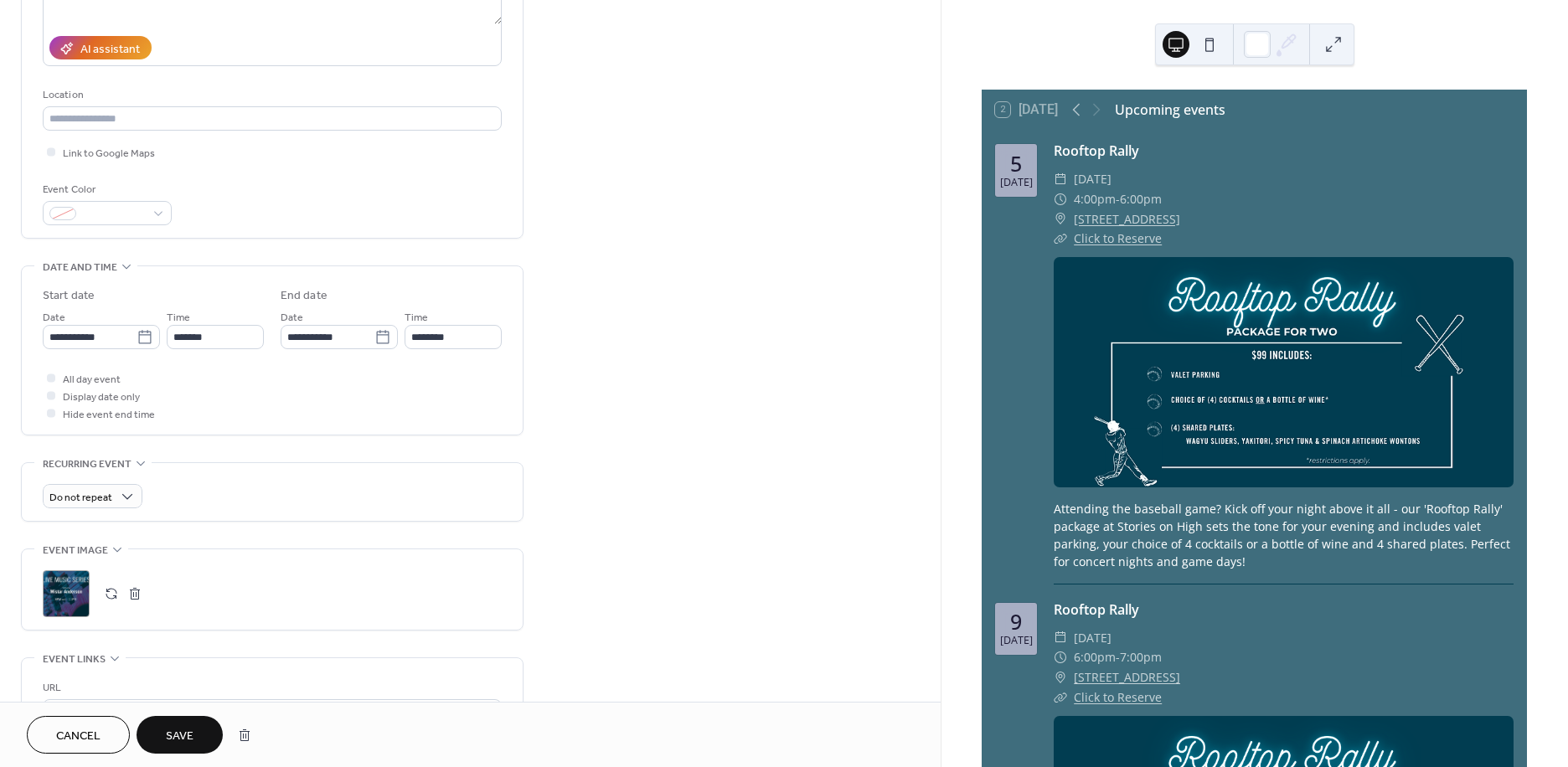 click on "**********" at bounding box center (470, 424) 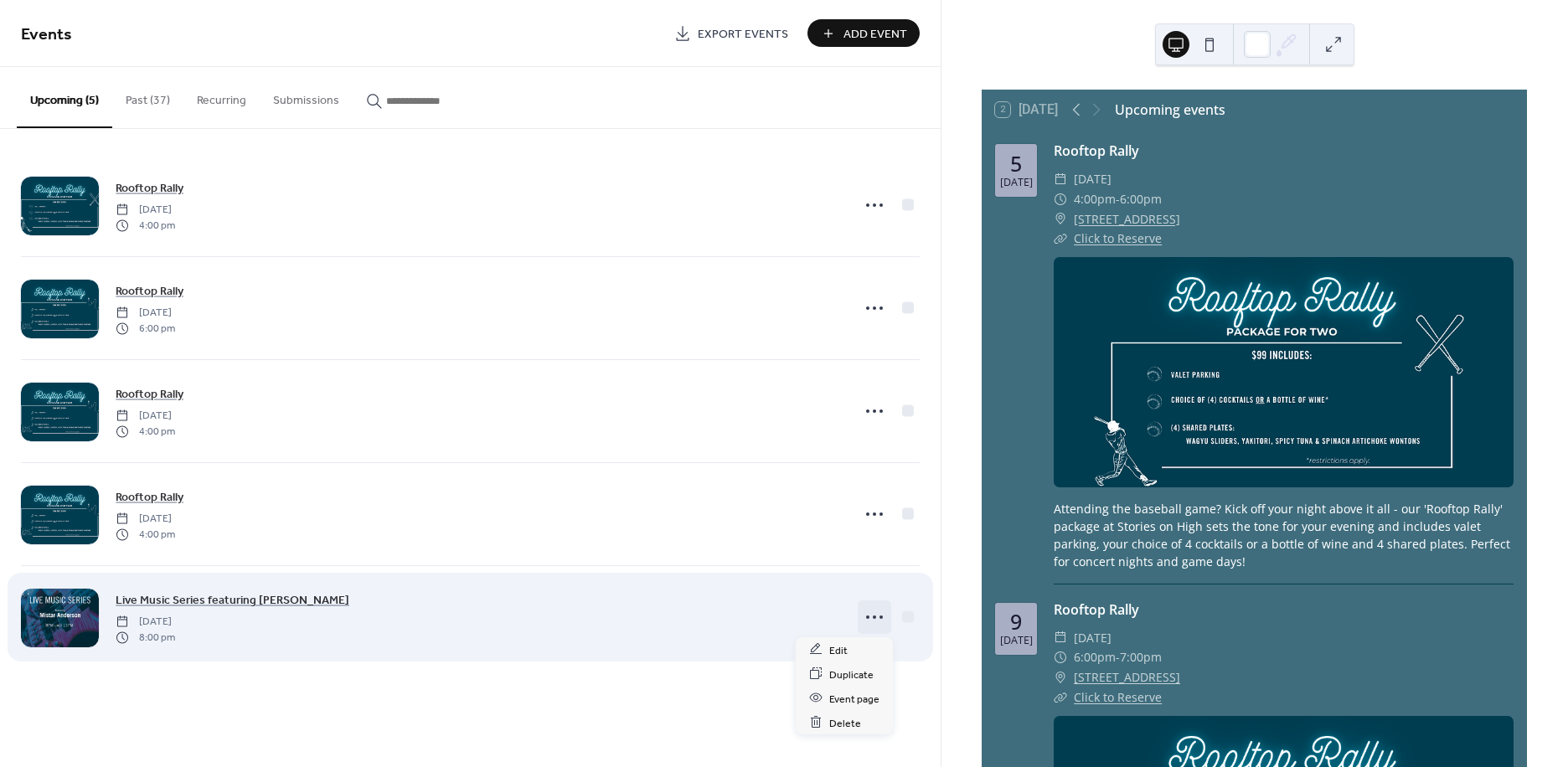 click 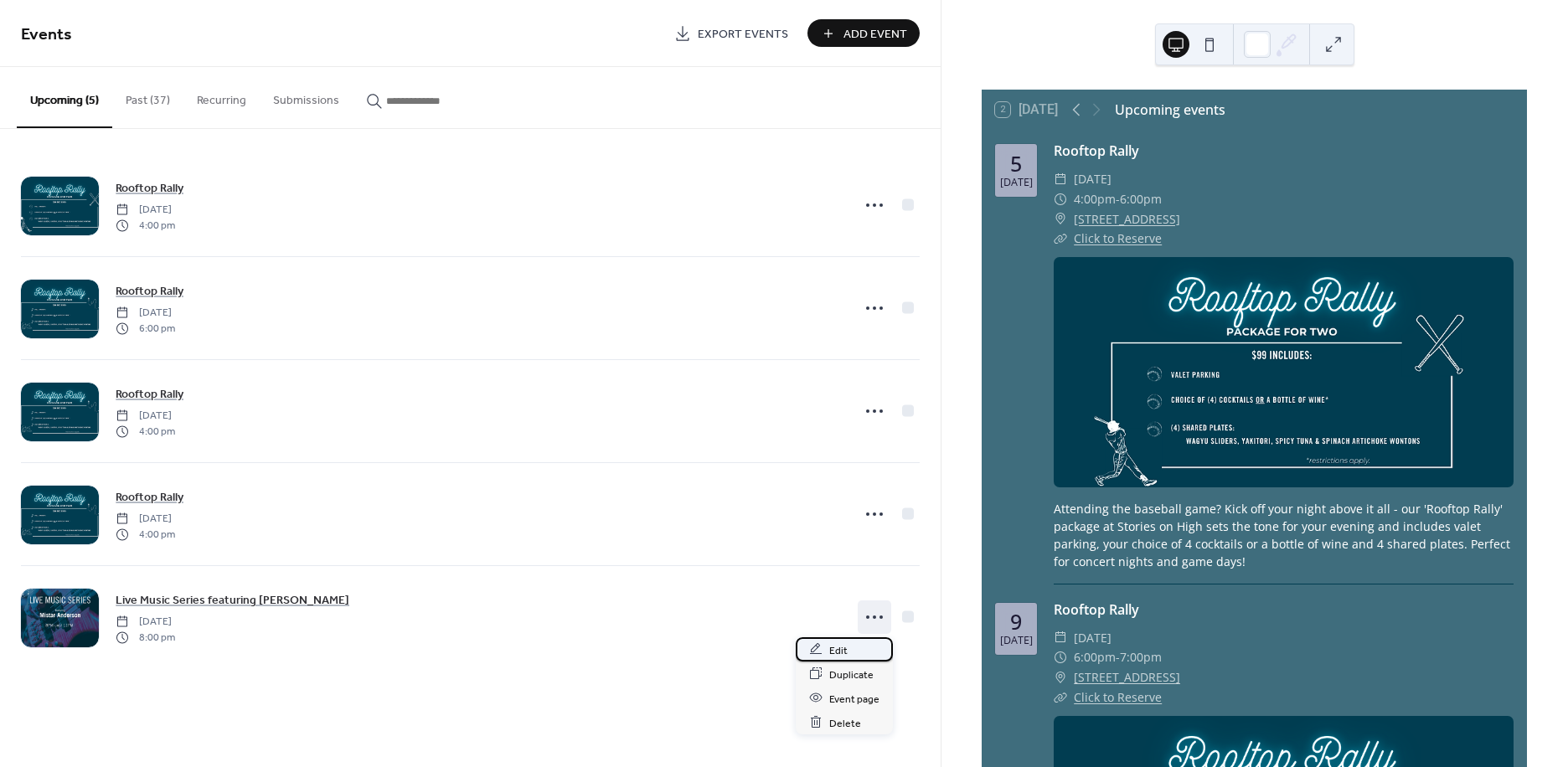 click on "Edit" at bounding box center [844, 649] 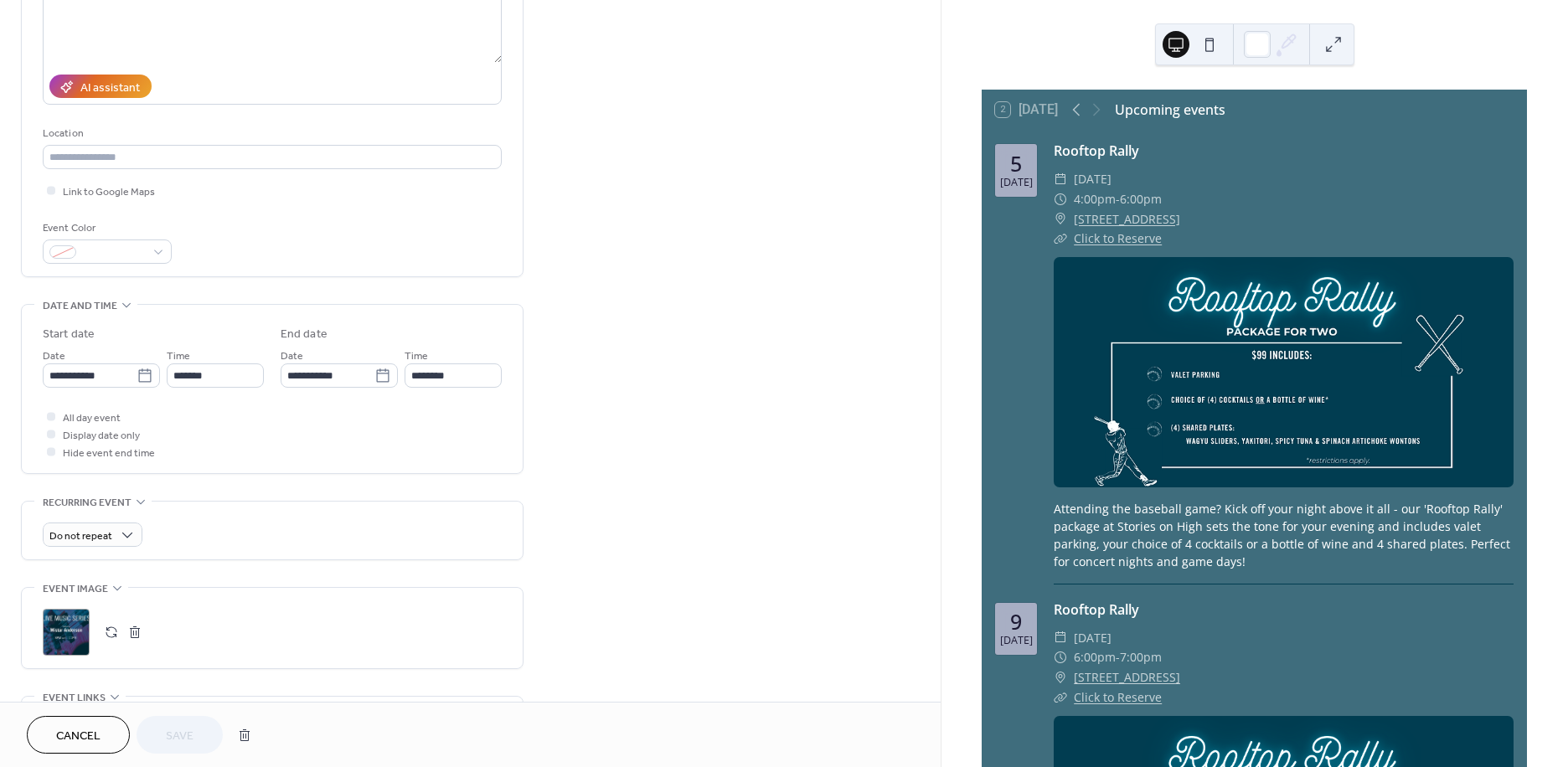 scroll, scrollTop: 279, scrollLeft: 0, axis: vertical 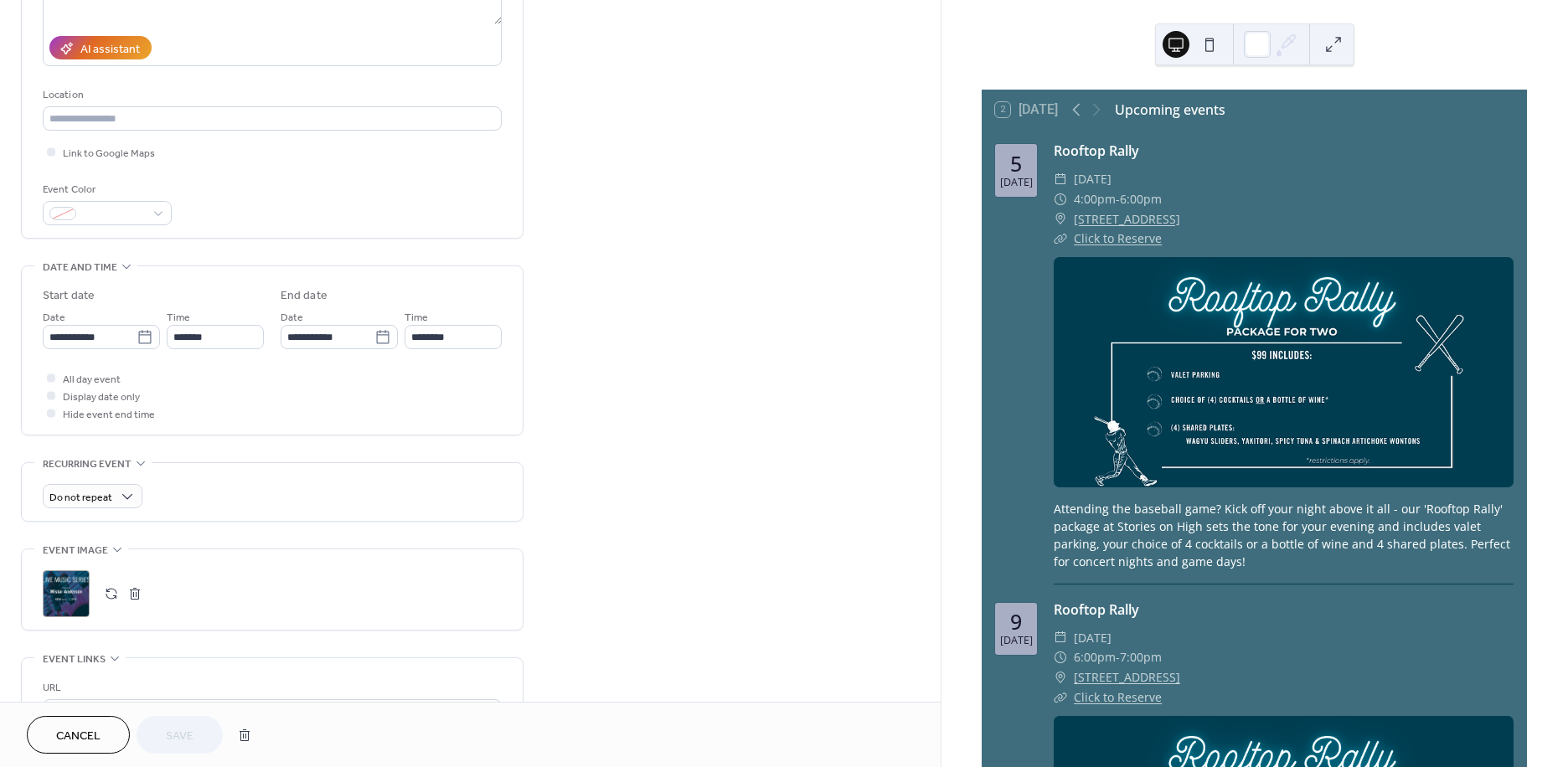 click at bounding box center (111, 594) 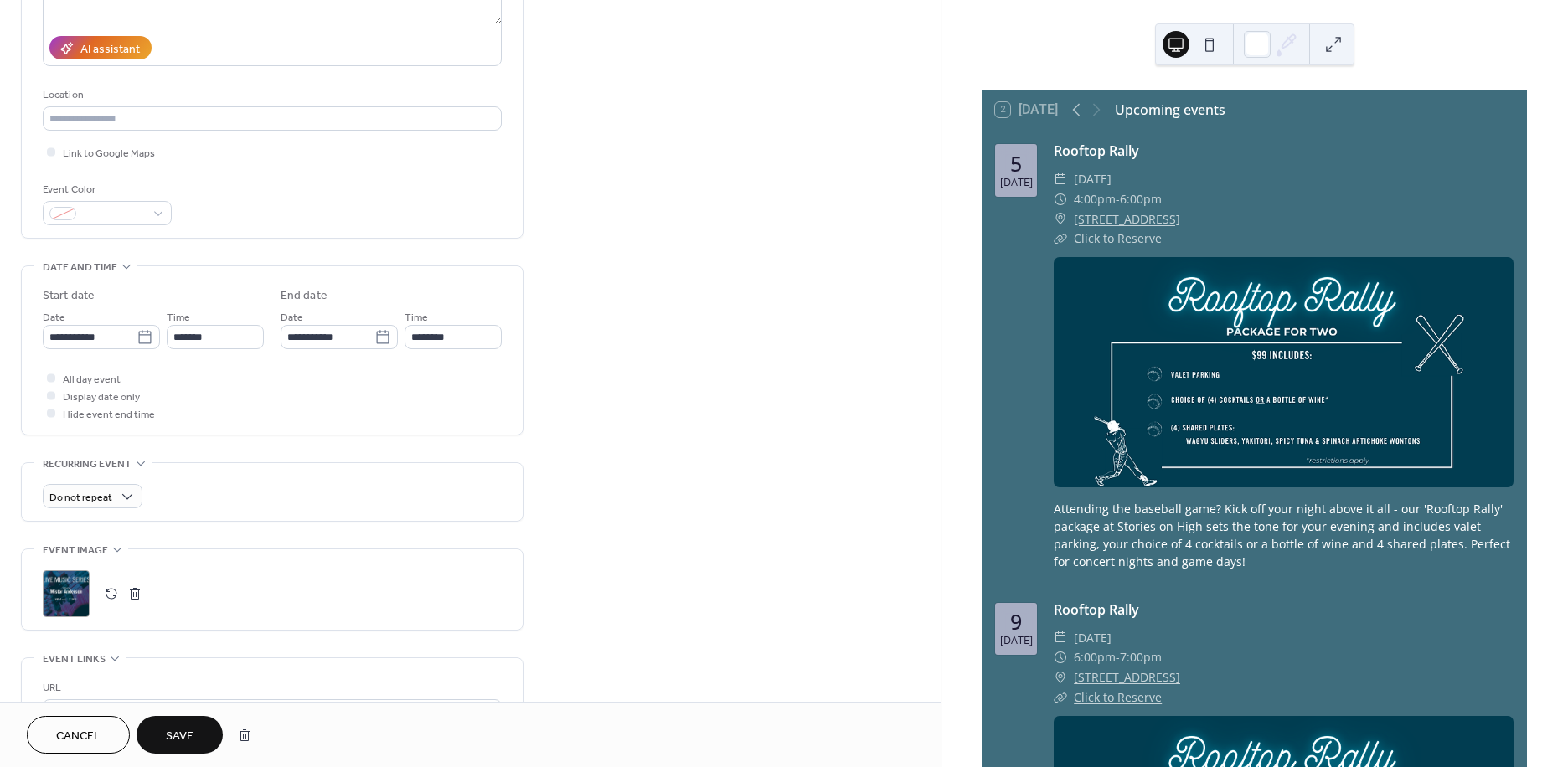click on "Save" at bounding box center [179, 736] 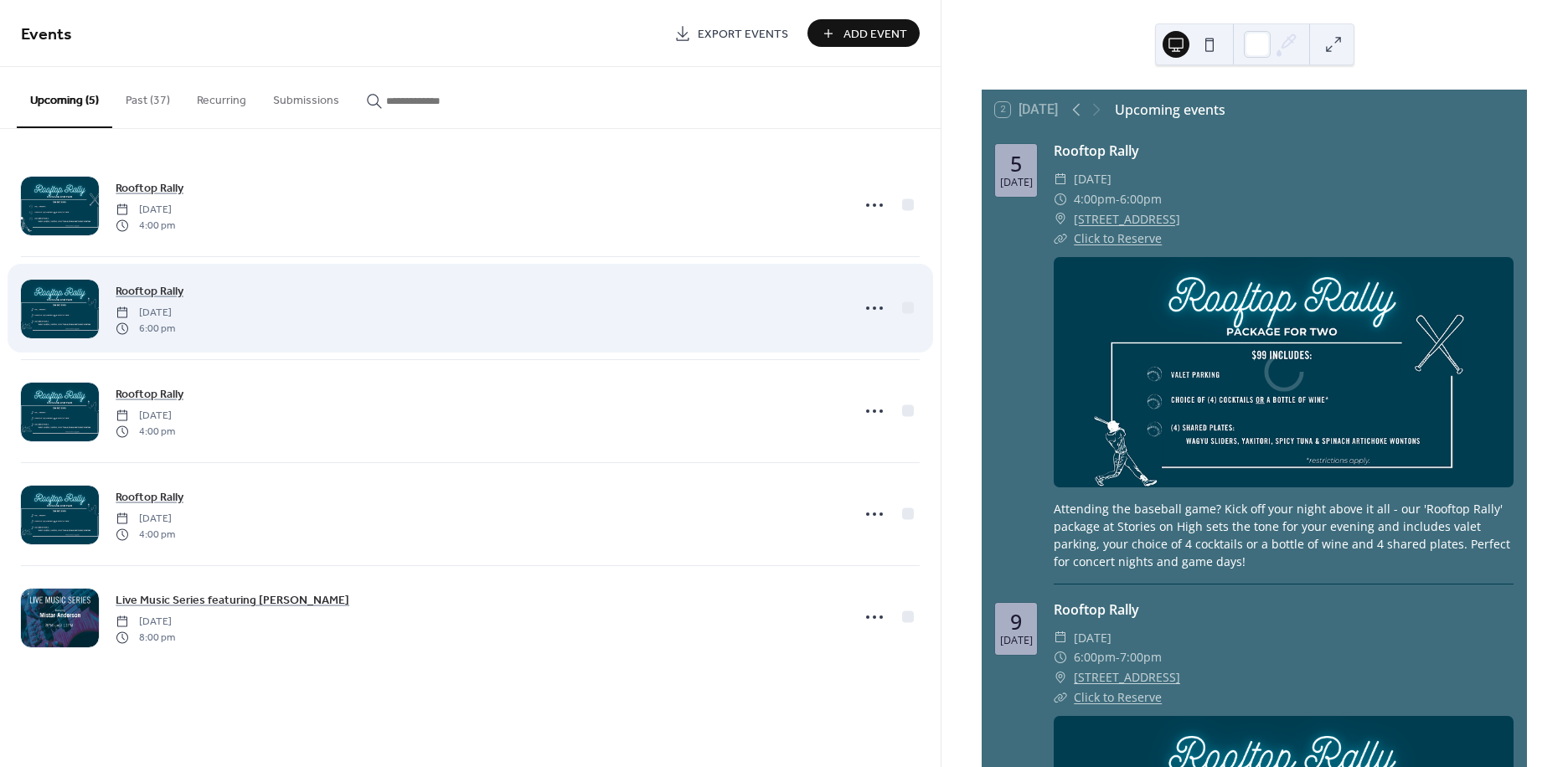 scroll, scrollTop: 0, scrollLeft: 0, axis: both 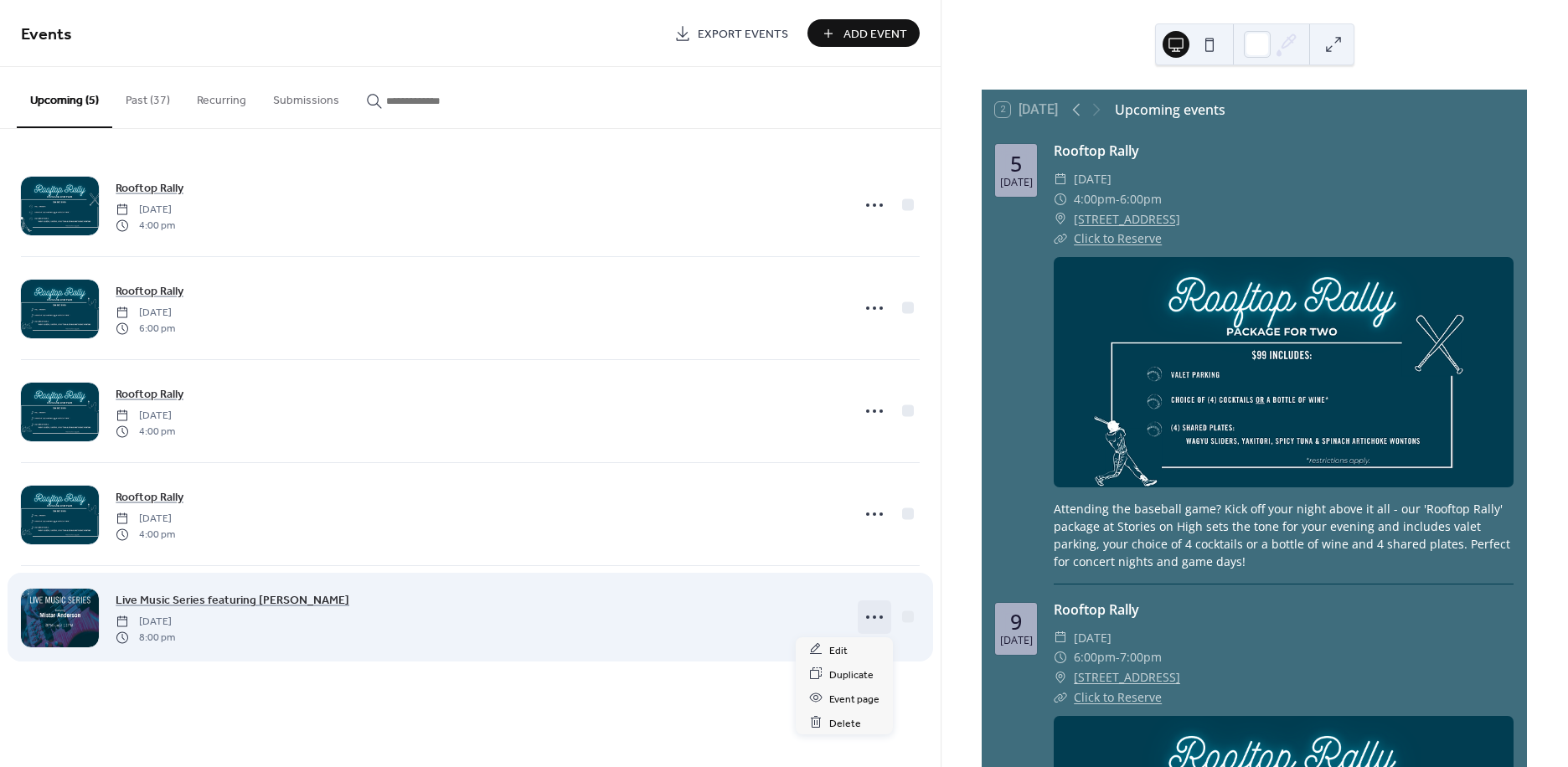 click 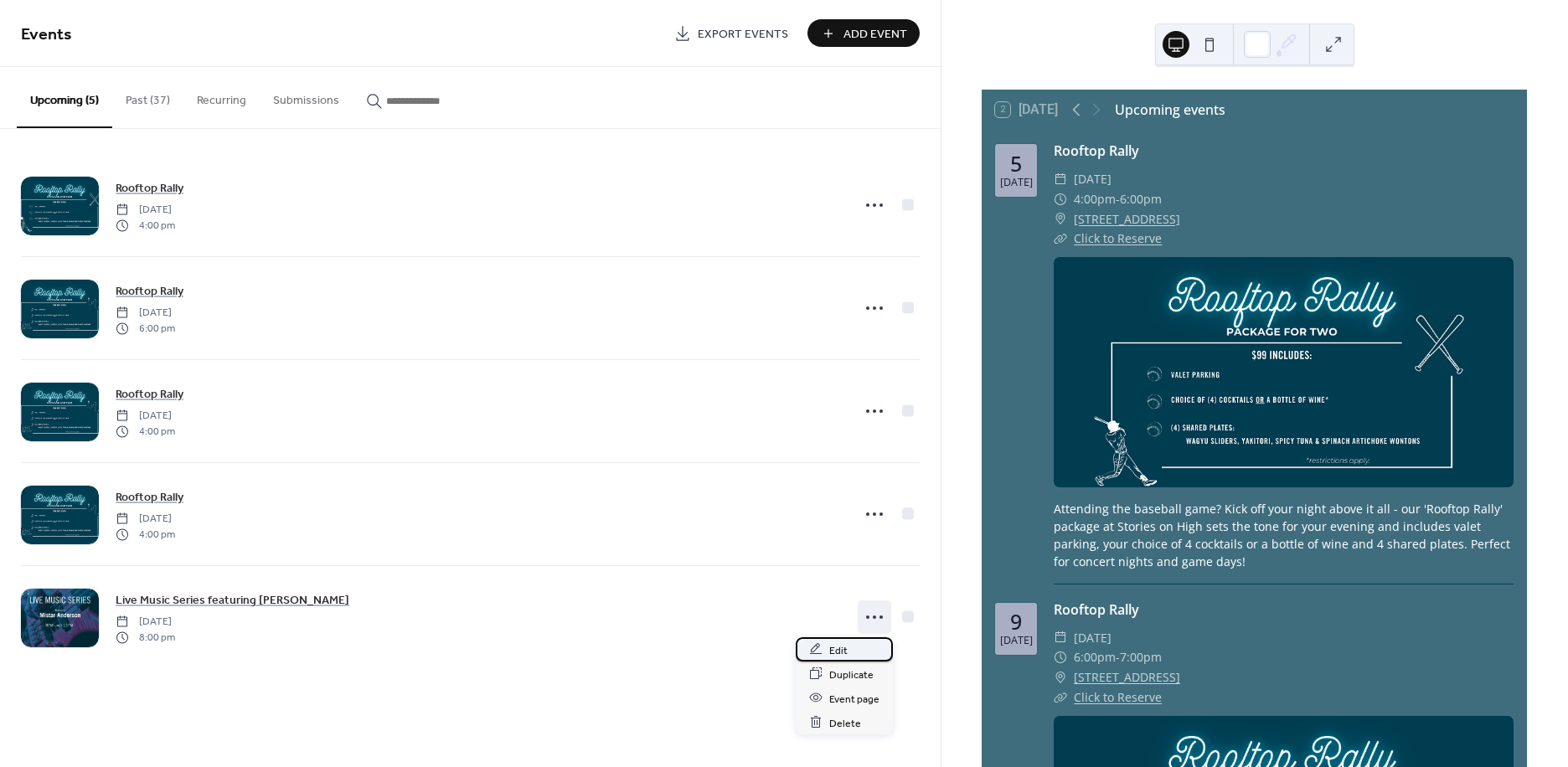 click on "Edit" at bounding box center [844, 649] 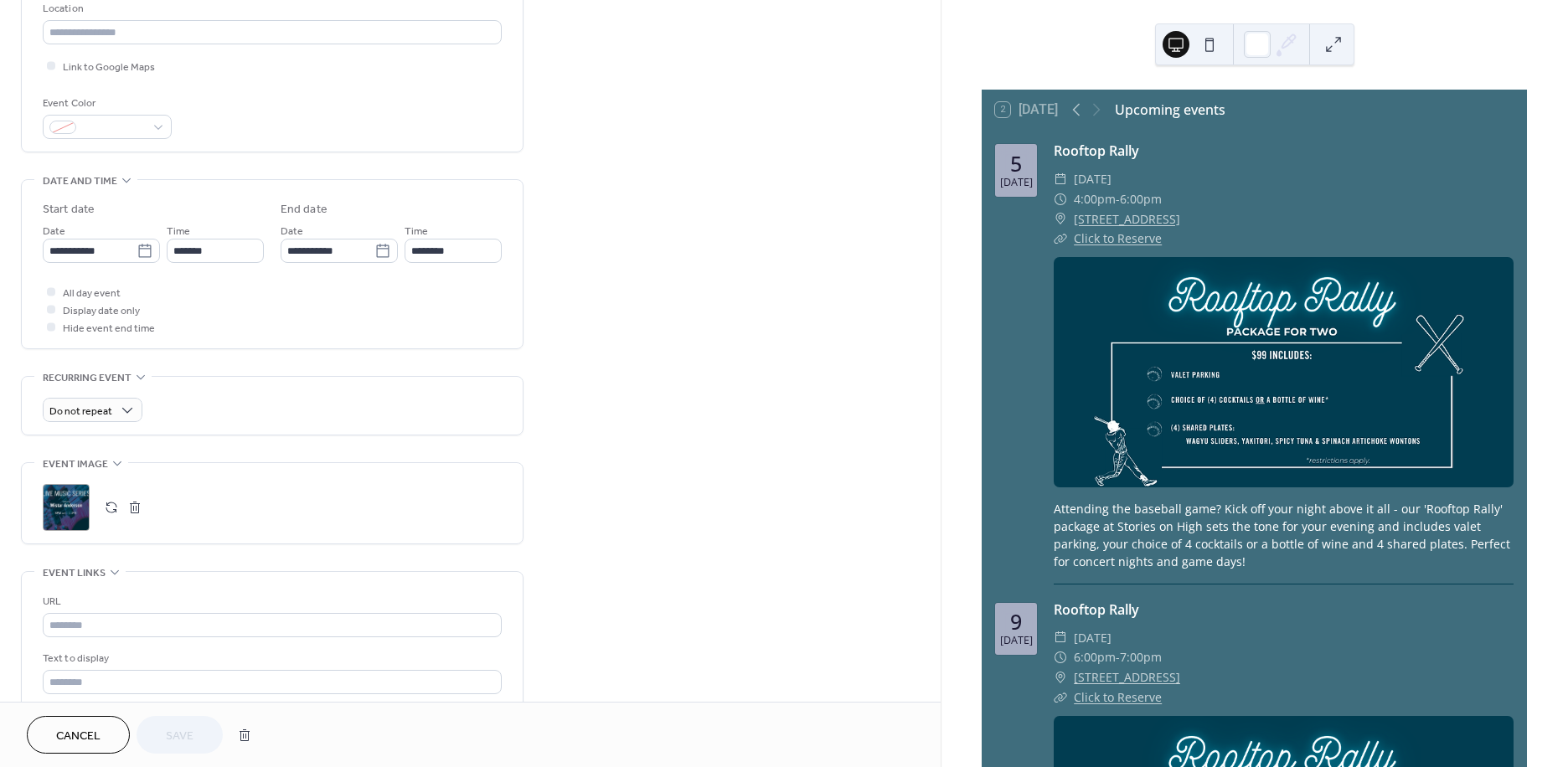 scroll, scrollTop: 372, scrollLeft: 0, axis: vertical 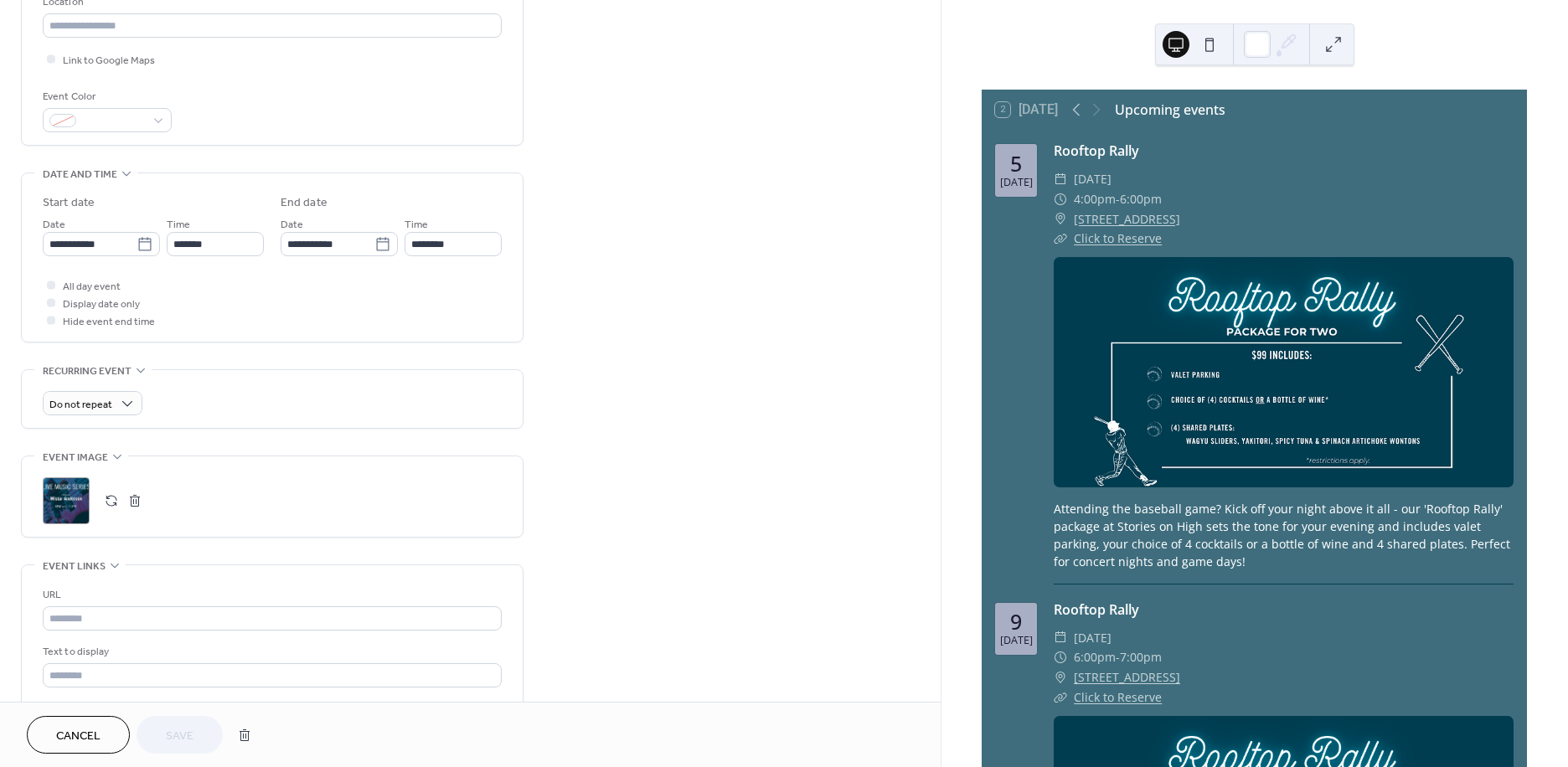 click at bounding box center [111, 501] 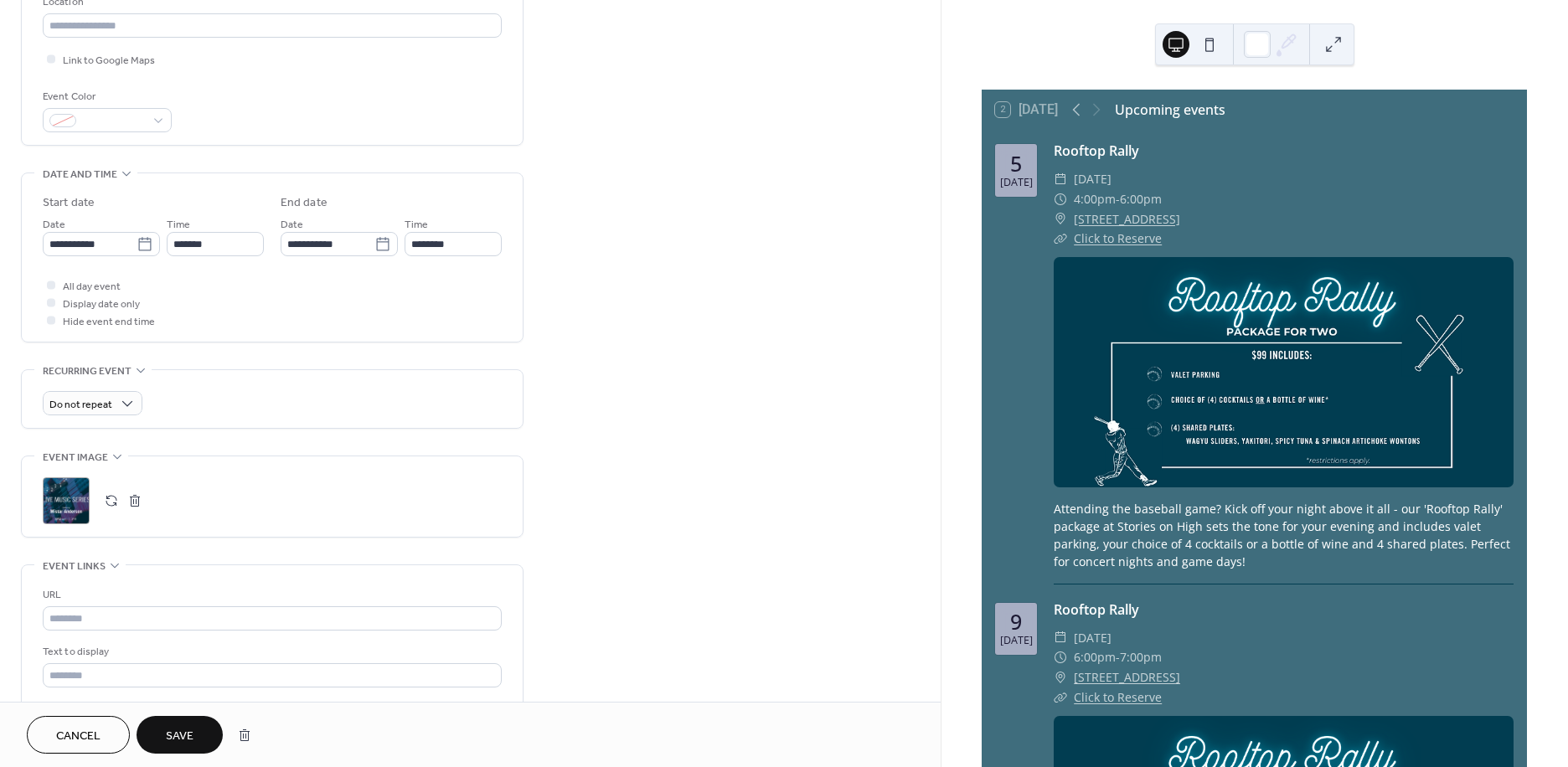 click on "Save" at bounding box center (179, 736) 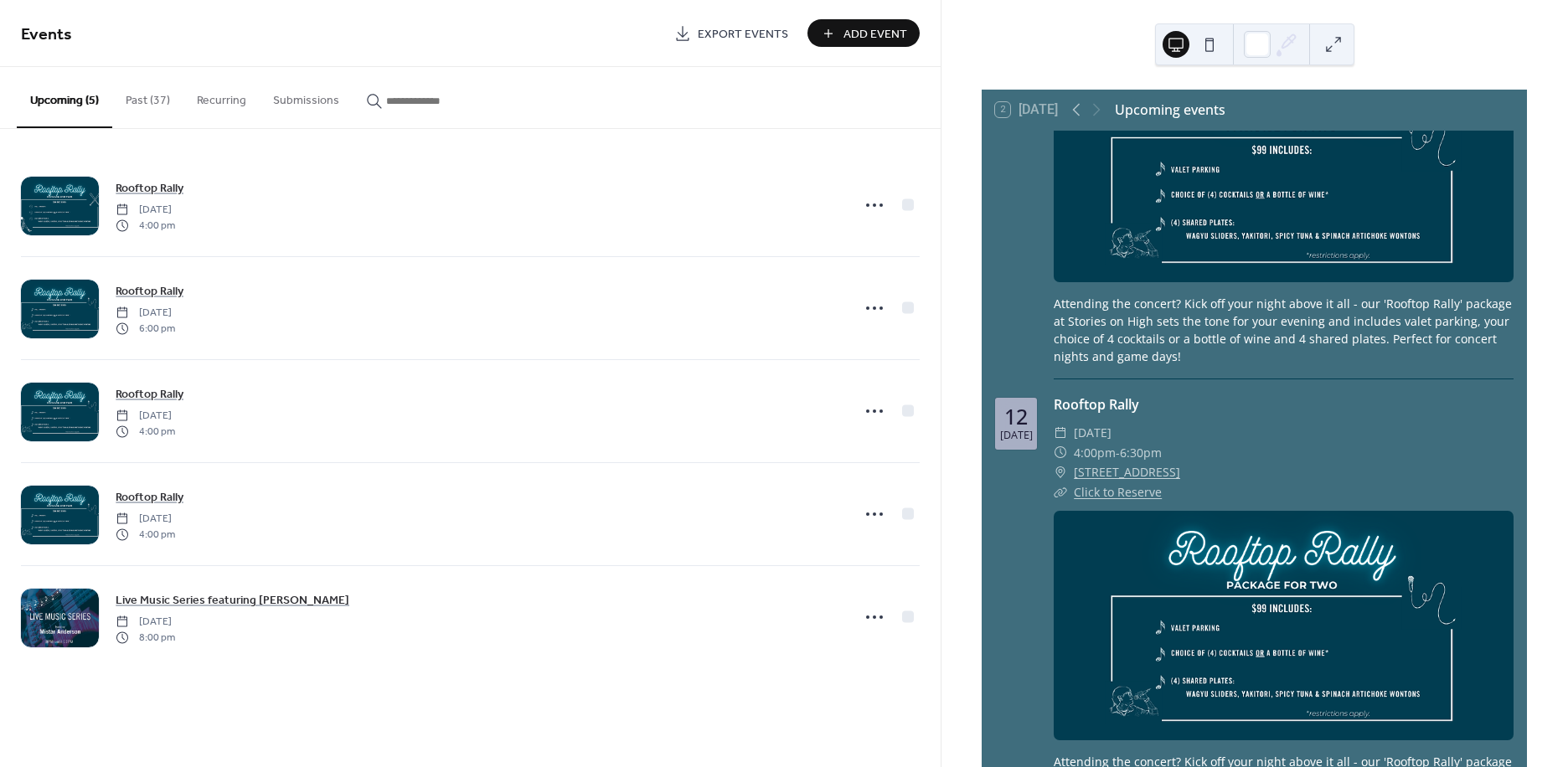 scroll, scrollTop: 1427, scrollLeft: 0, axis: vertical 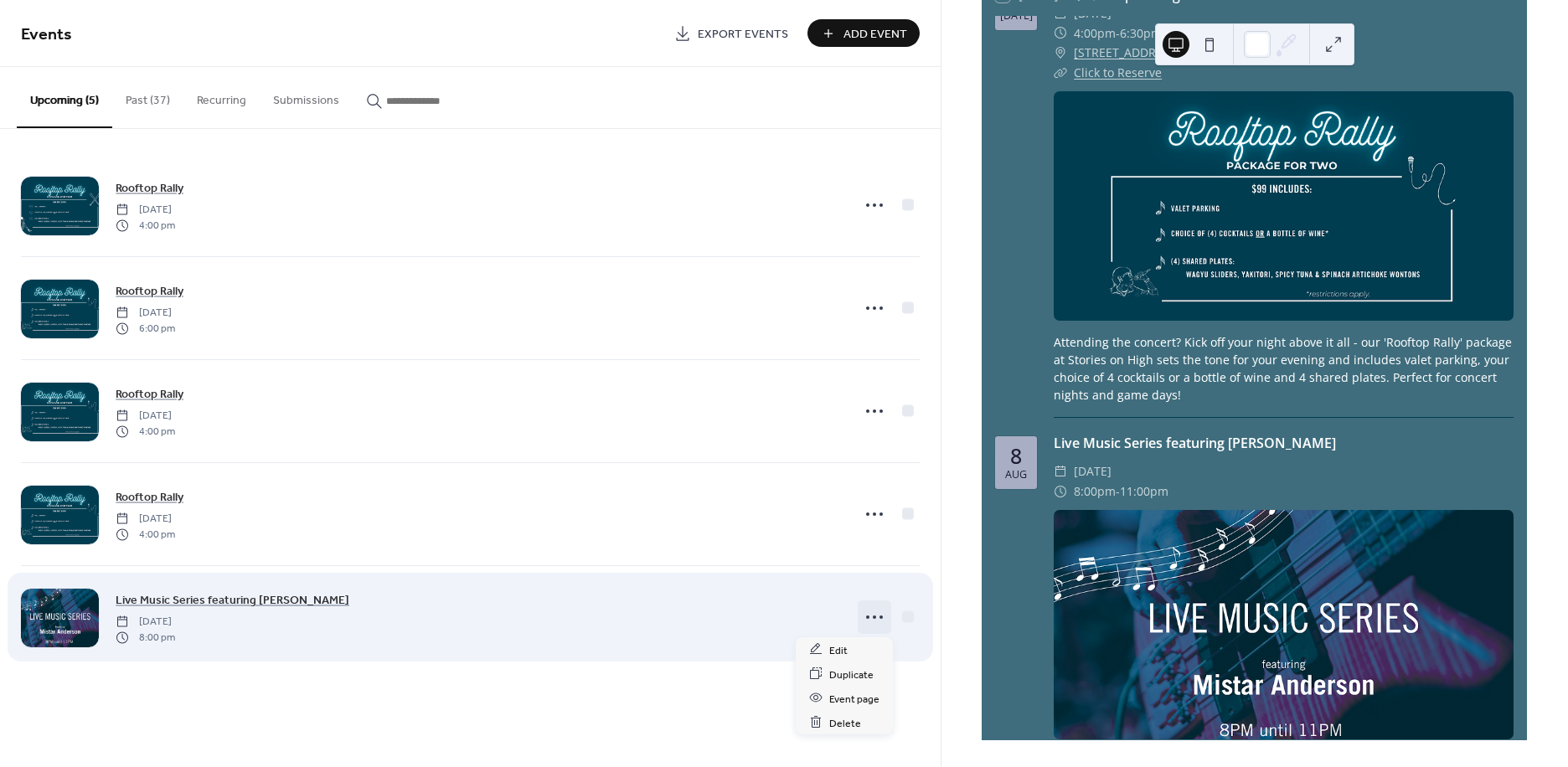 click 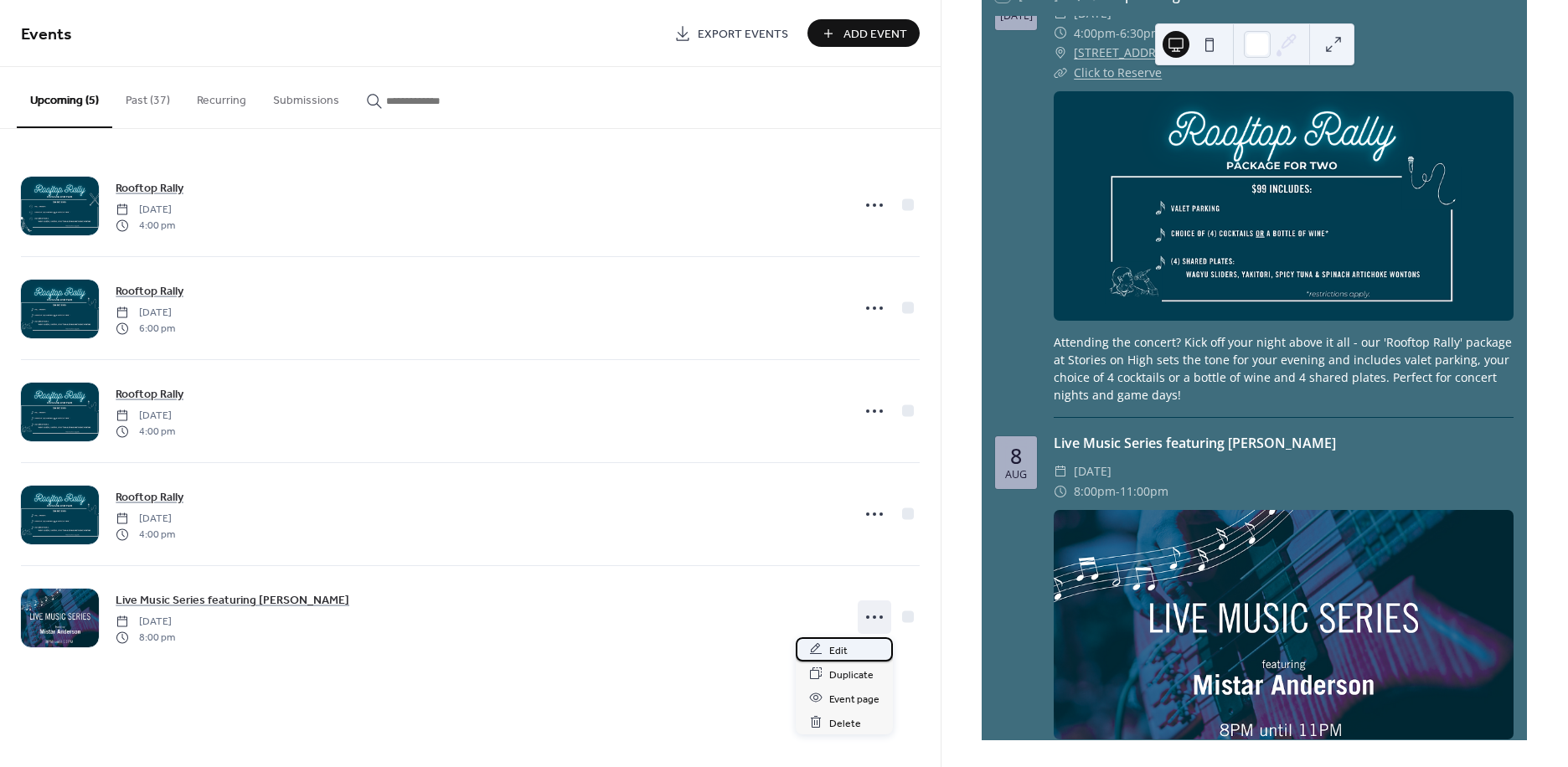 click on "Edit" at bounding box center [844, 649] 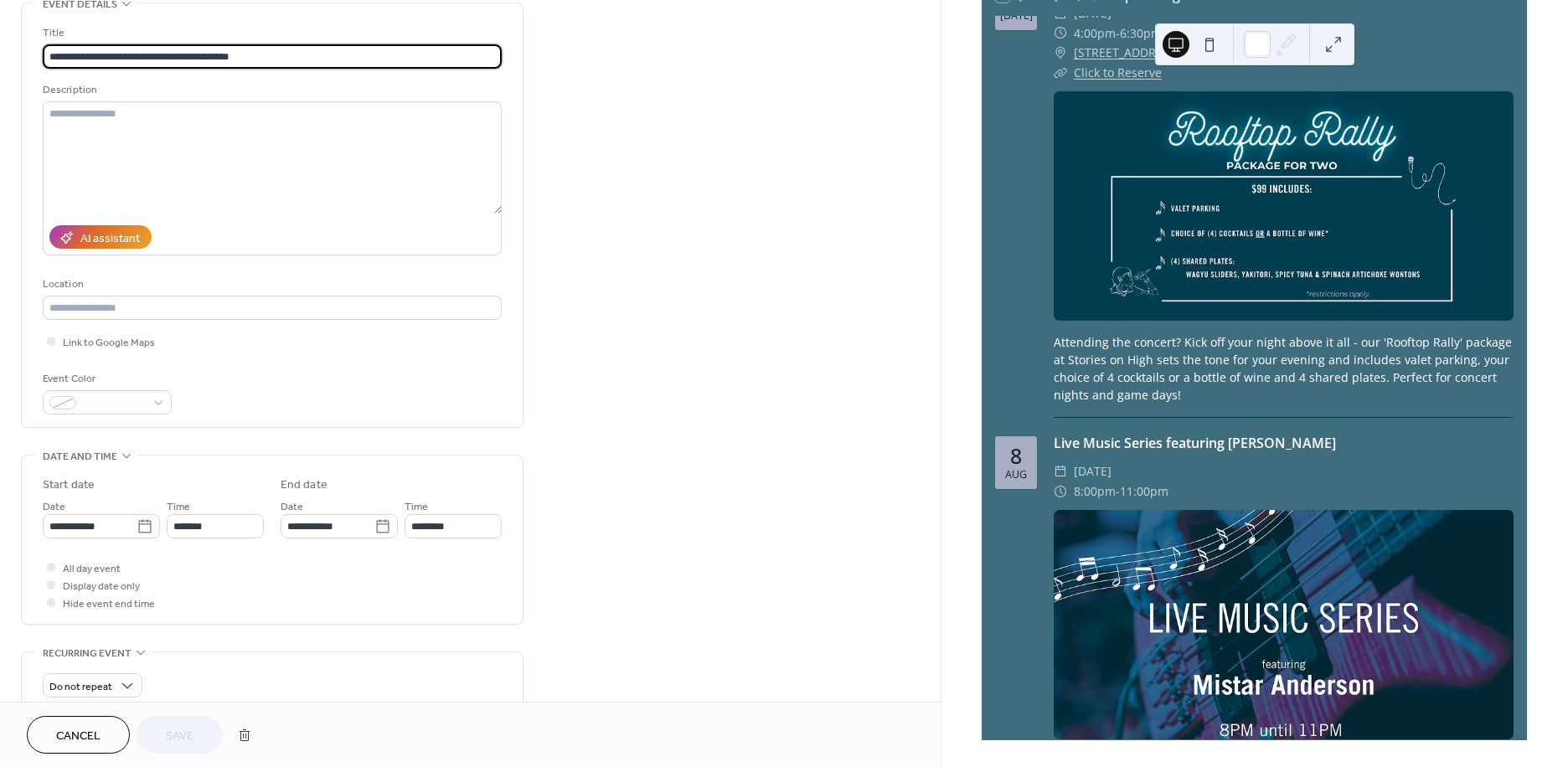 scroll, scrollTop: 372, scrollLeft: 0, axis: vertical 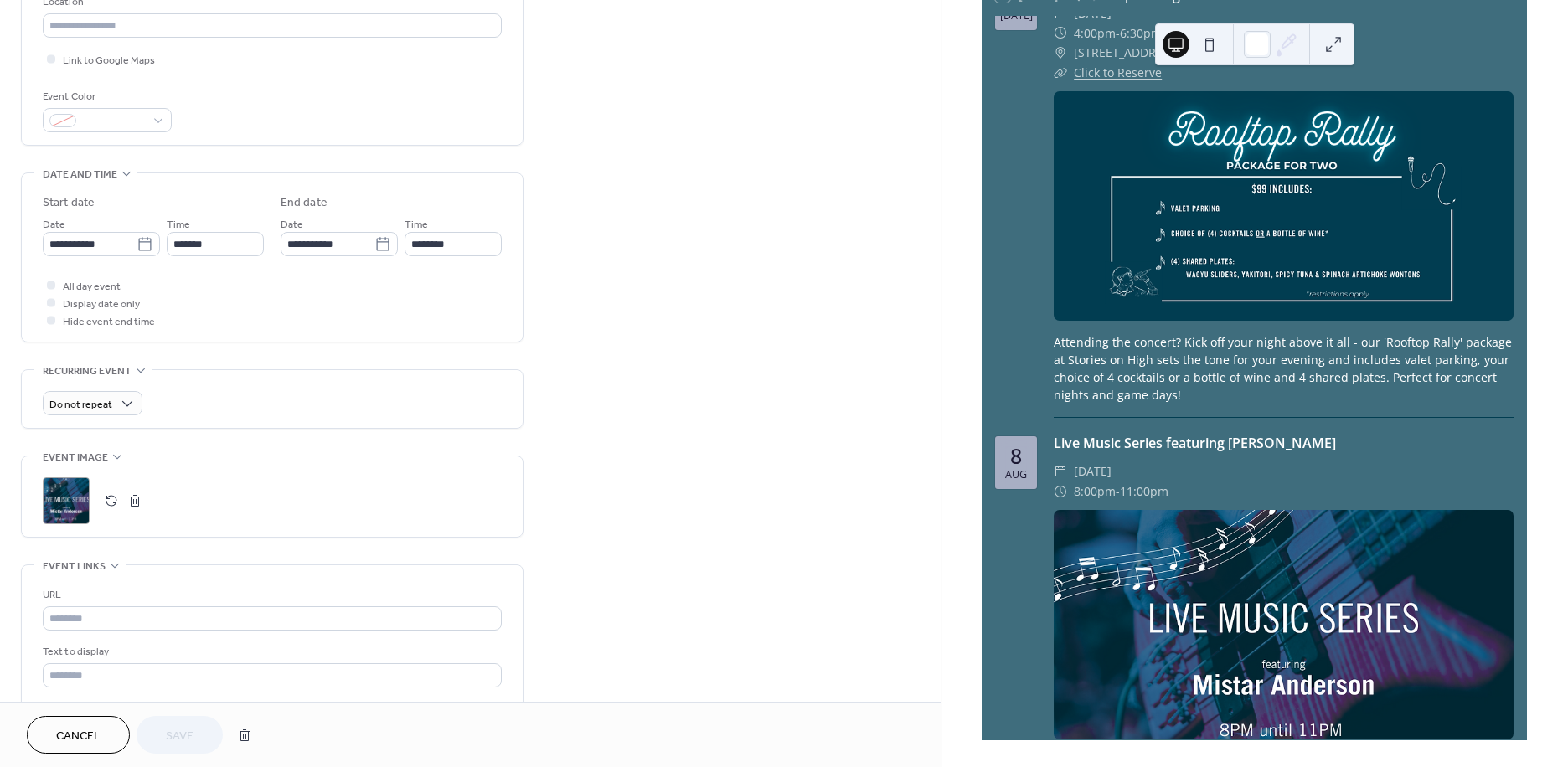 click at bounding box center [111, 501] 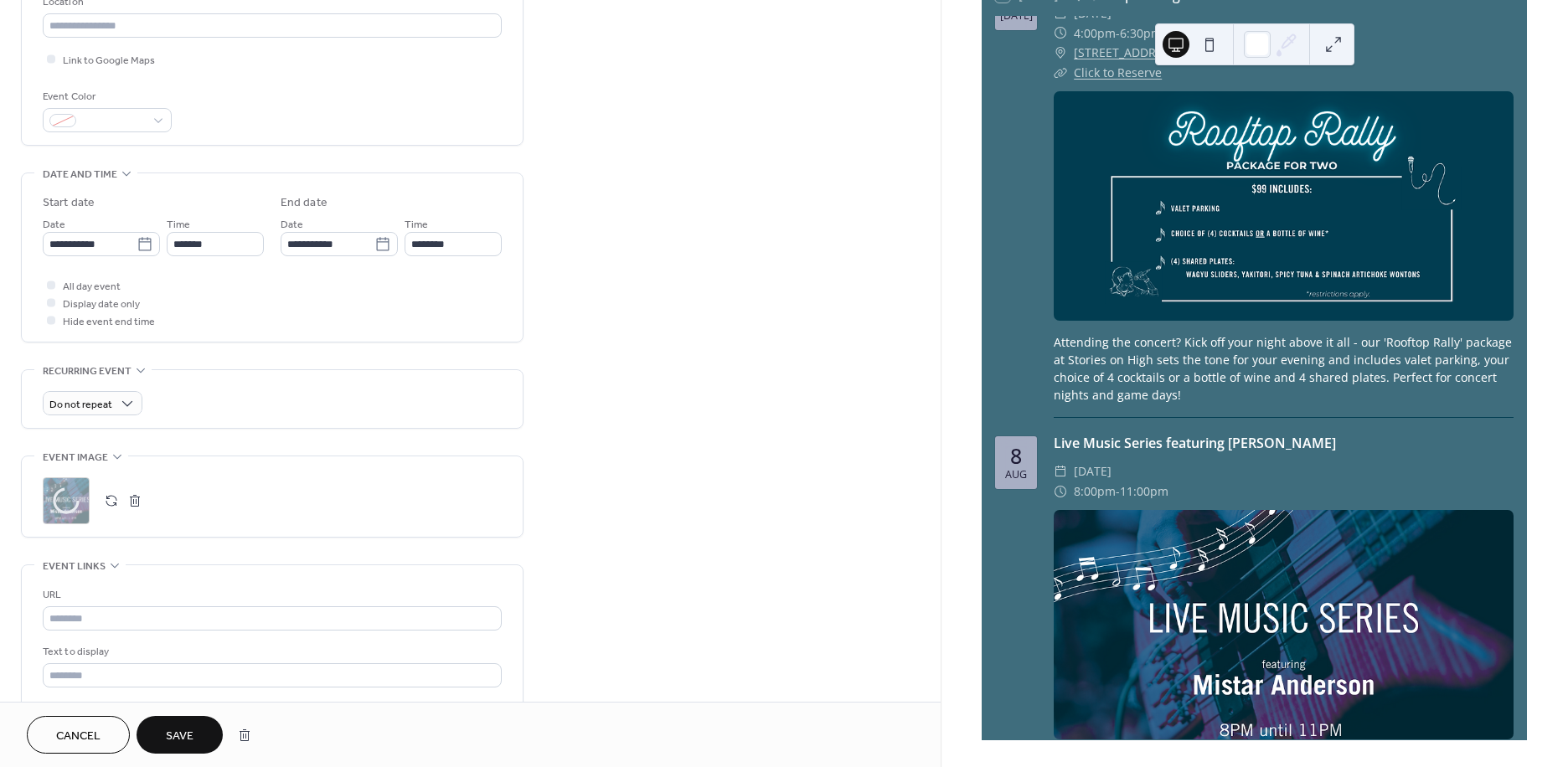 click on "Save" at bounding box center [179, 734] 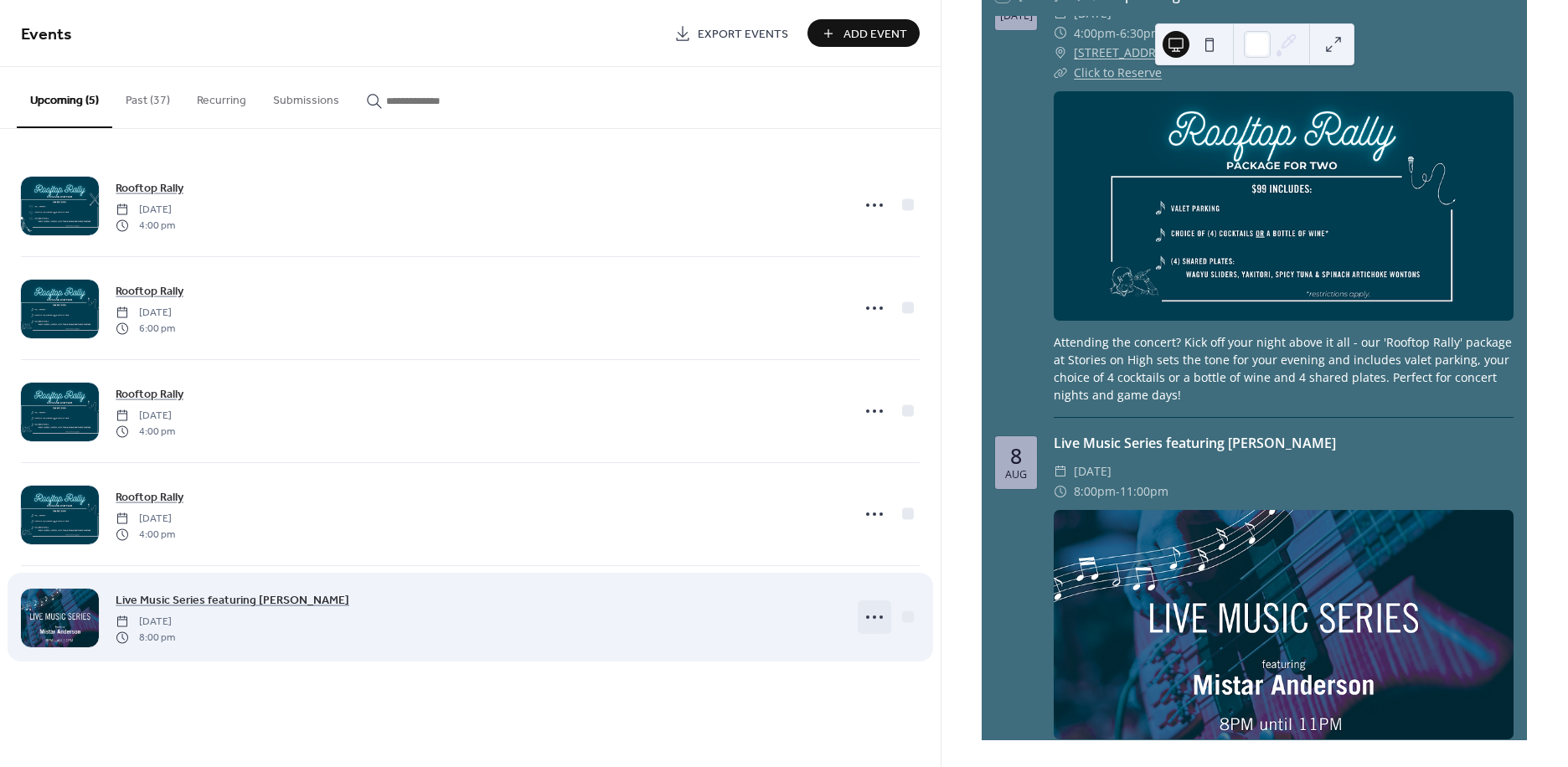 click 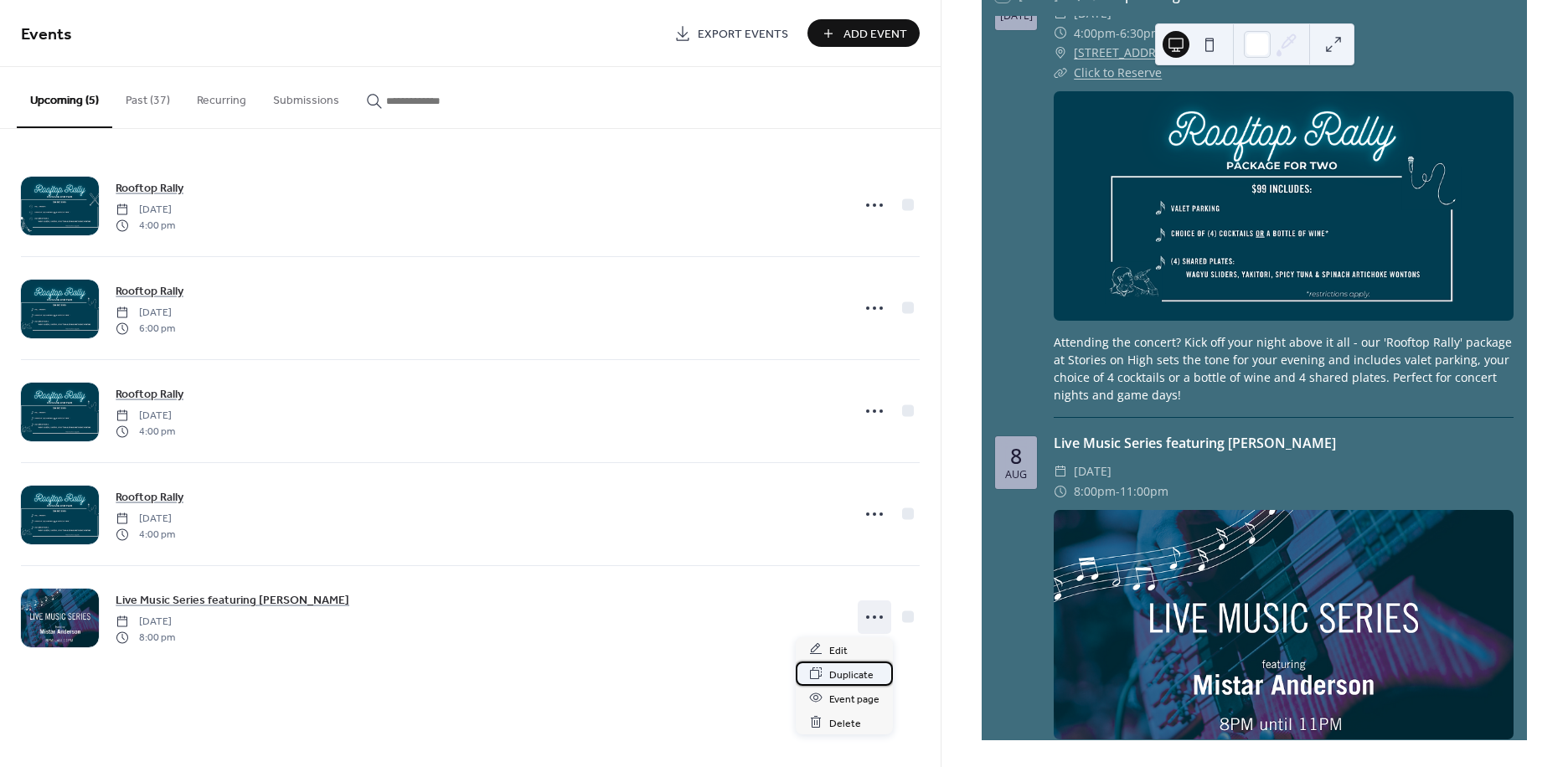 click on "Duplicate" at bounding box center (851, 674) 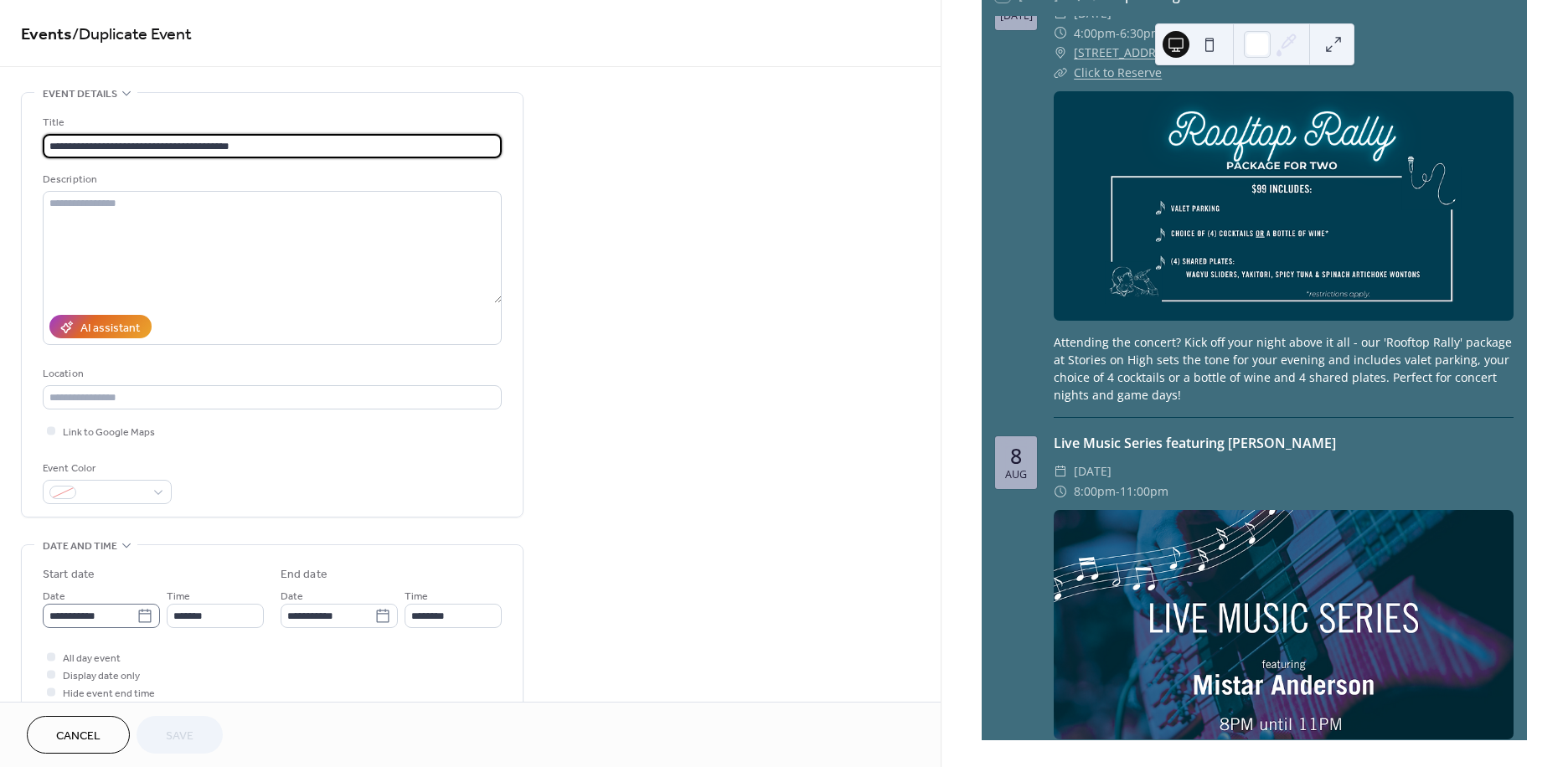 click 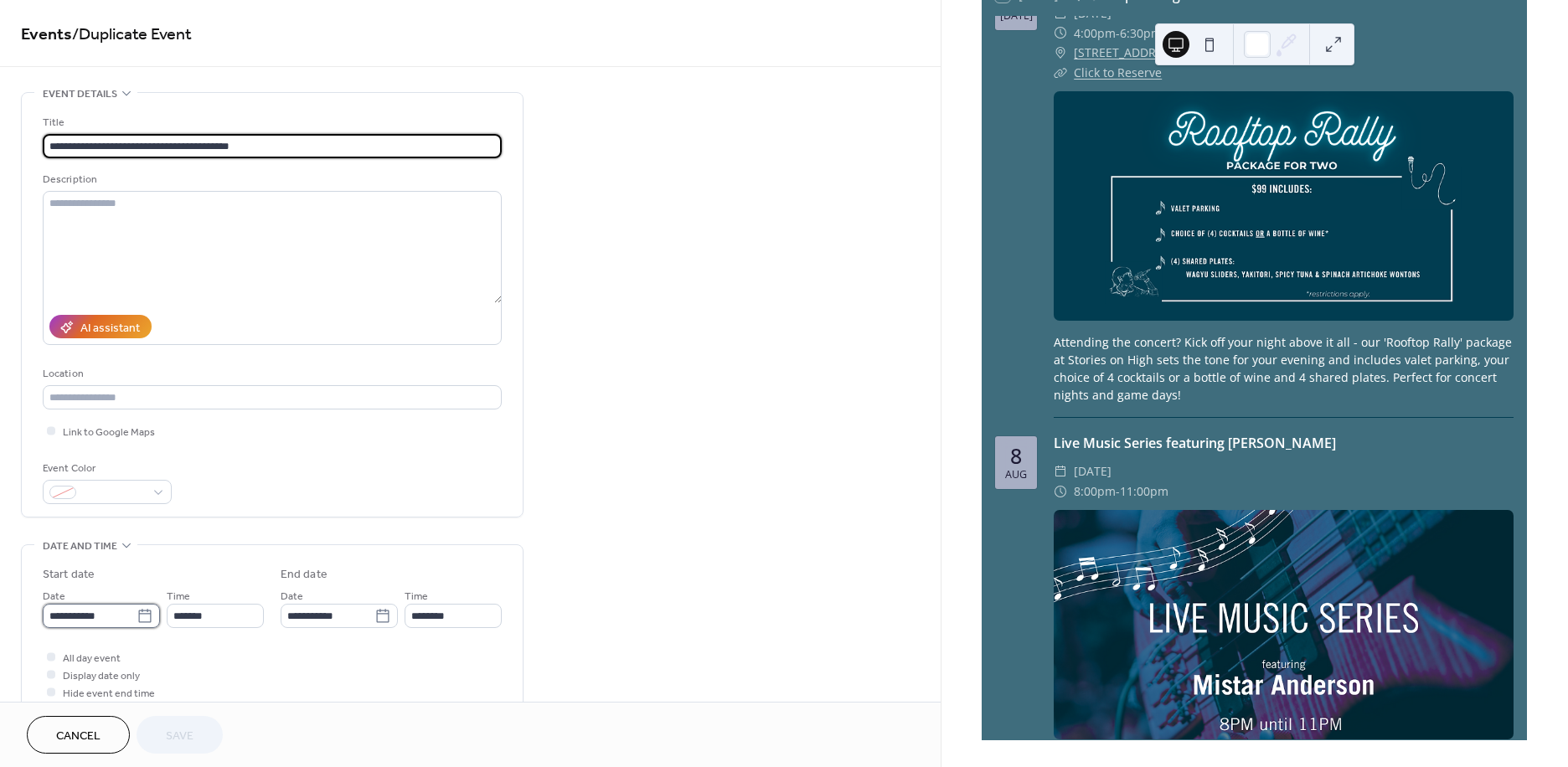 click on "**********" at bounding box center (90, 615) 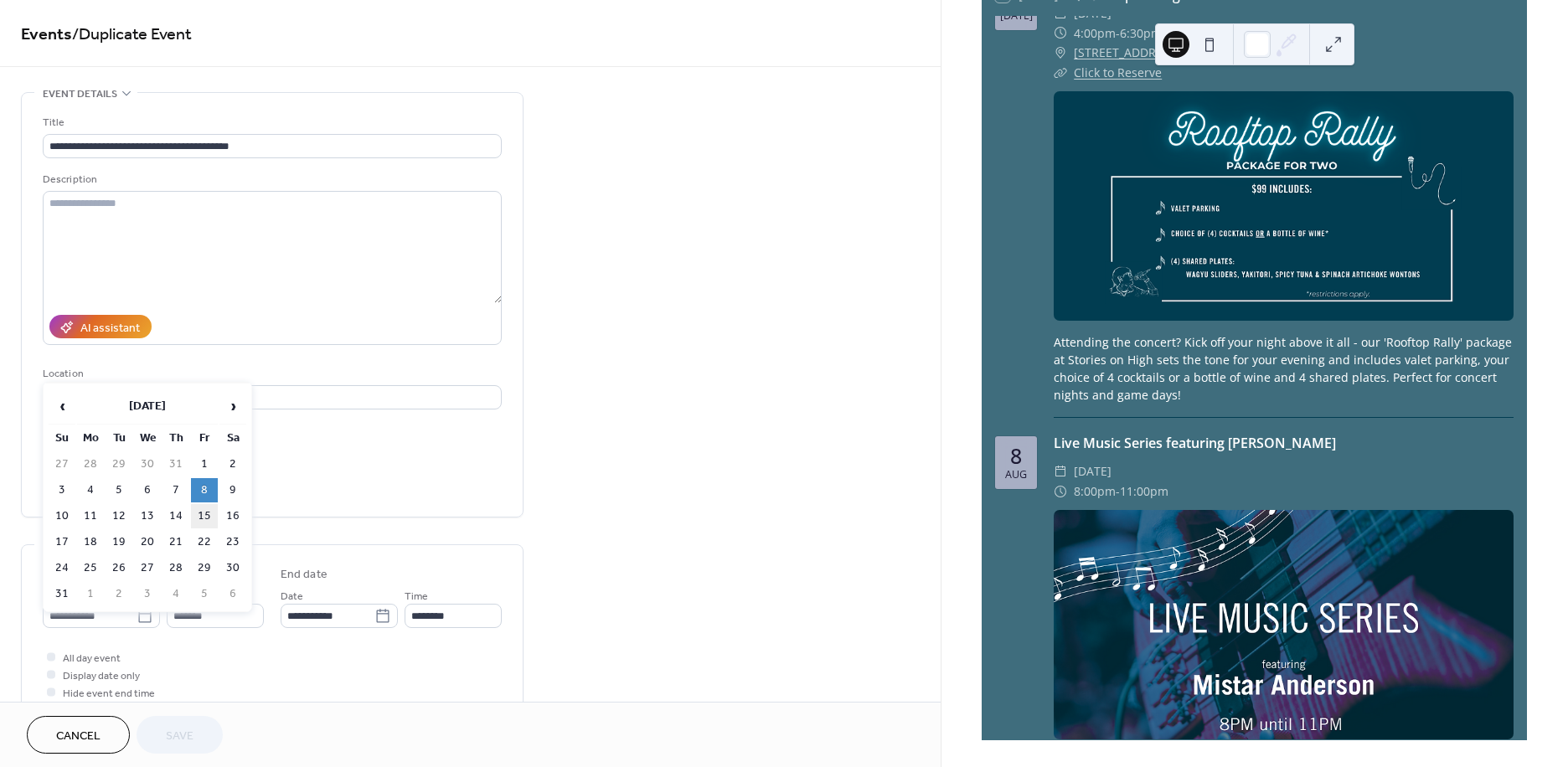 click on "15" at bounding box center [204, 516] 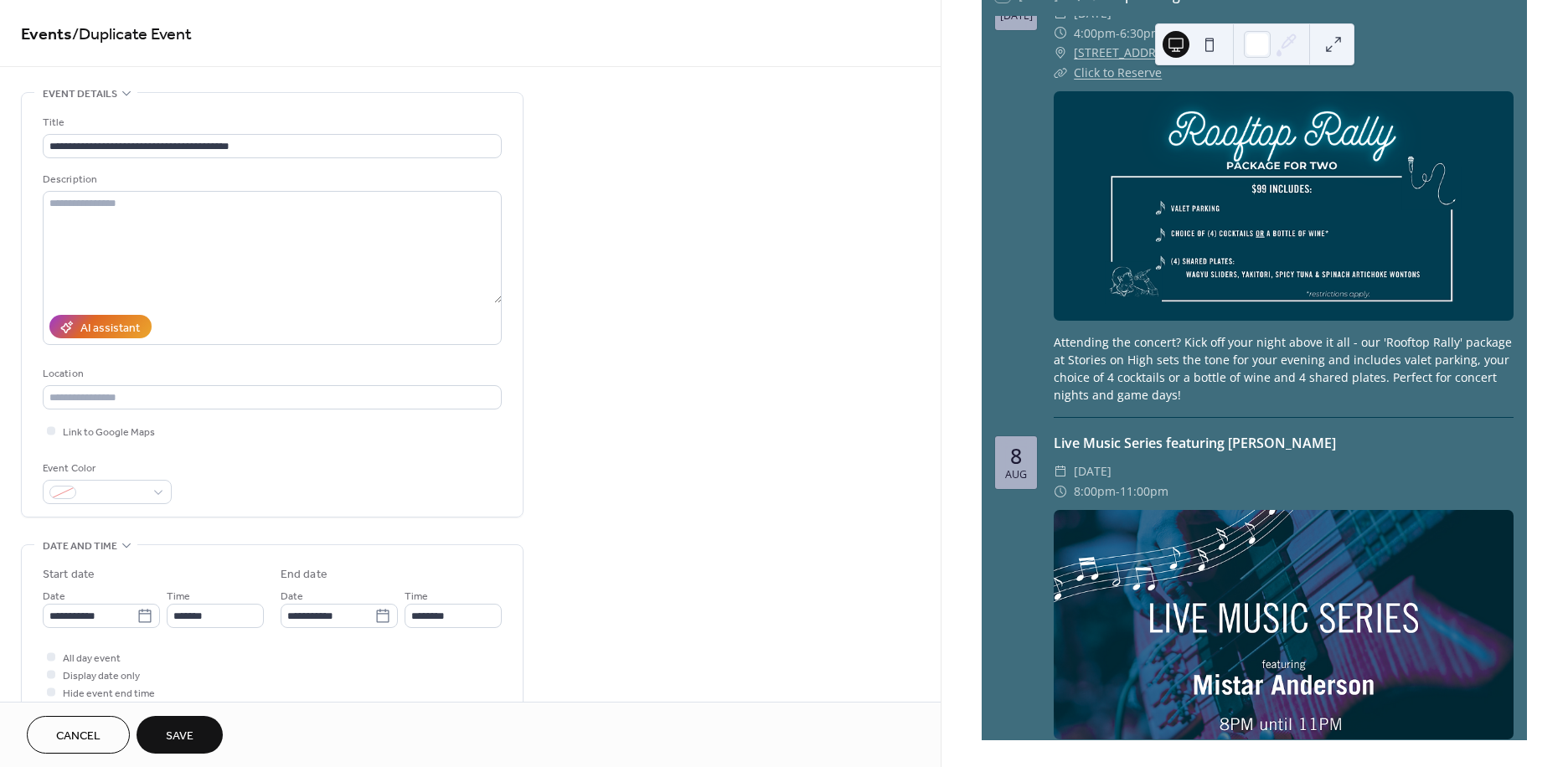 click on "**********" at bounding box center (470, 703) 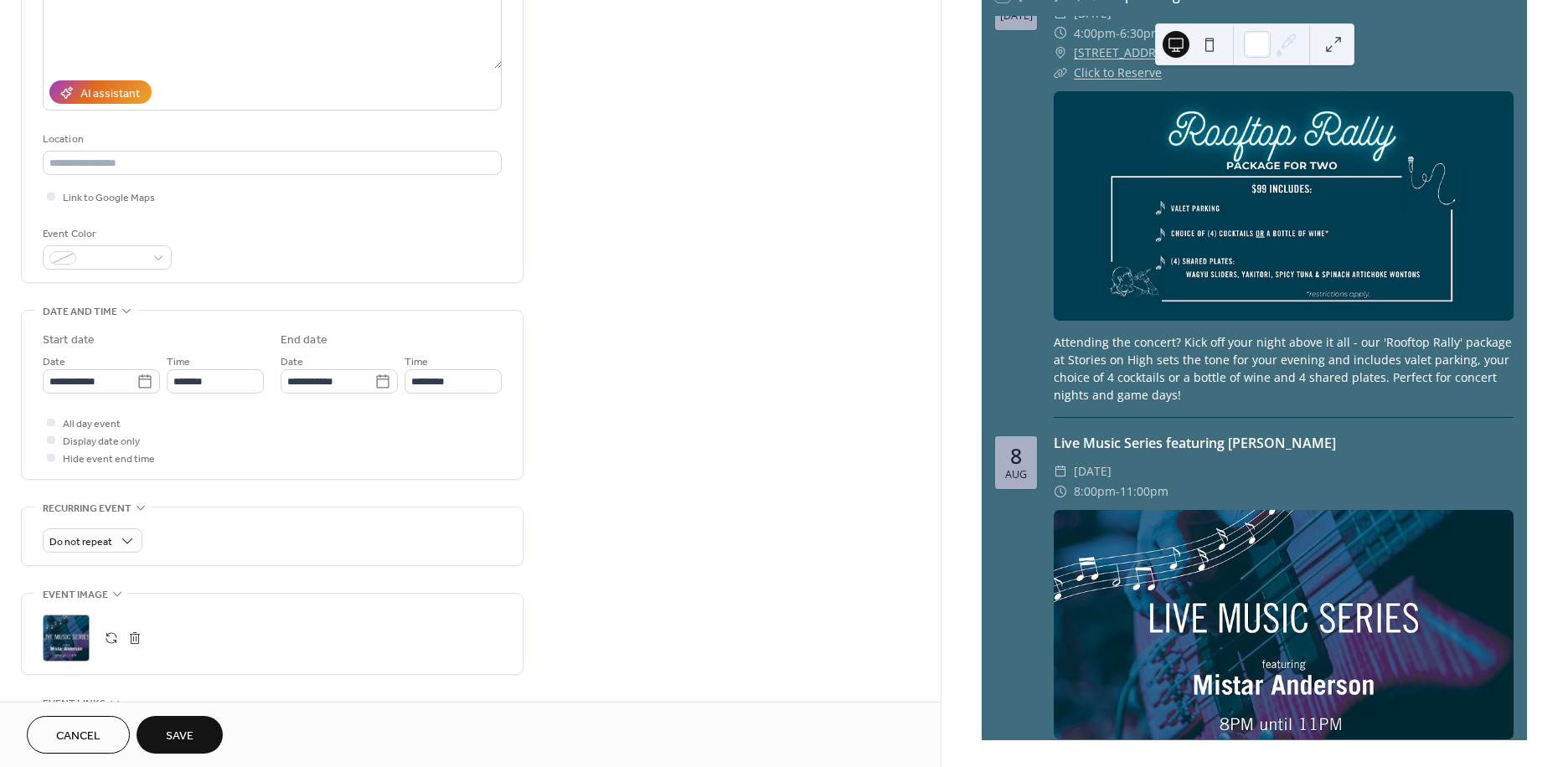 scroll, scrollTop: 279, scrollLeft: 0, axis: vertical 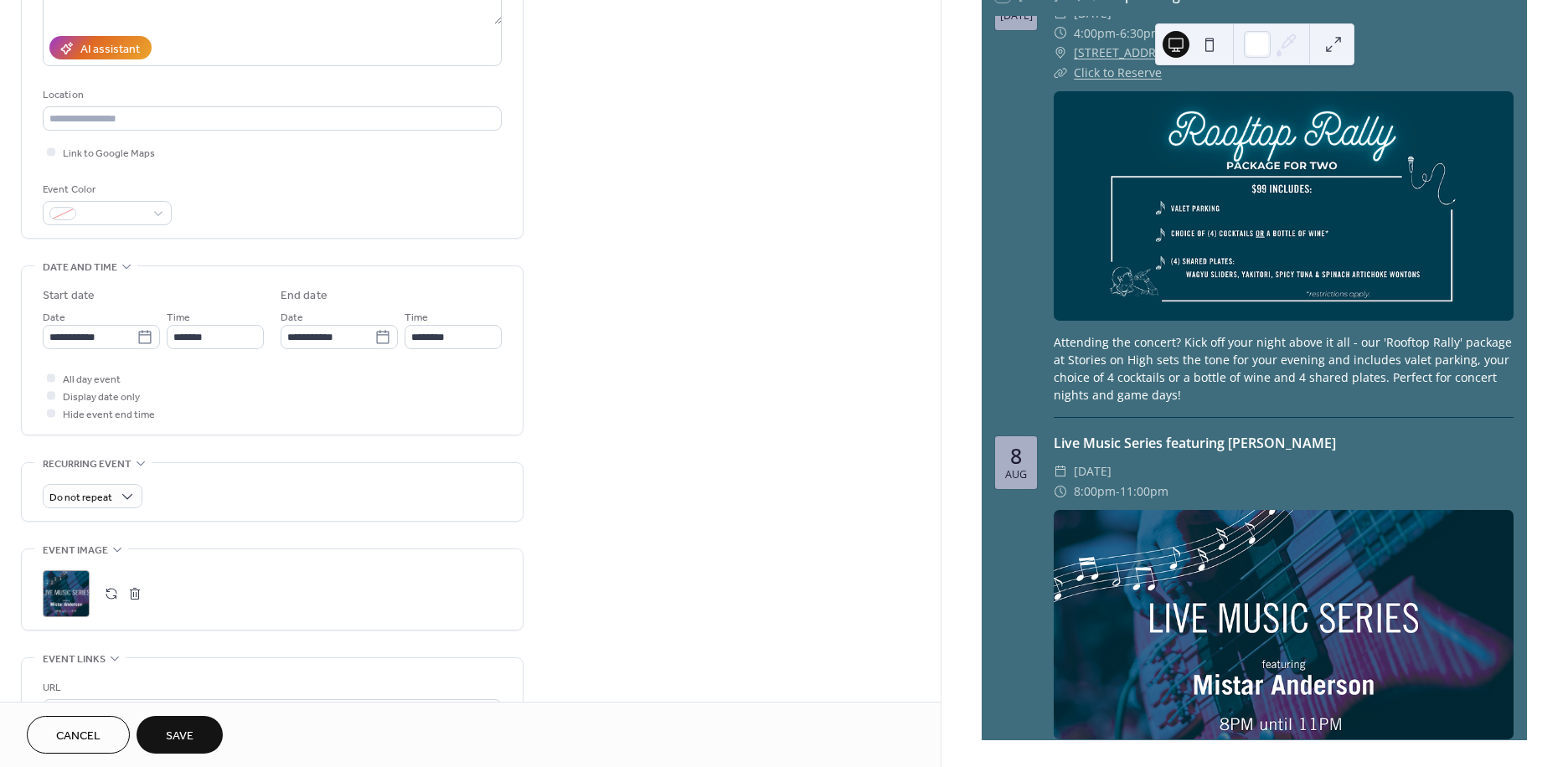 click at bounding box center (111, 594) 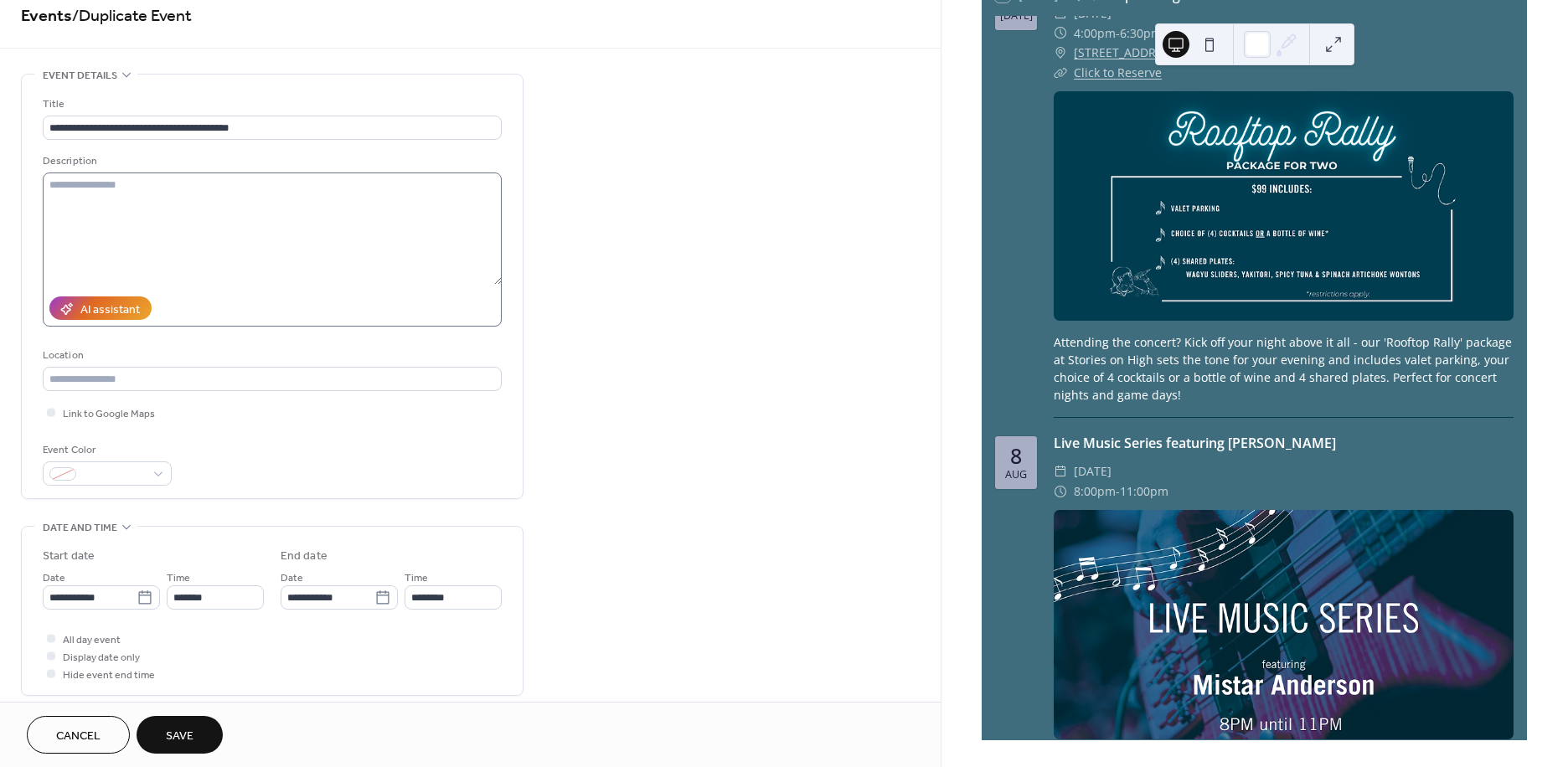 scroll, scrollTop: 0, scrollLeft: 0, axis: both 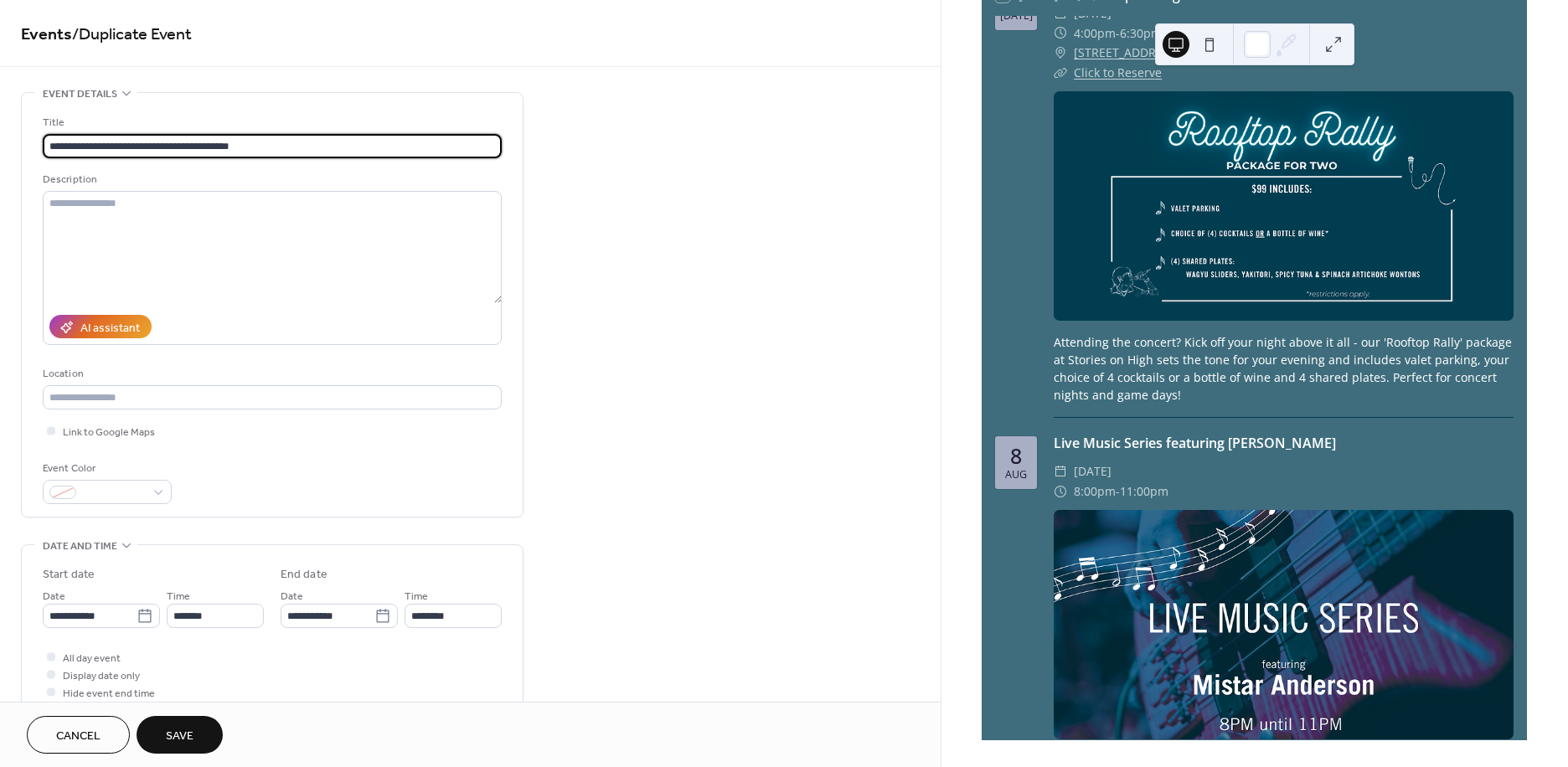 drag, startPoint x: 265, startPoint y: 141, endPoint x: 169, endPoint y: 138, distance: 96.04686 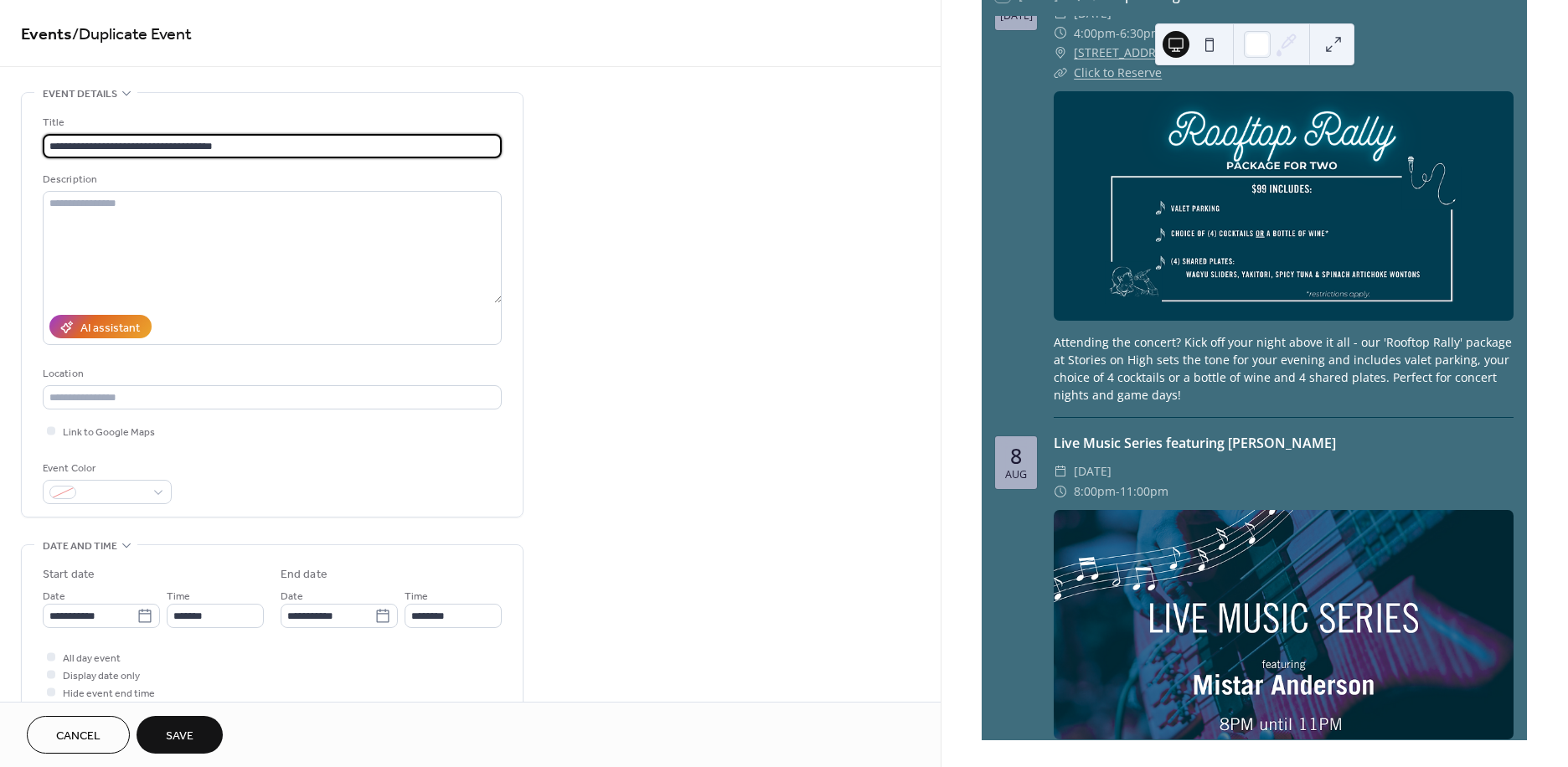 type on "**********" 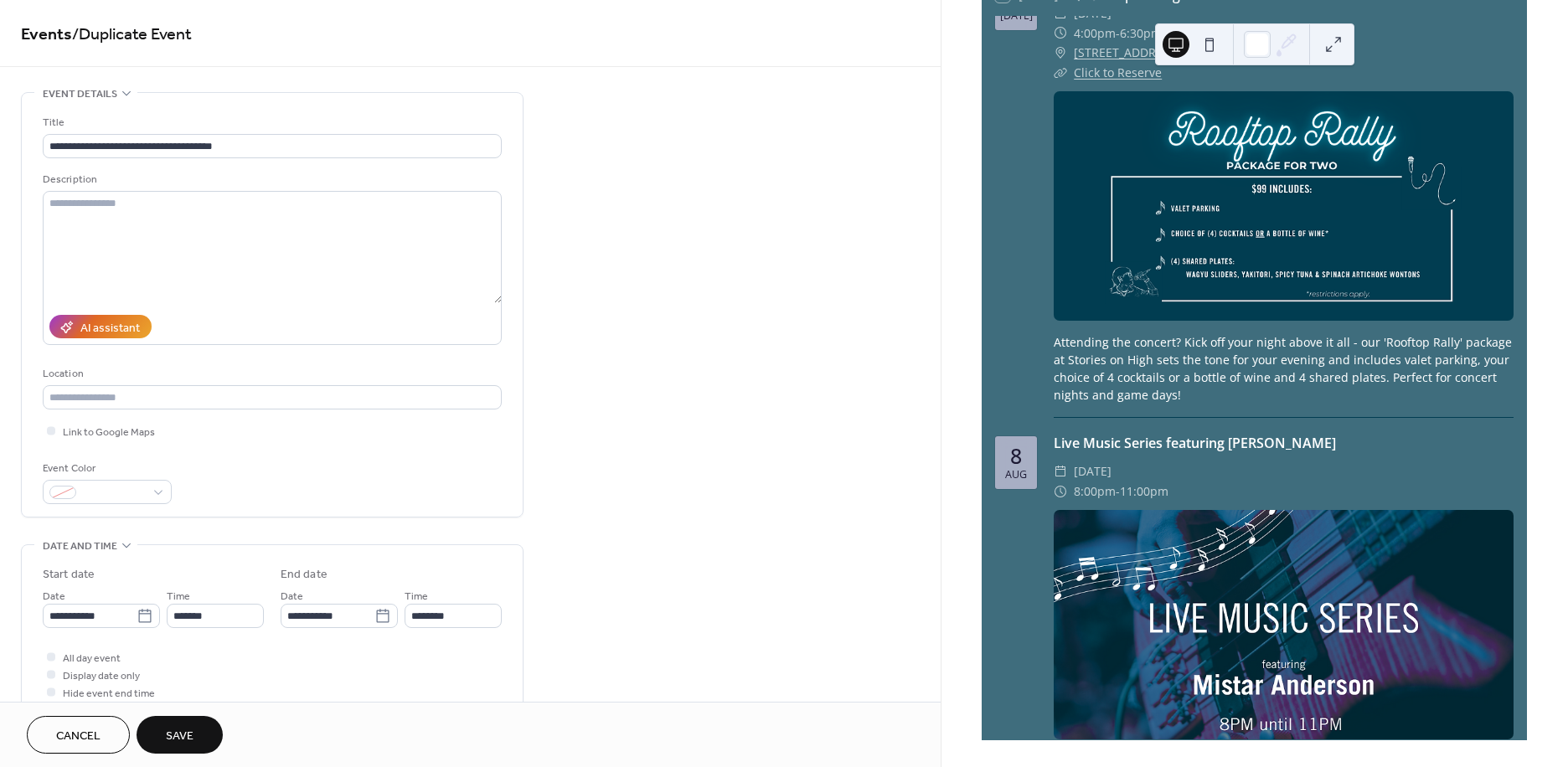 click on "Save" at bounding box center (179, 736) 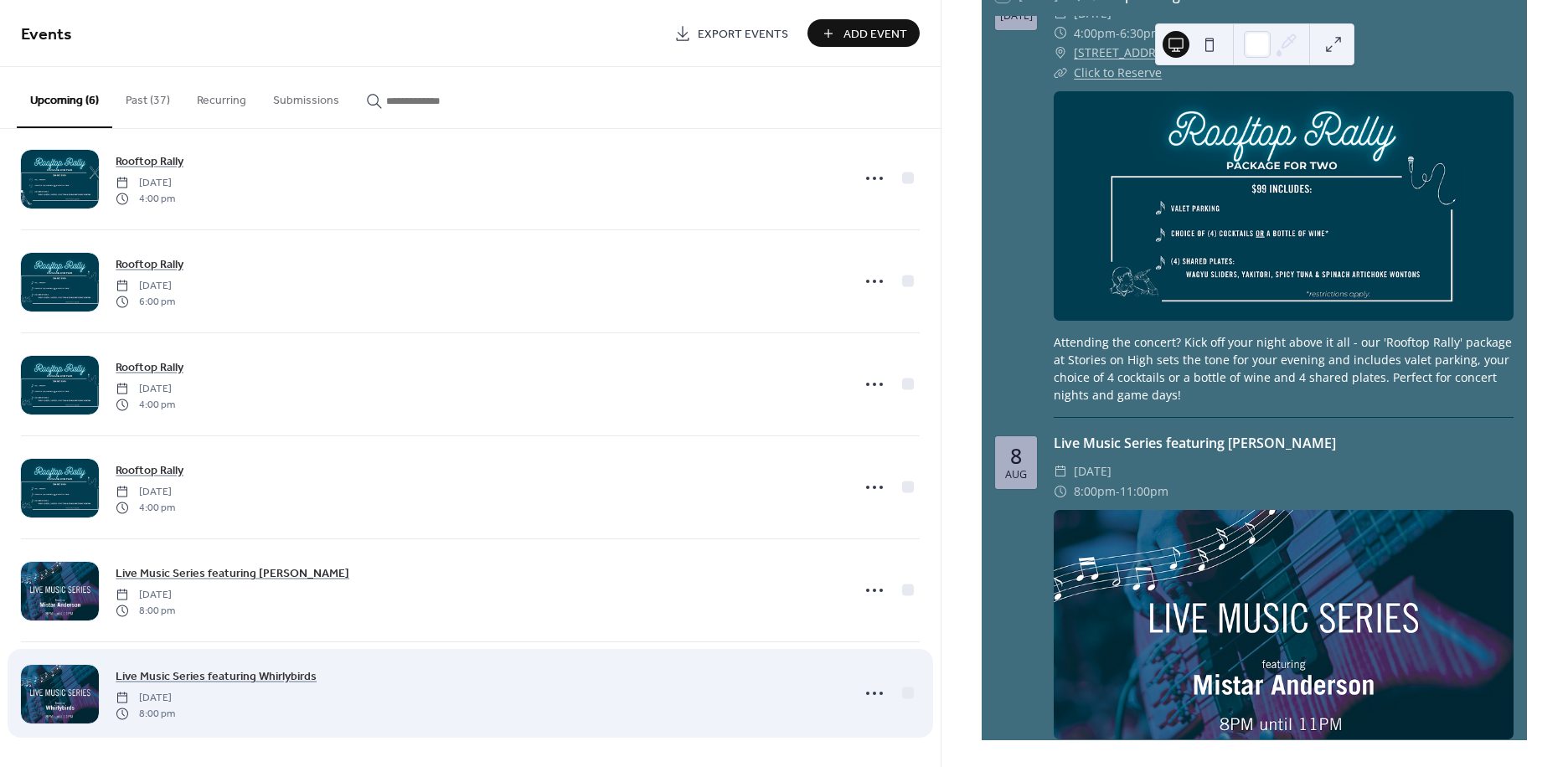 scroll, scrollTop: 28, scrollLeft: 0, axis: vertical 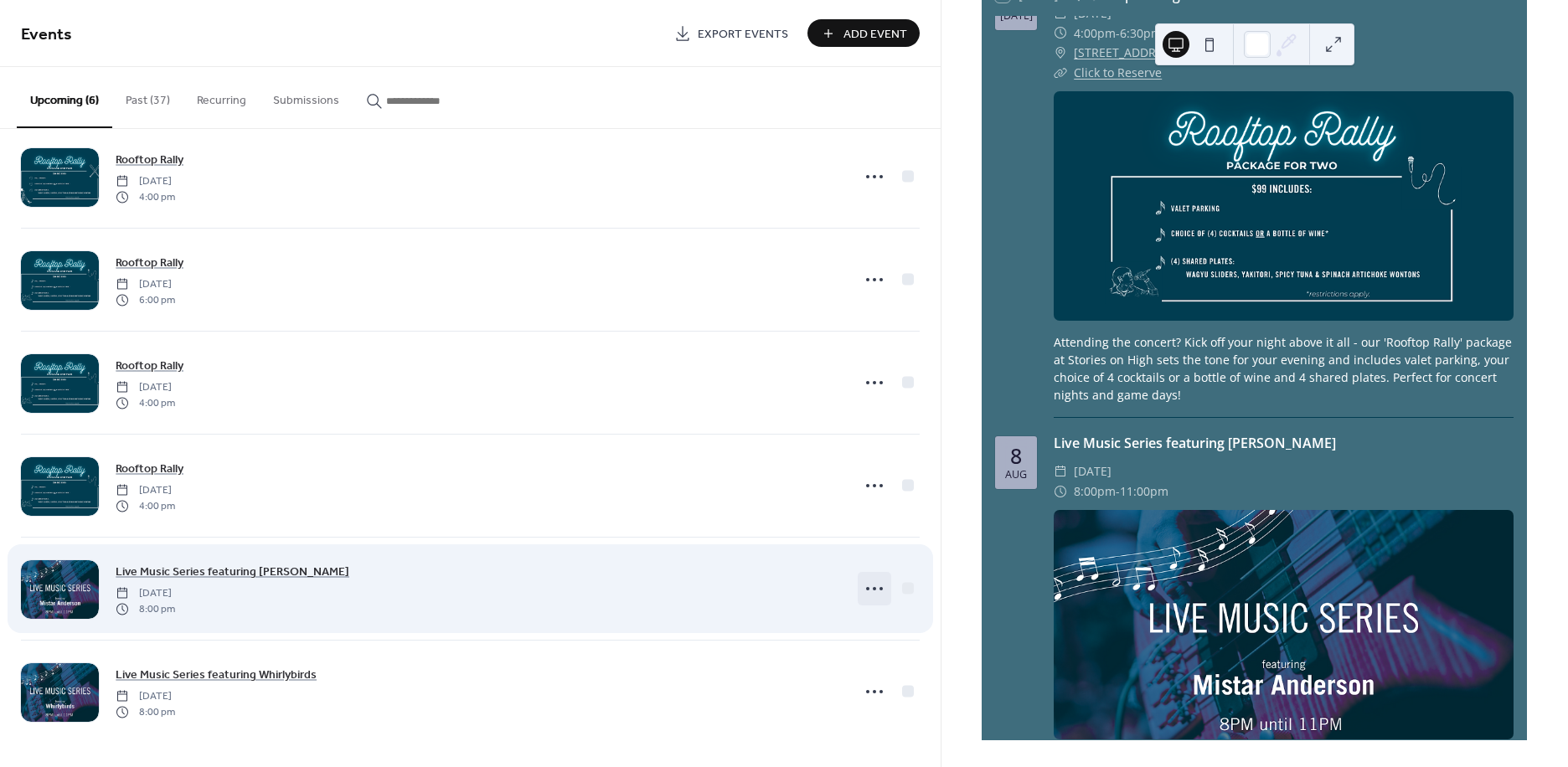 click 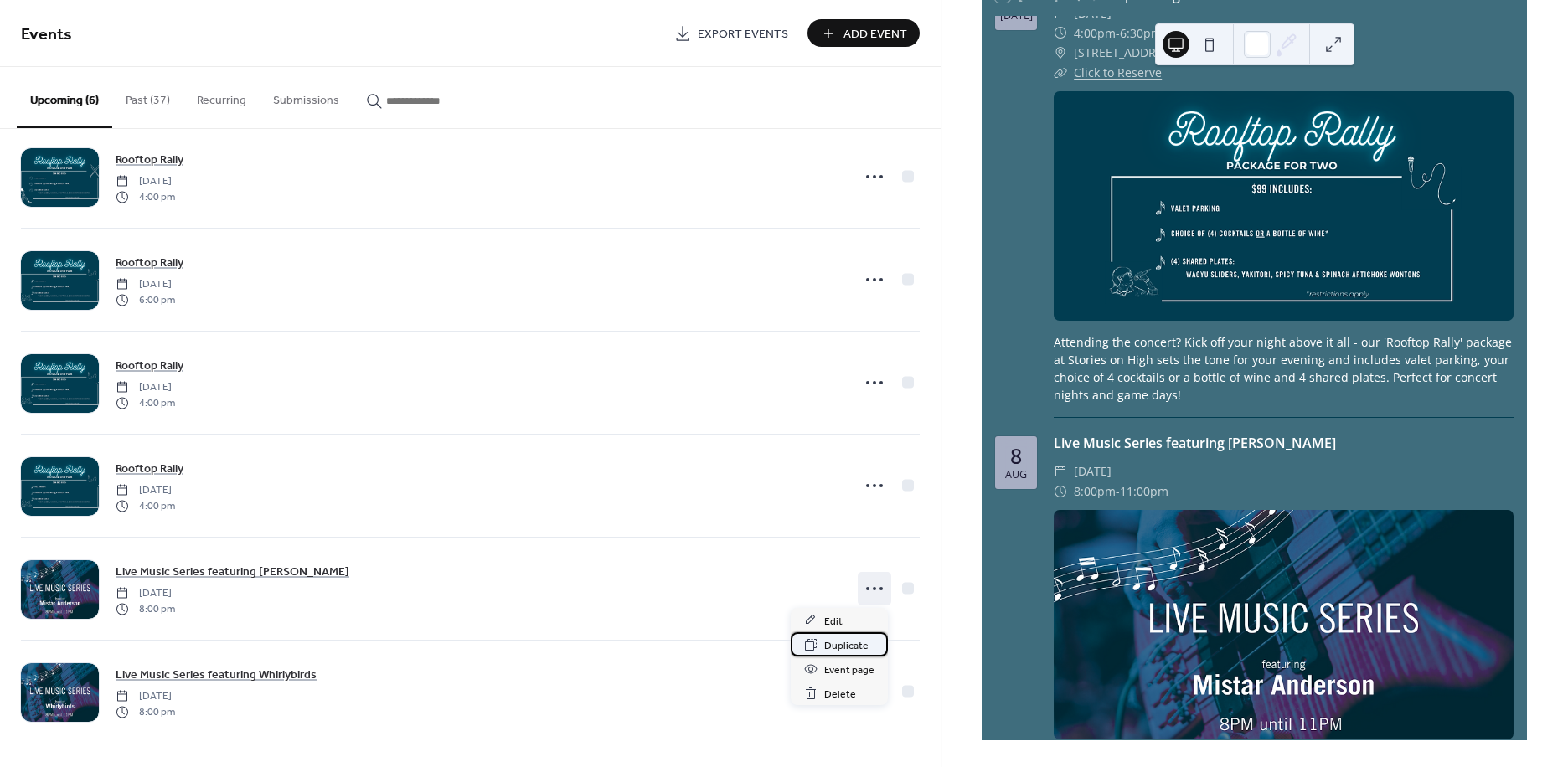 click on "Duplicate" at bounding box center [846, 646] 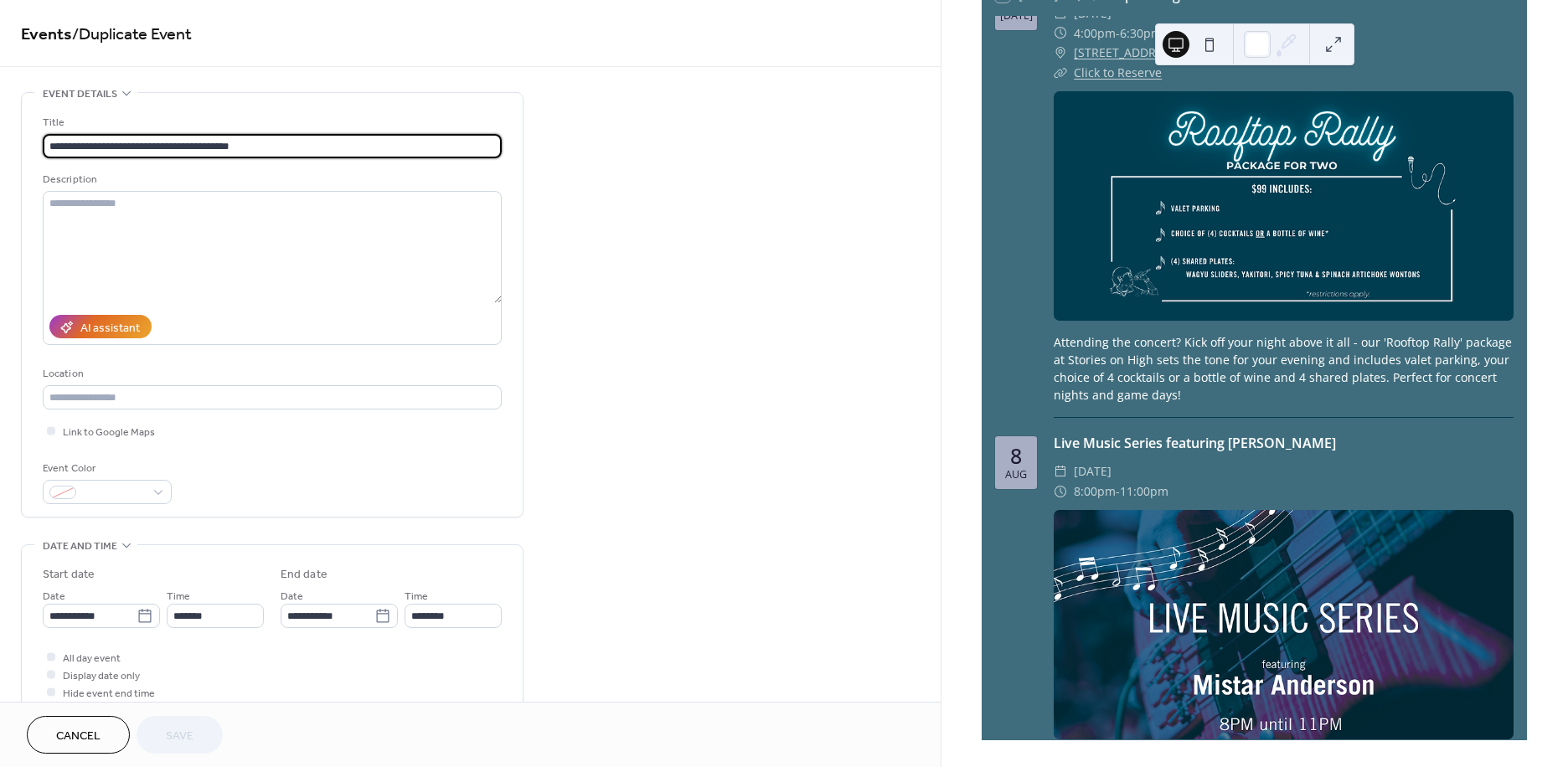 drag, startPoint x: 261, startPoint y: 144, endPoint x: 172, endPoint y: 147, distance: 89.05055 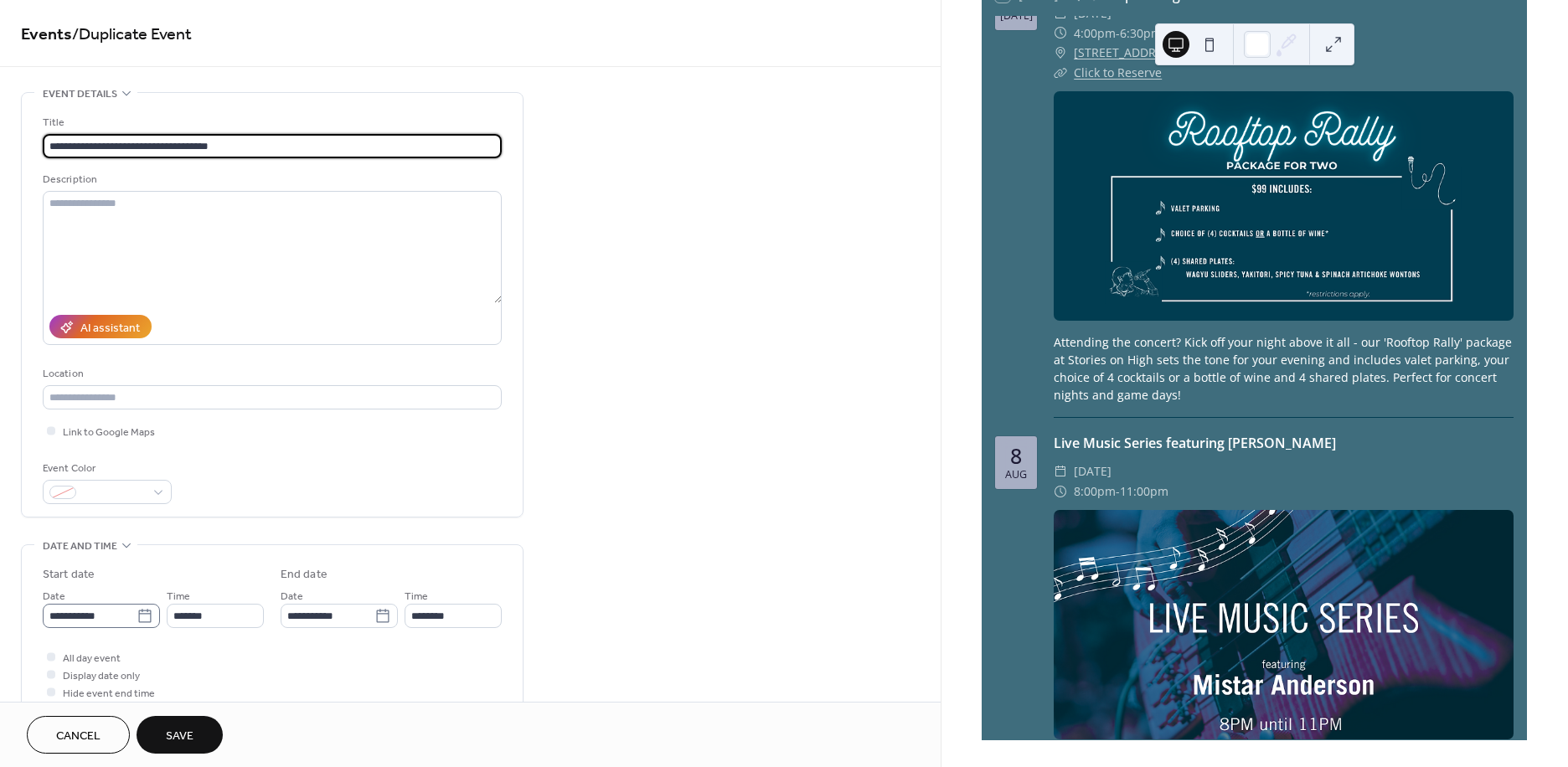 type on "**********" 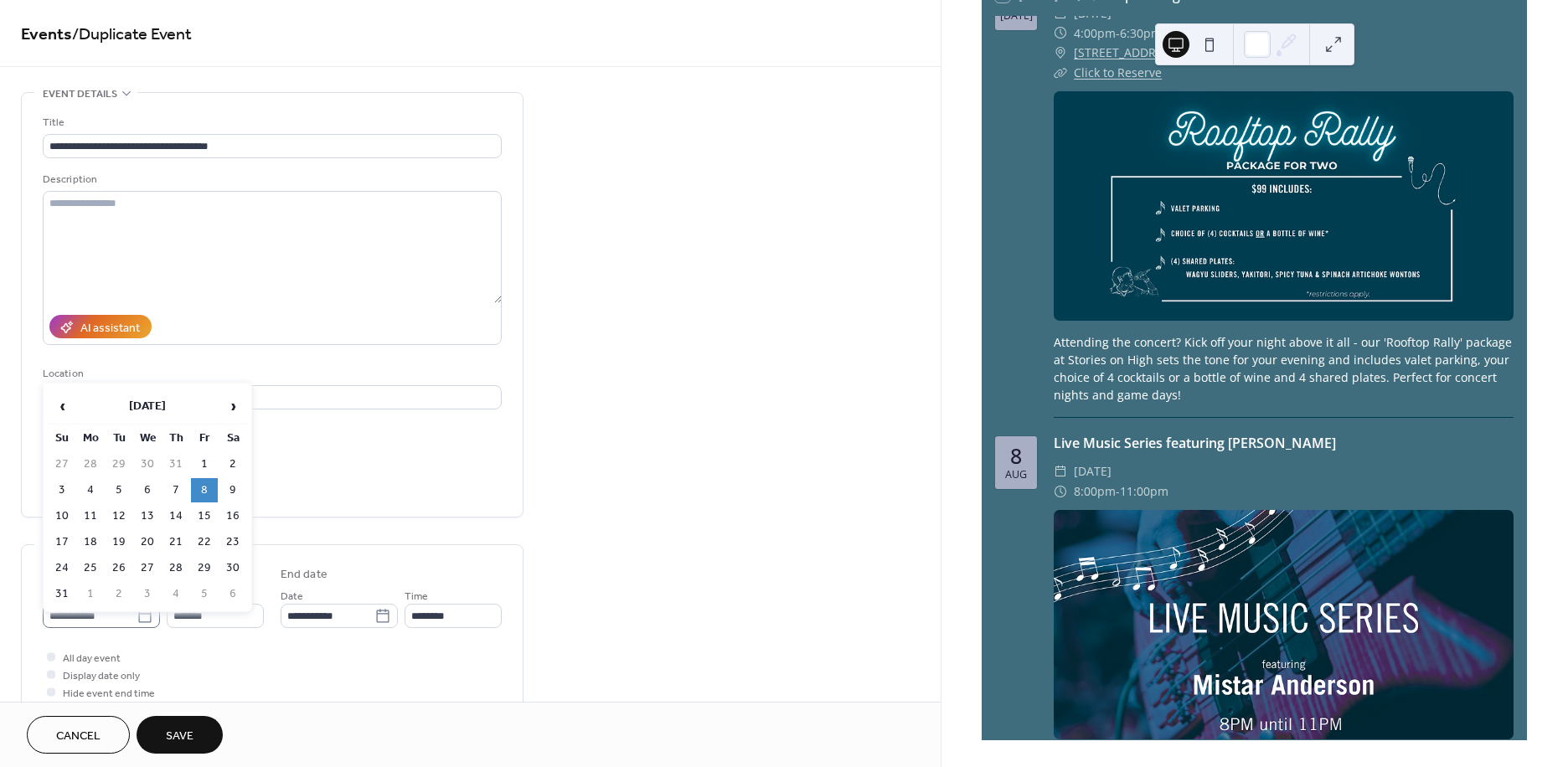 click 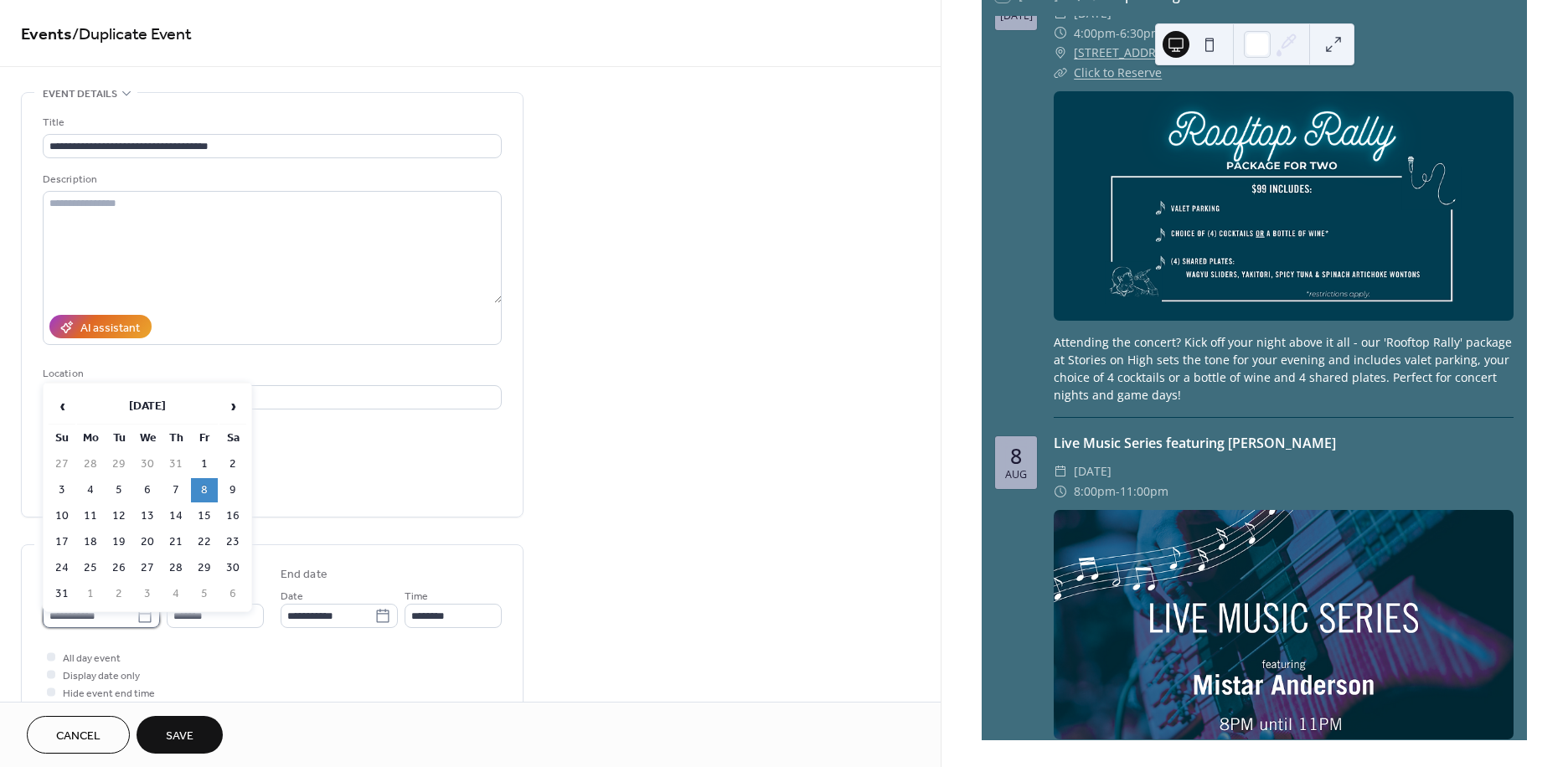 click on "**********" at bounding box center [90, 615] 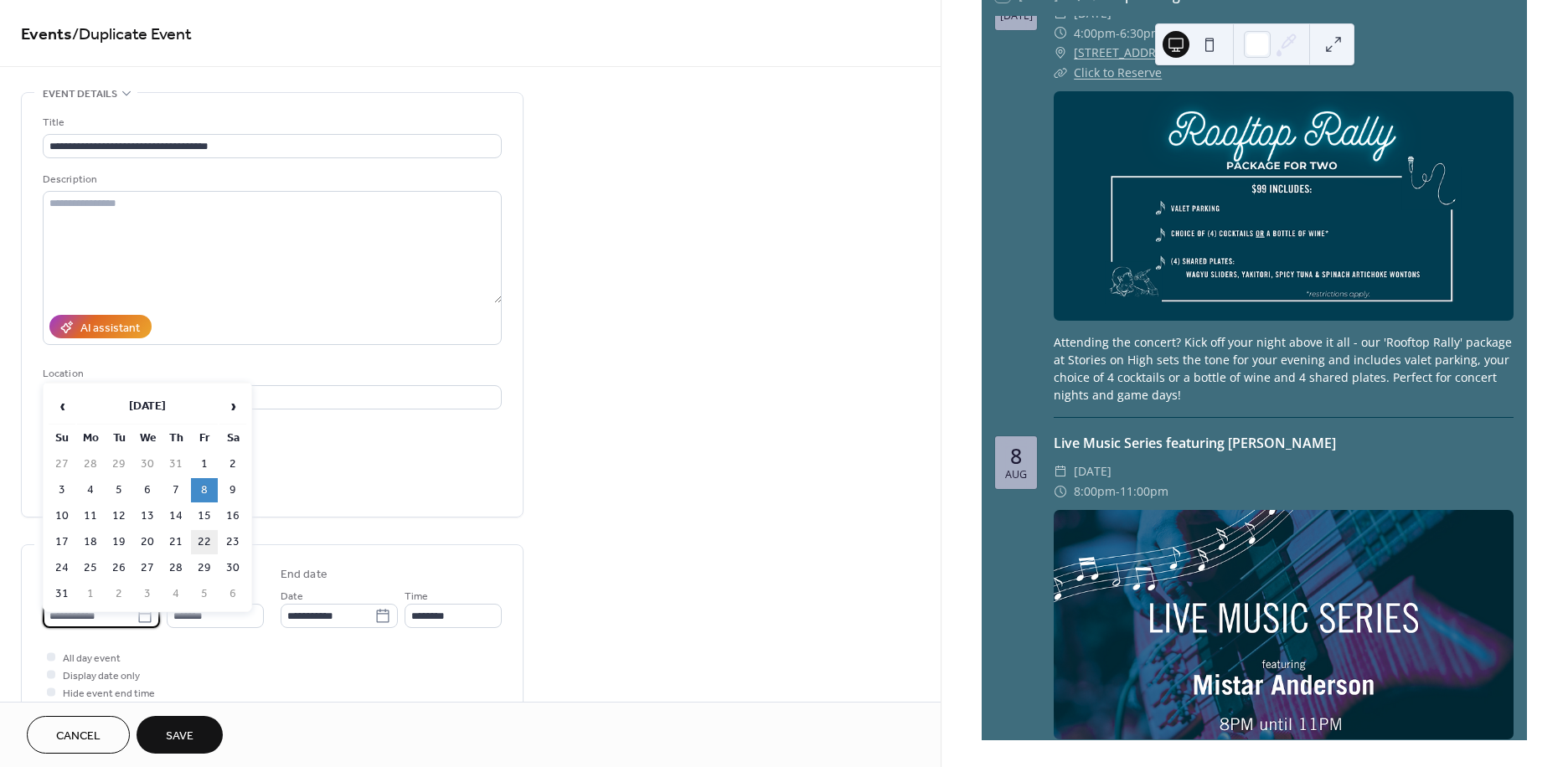 click on "22" at bounding box center [204, 542] 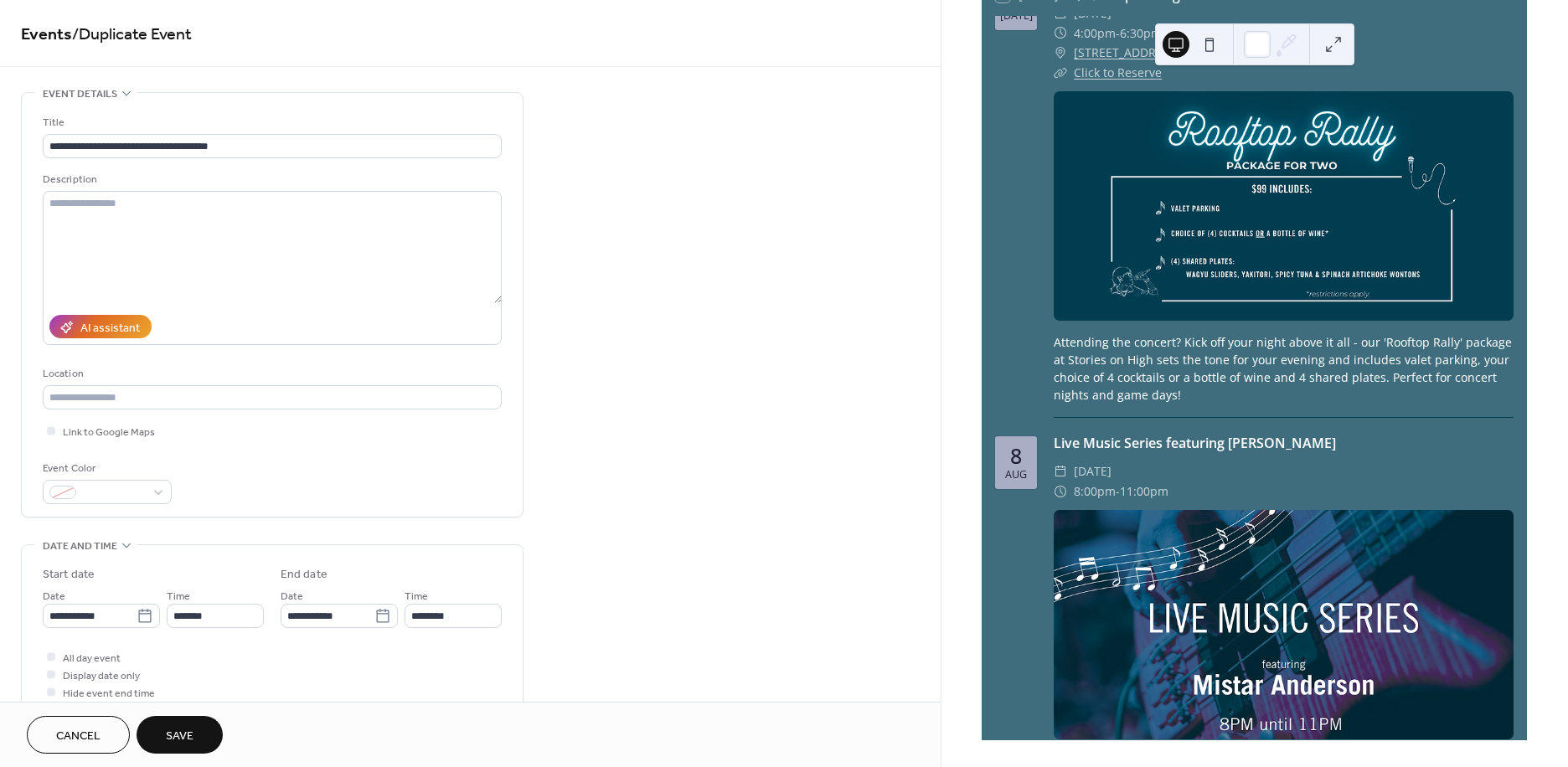 click on "**********" at bounding box center [470, 703] 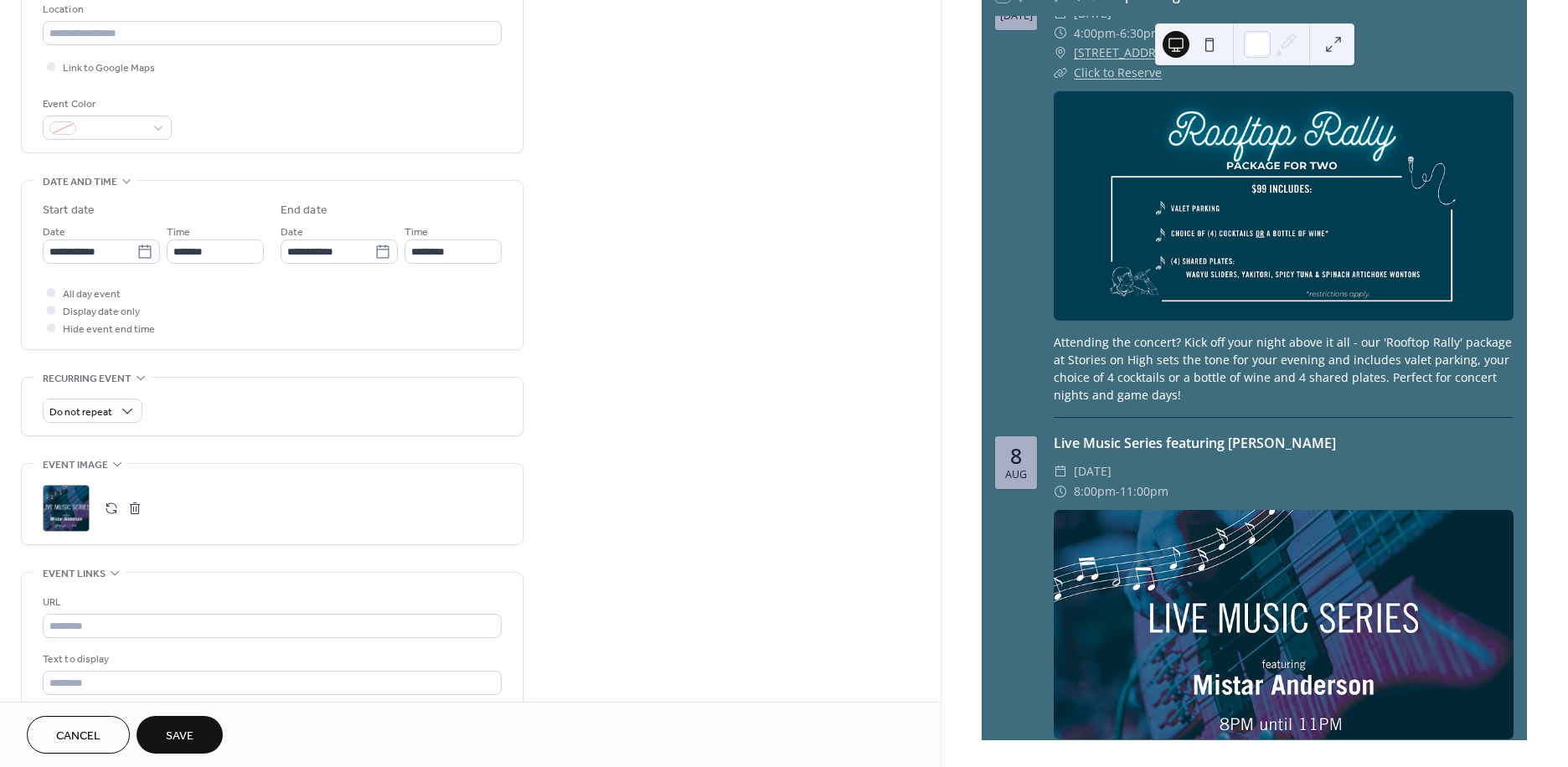 scroll, scrollTop: 372, scrollLeft: 0, axis: vertical 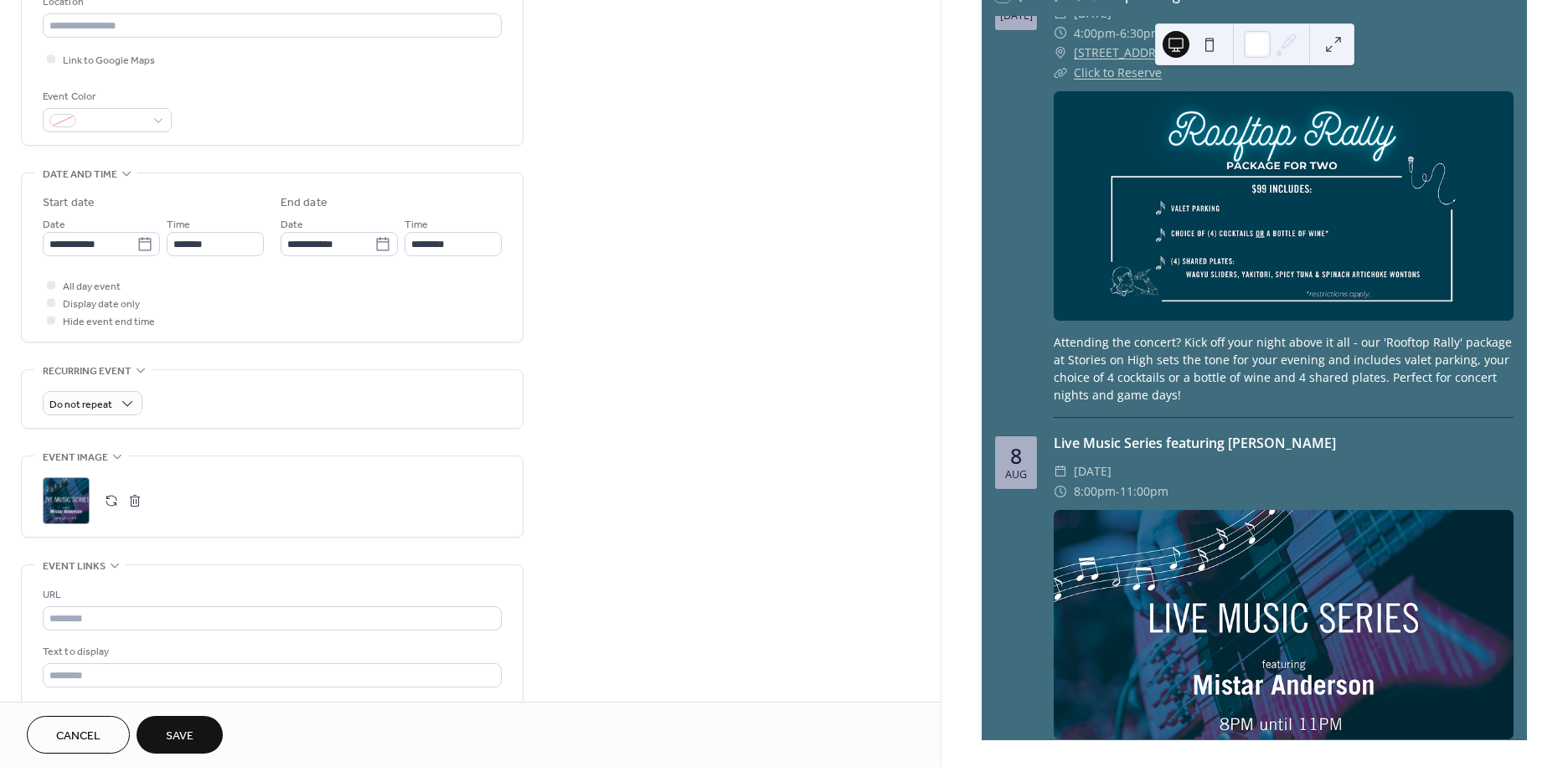 click at bounding box center (111, 501) 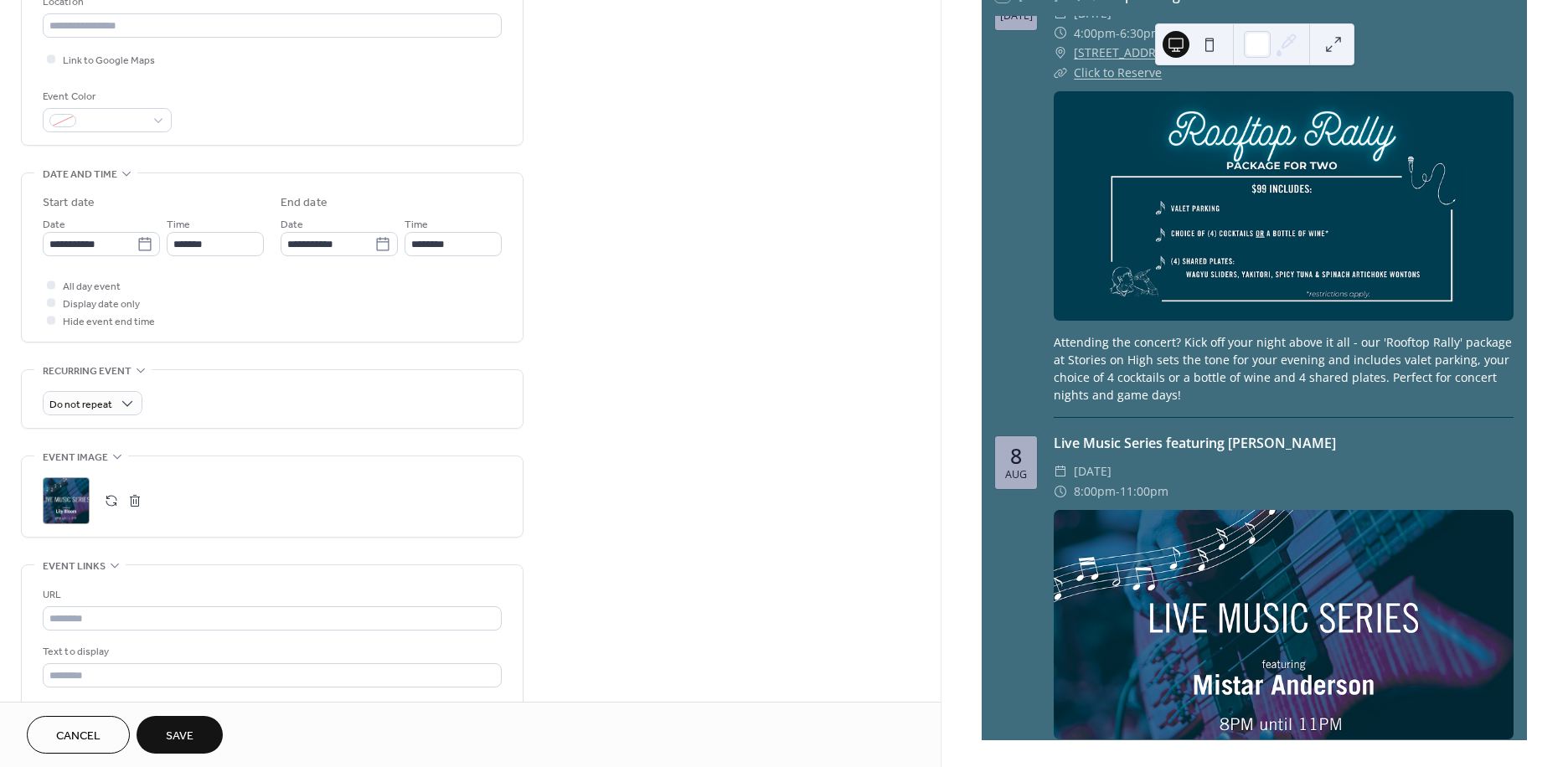 click on "Save" at bounding box center [179, 734] 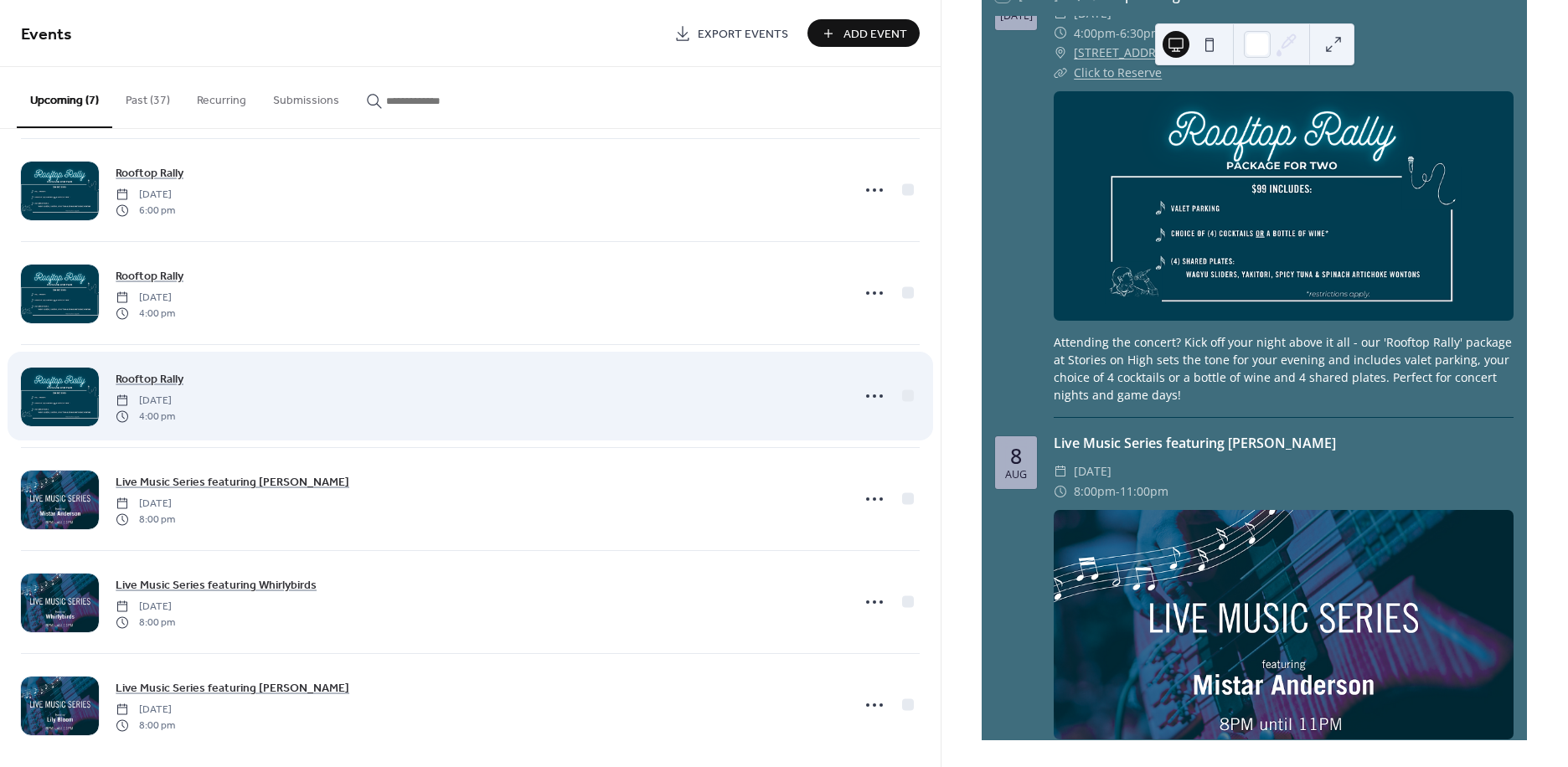 scroll, scrollTop: 131, scrollLeft: 0, axis: vertical 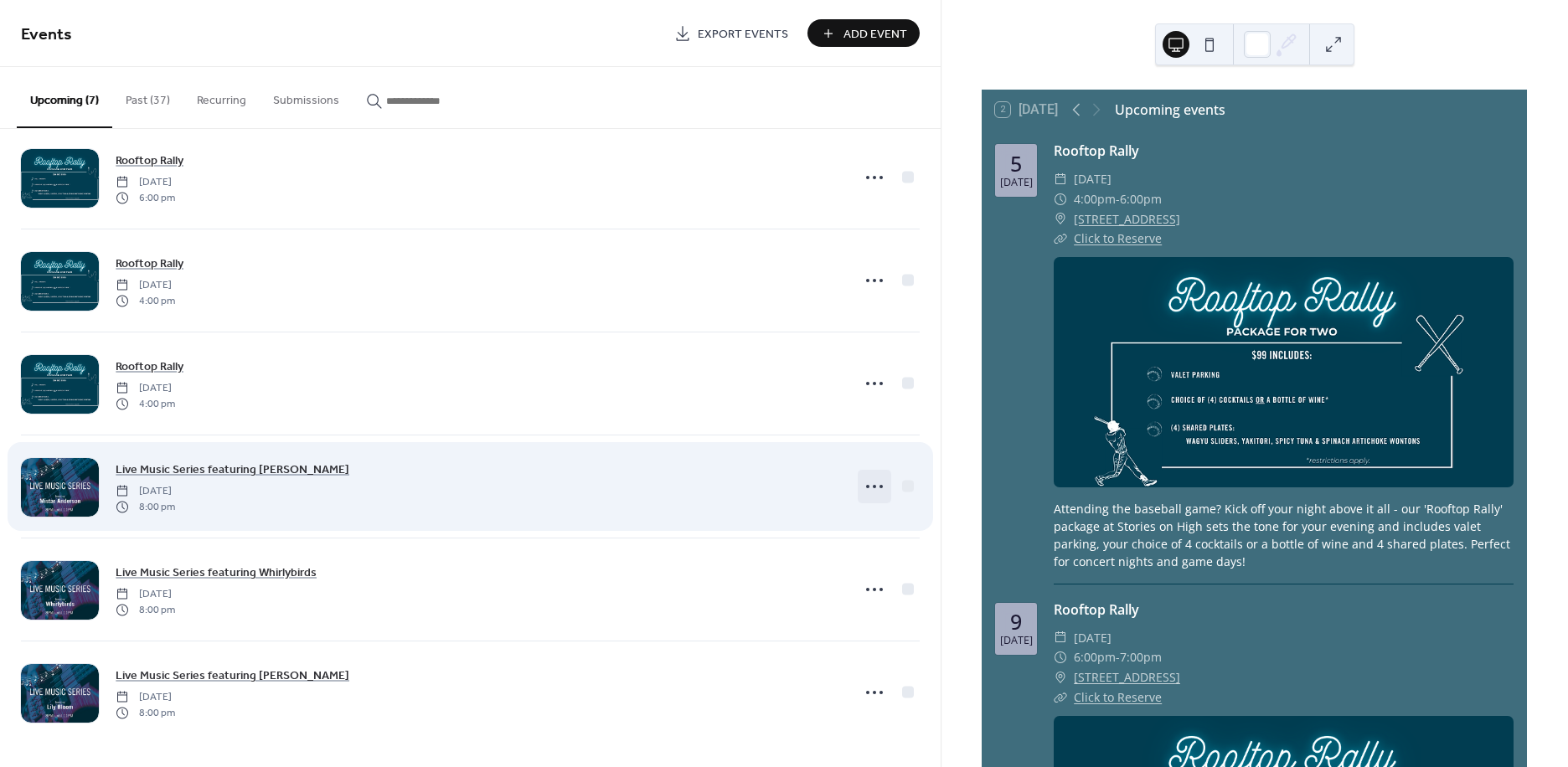 click 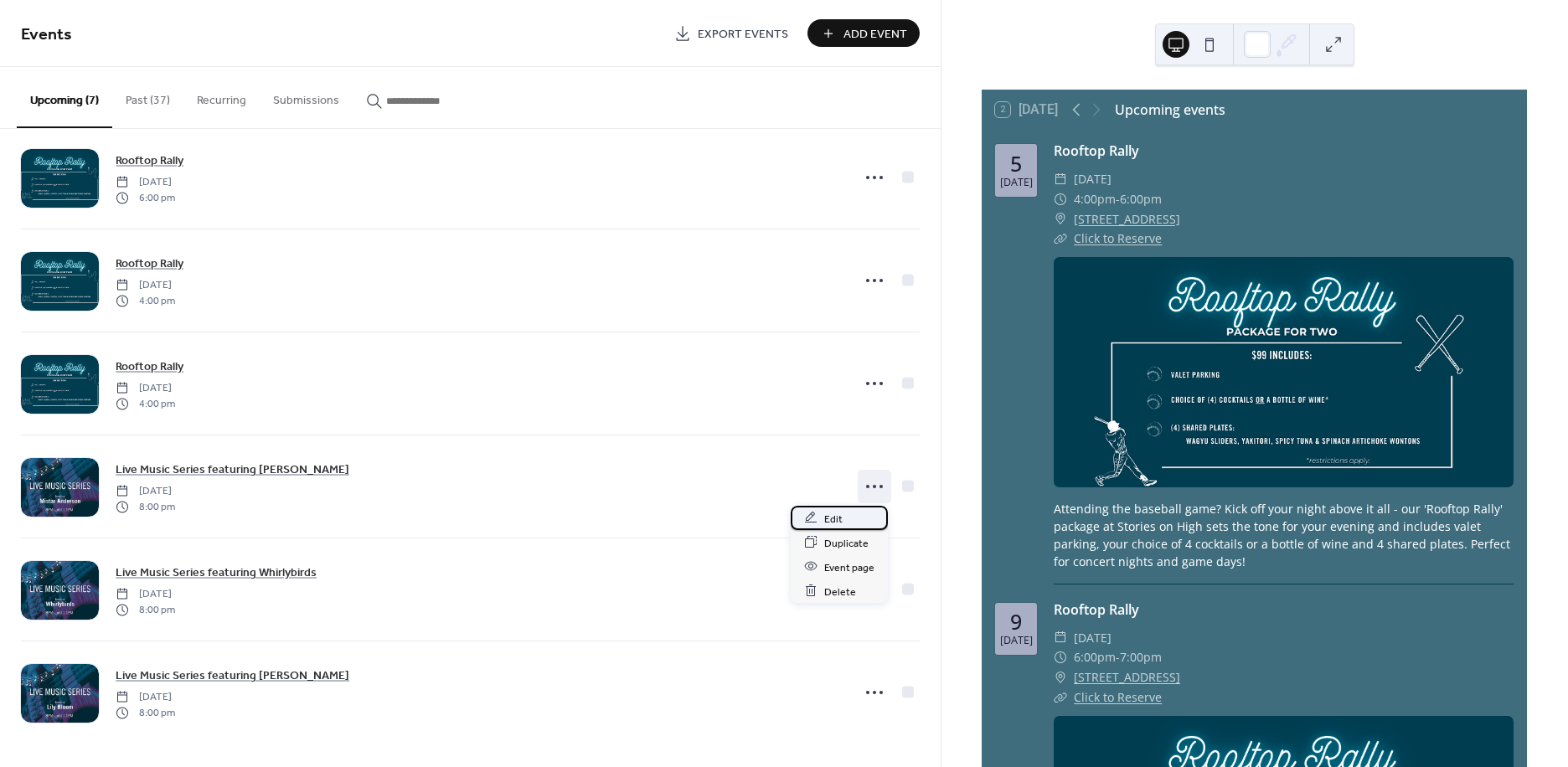click on "Edit" at bounding box center (839, 517) 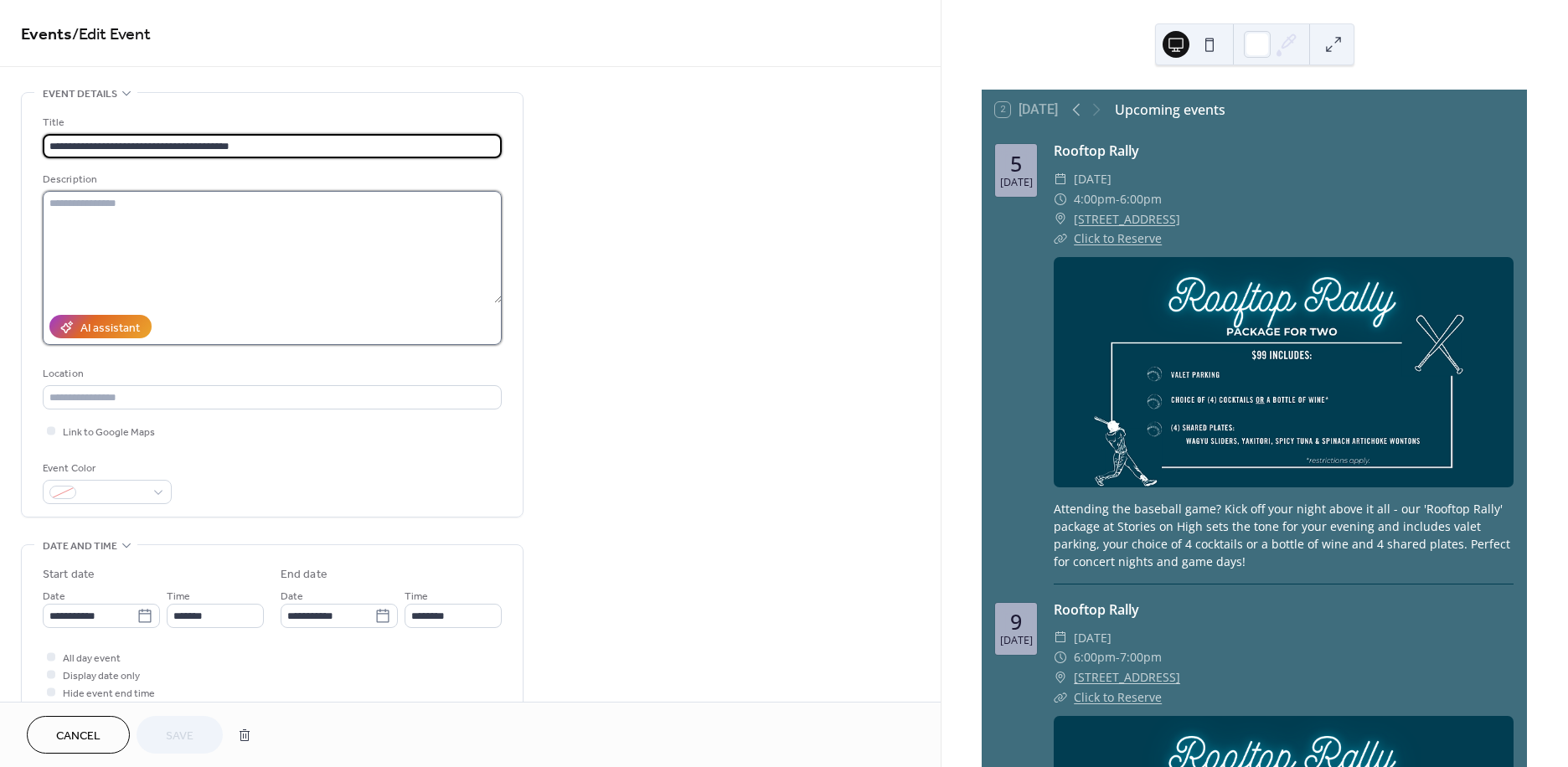 click at bounding box center [272, 247] 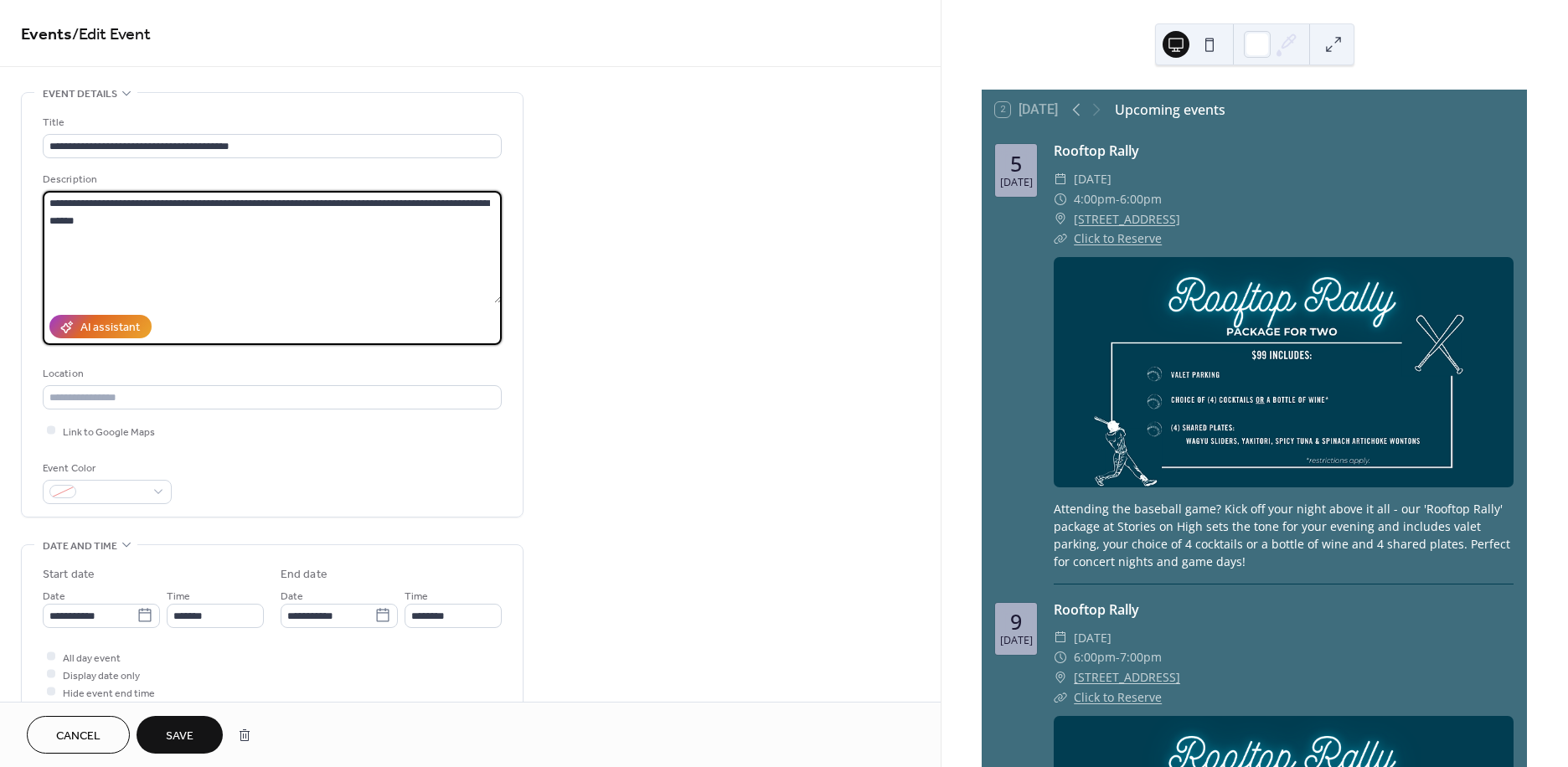 drag, startPoint x: 226, startPoint y: 261, endPoint x: 84, endPoint y: 256, distance: 142.088 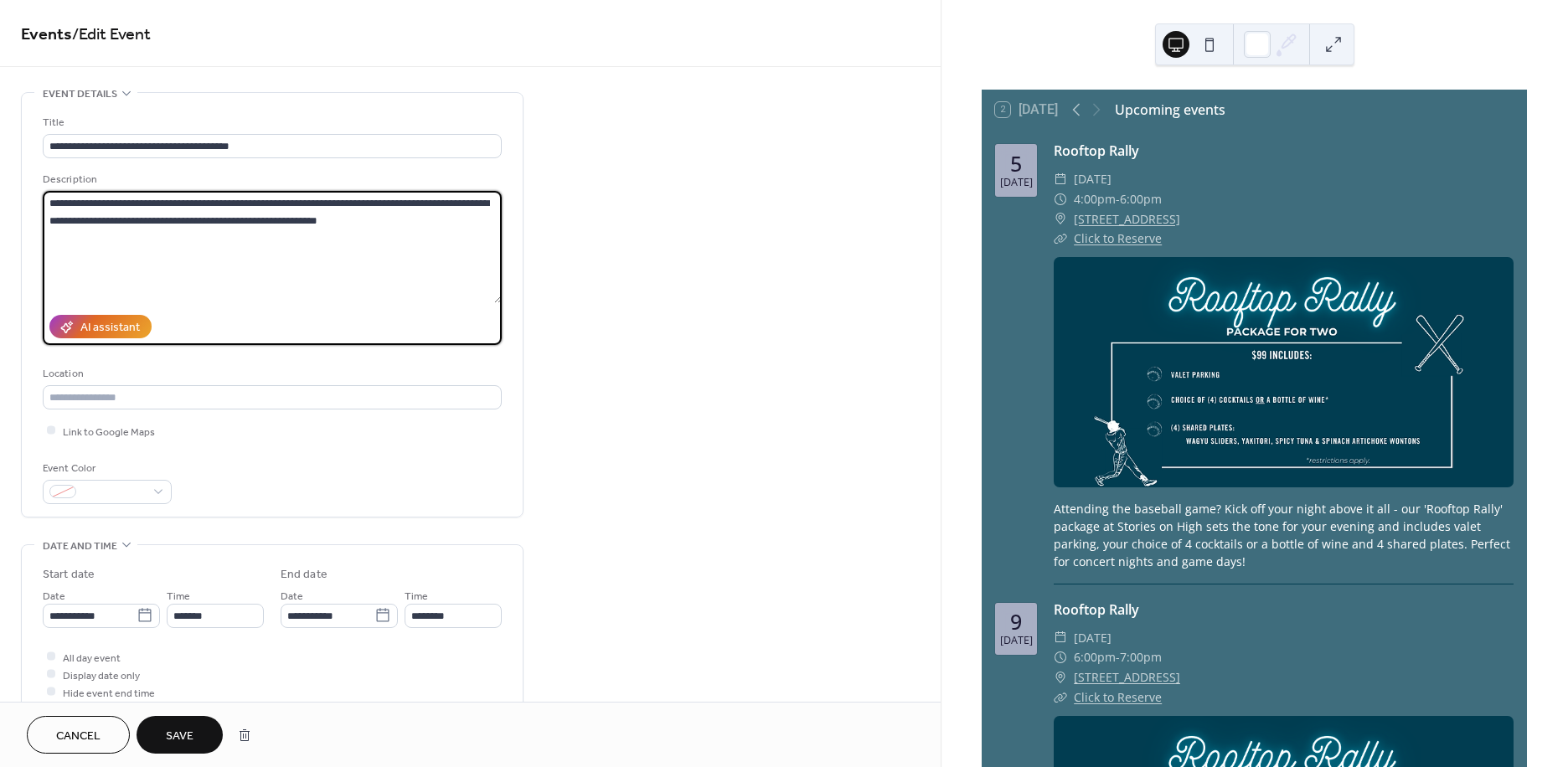 click on "**********" at bounding box center [272, 247] 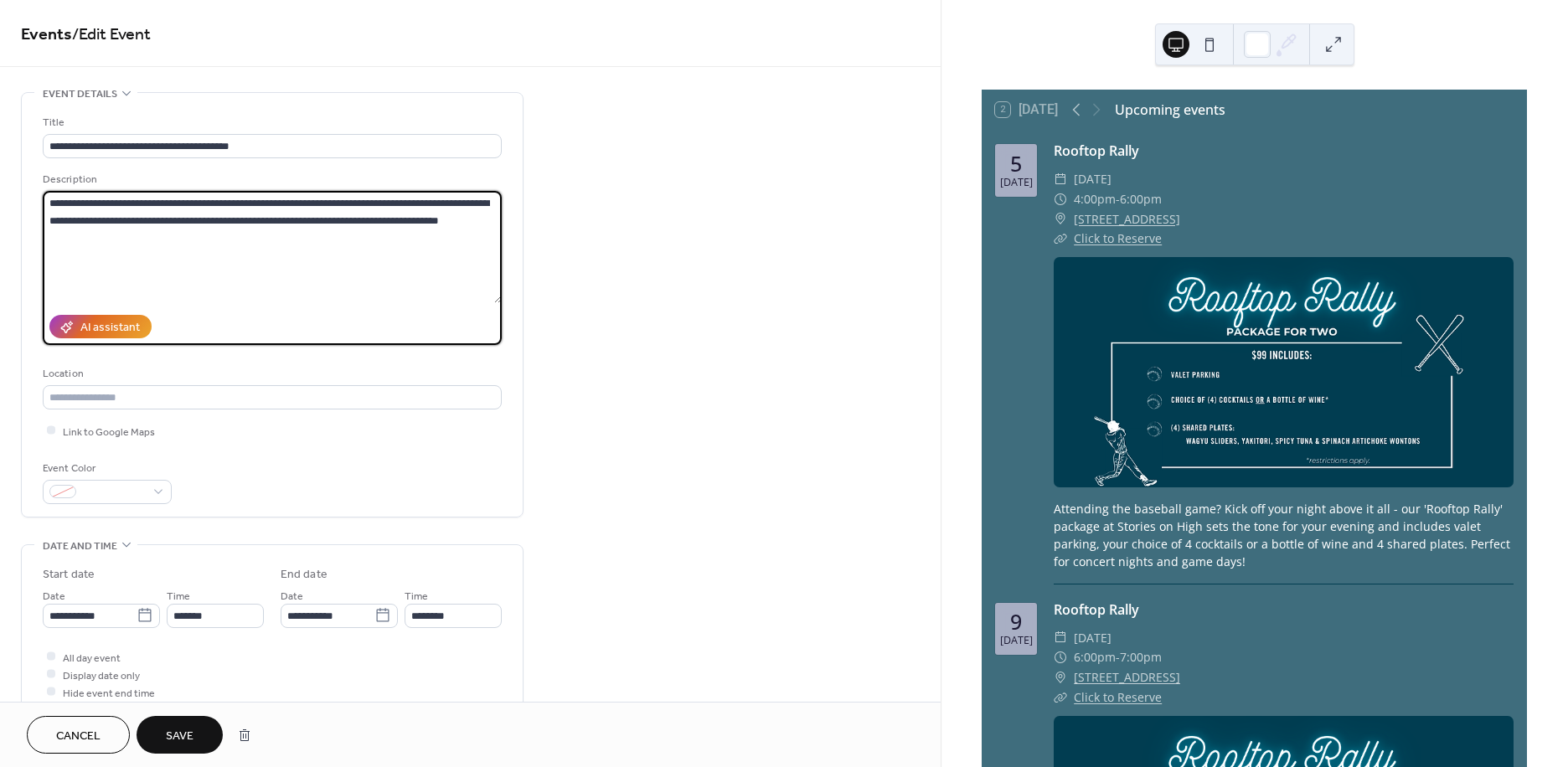 drag, startPoint x: 231, startPoint y: 256, endPoint x: -44, endPoint y: 193, distance: 282.12409 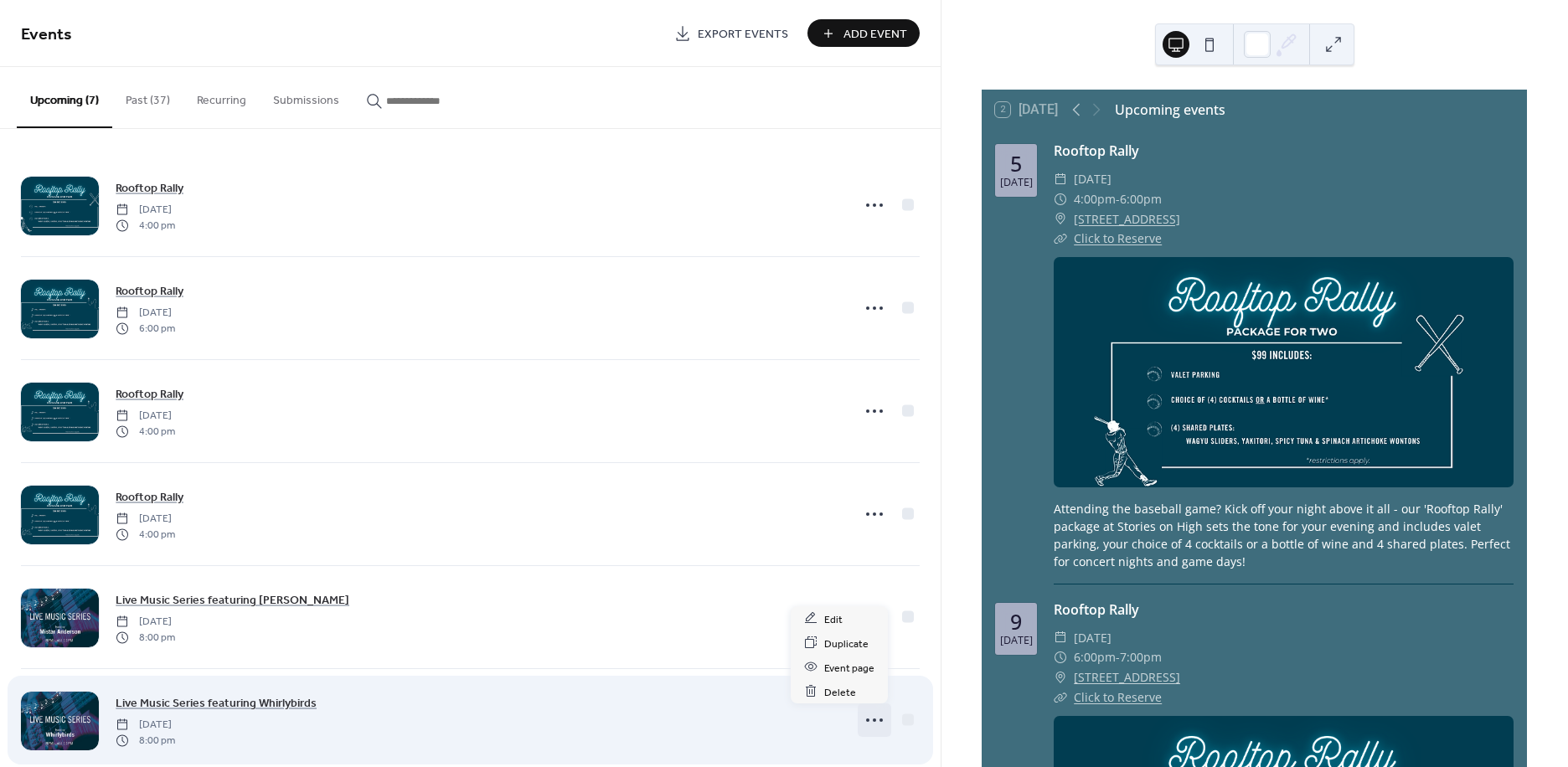 click 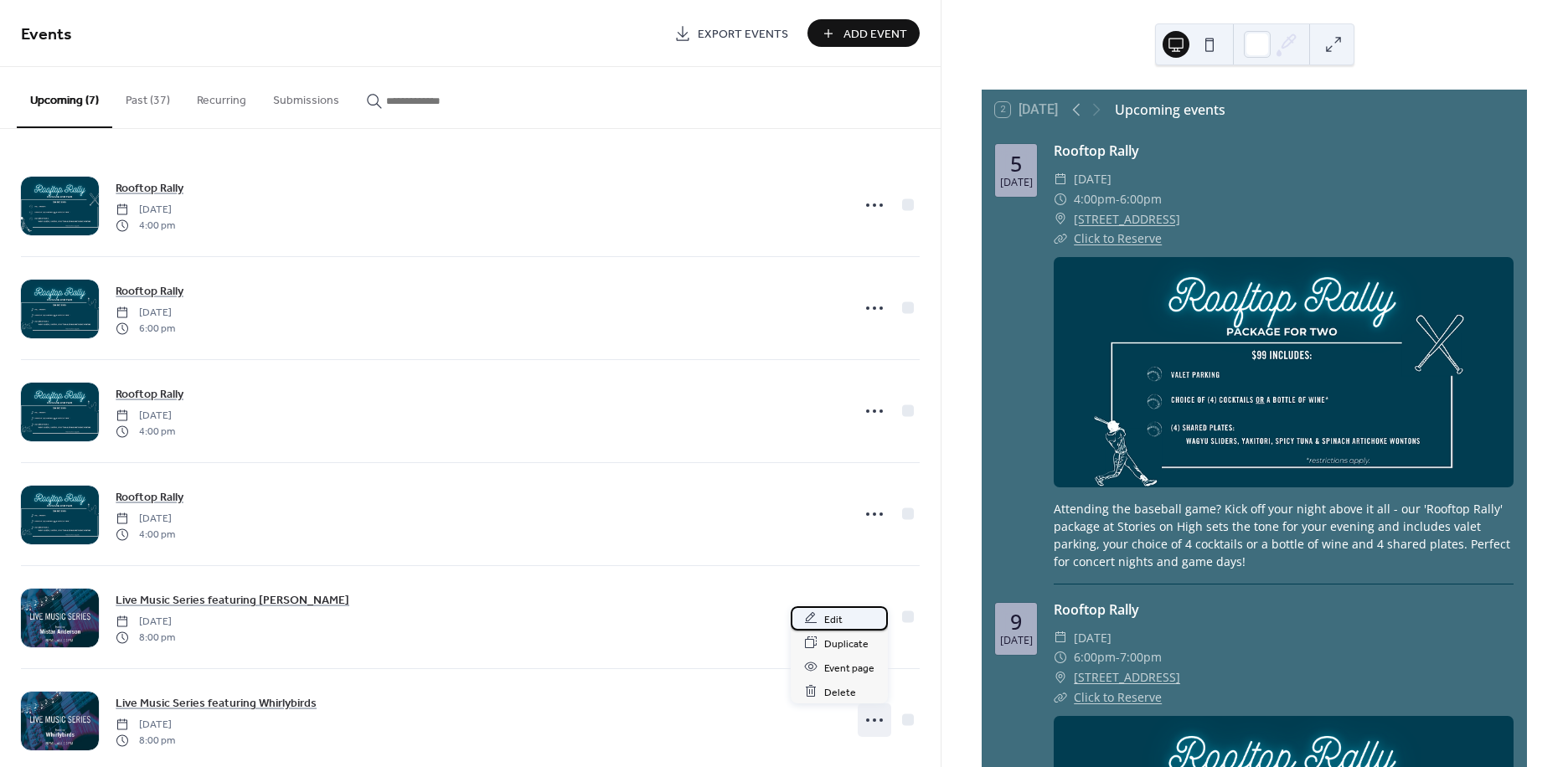 click on "Edit" at bounding box center [833, 619] 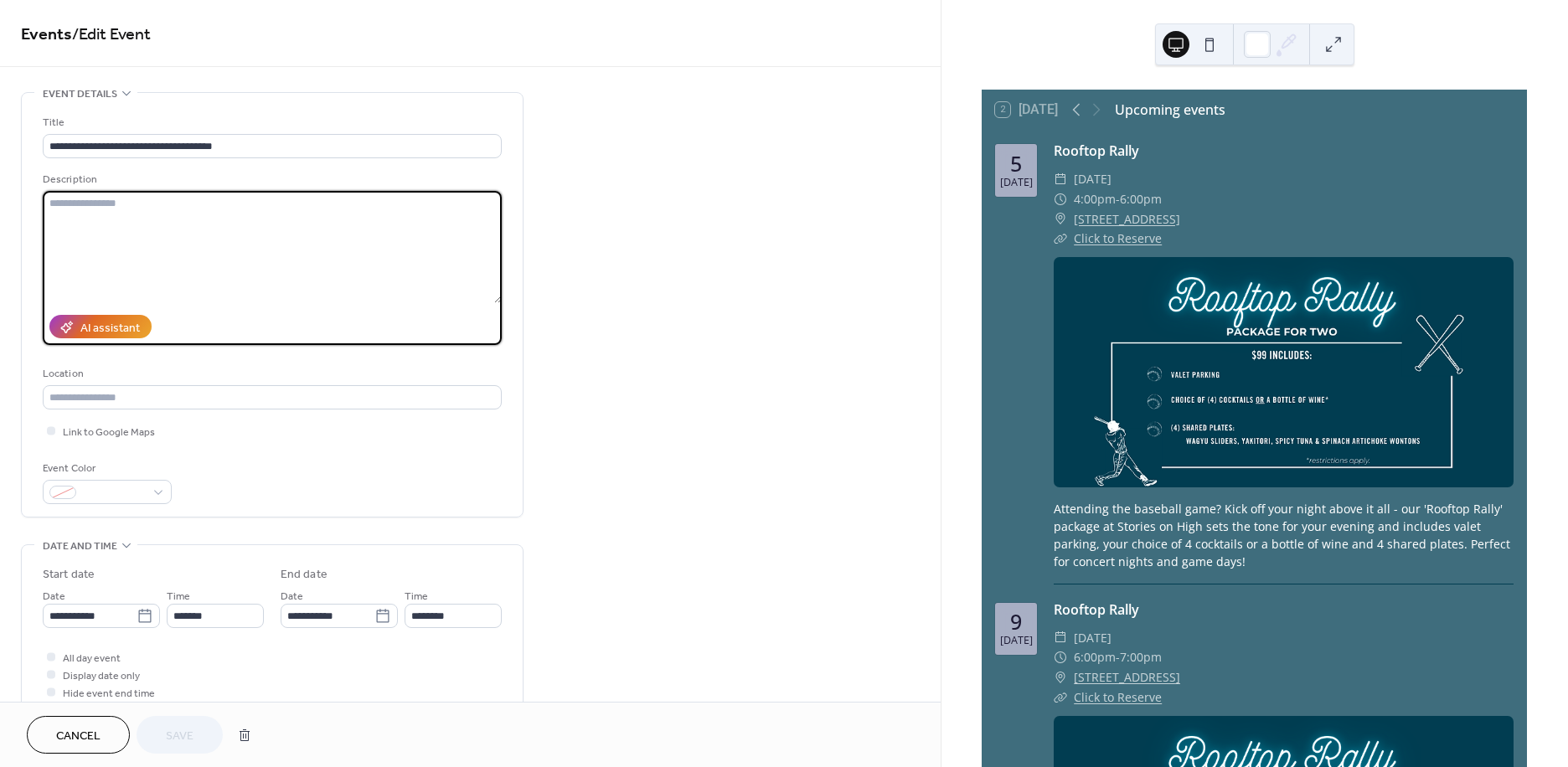click at bounding box center [272, 247] 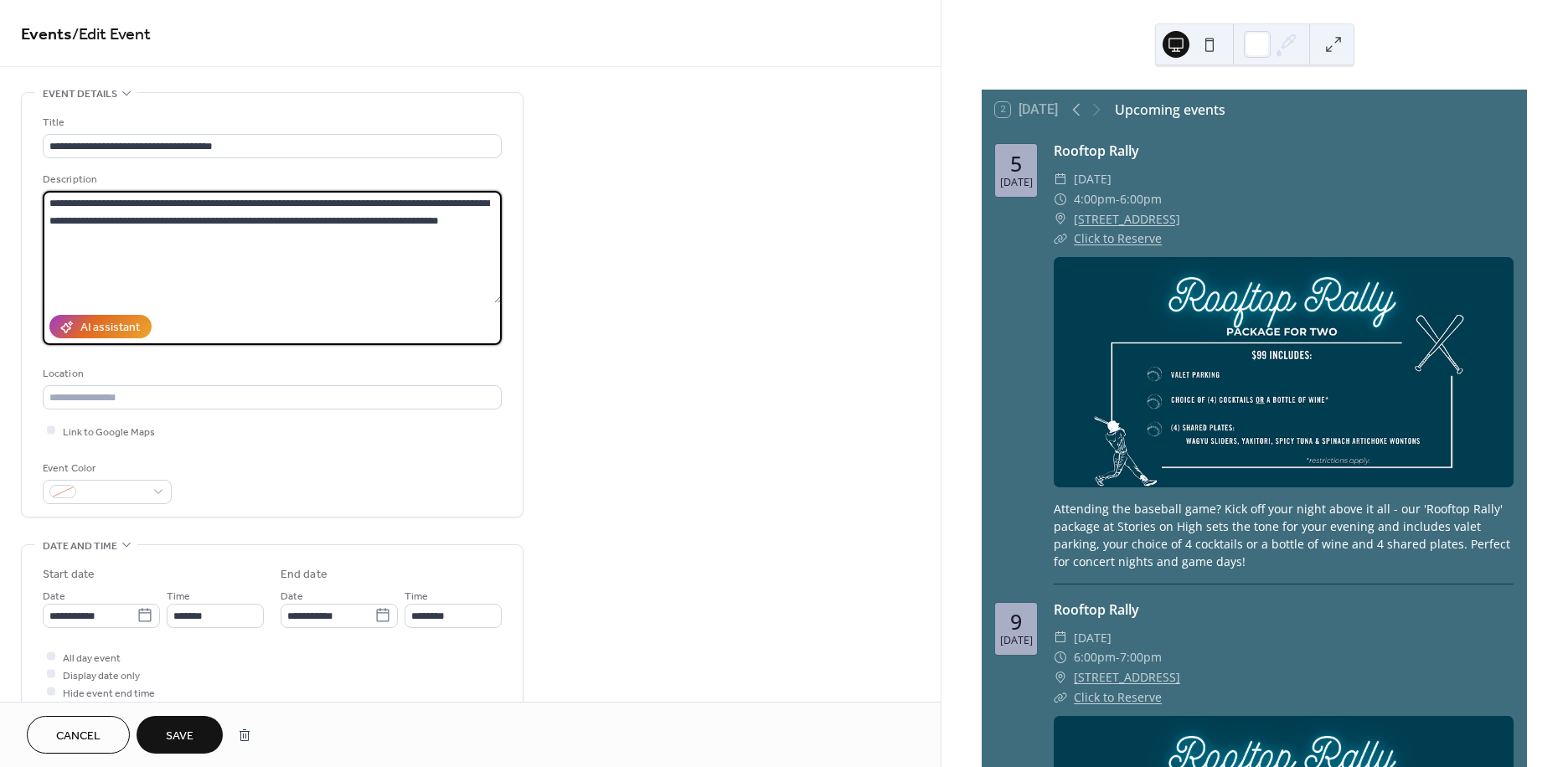 drag, startPoint x: 52, startPoint y: 195, endPoint x: 275, endPoint y: 199, distance: 223.036 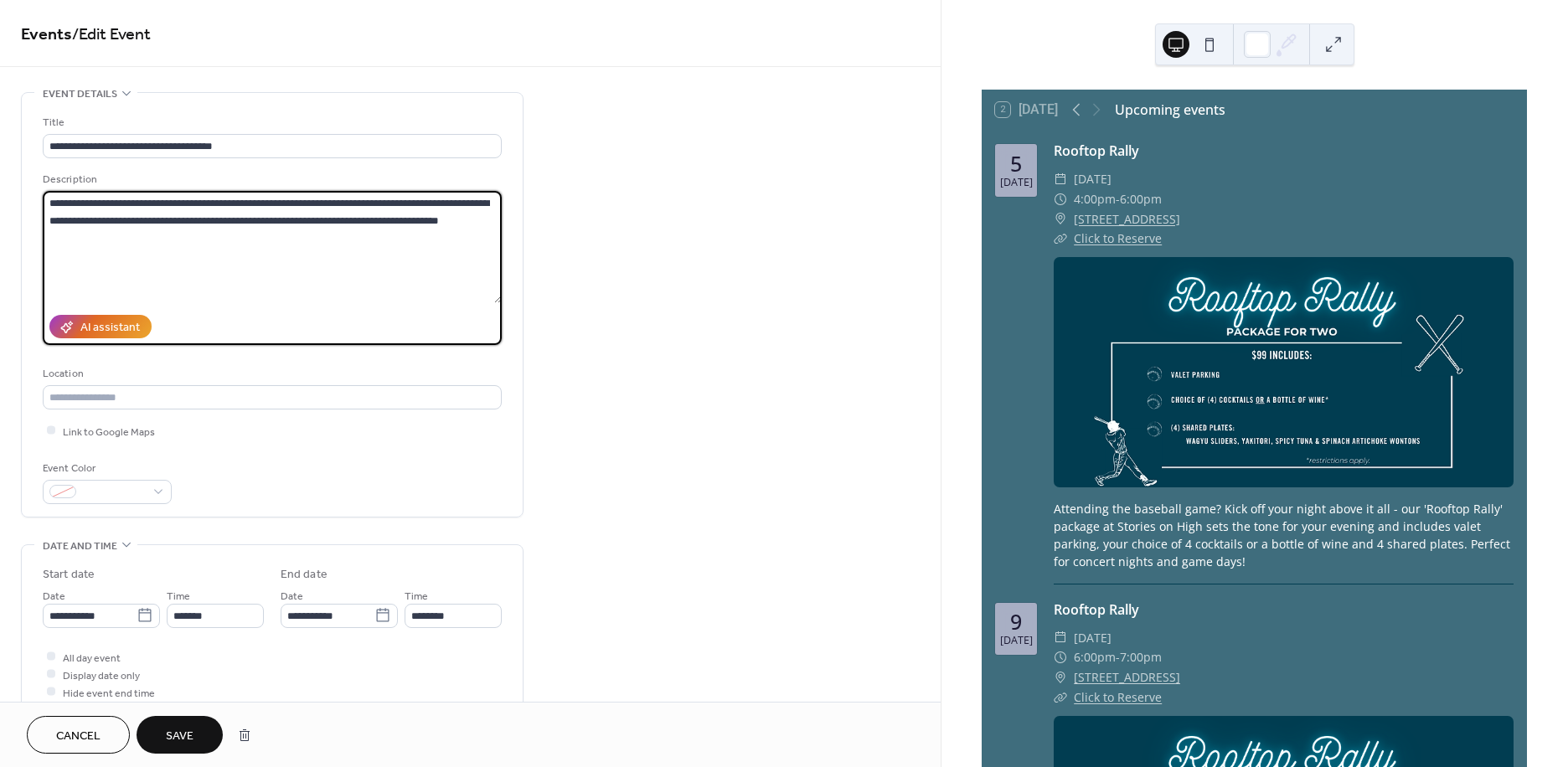 click on "**********" at bounding box center [272, 247] 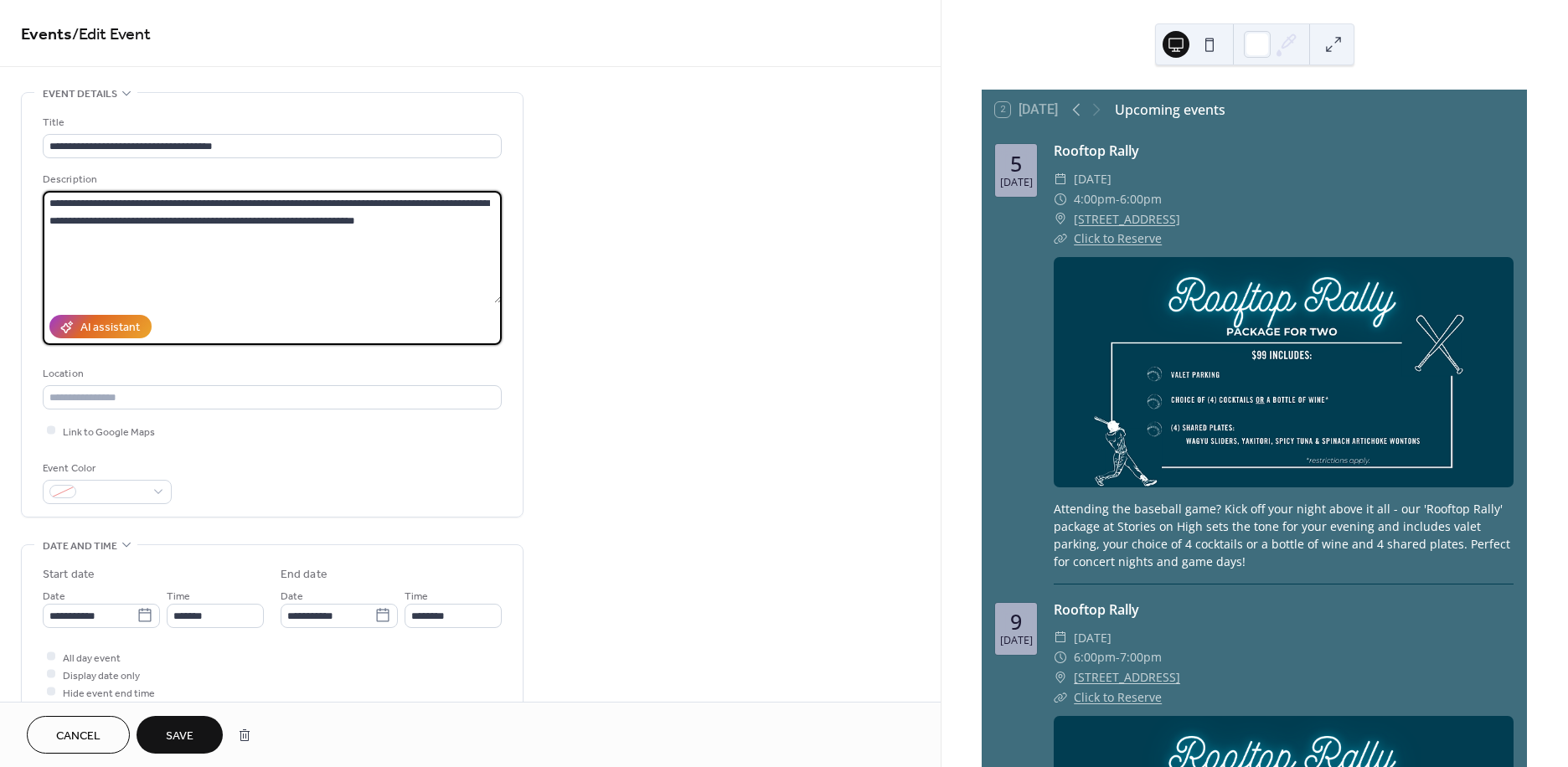 drag, startPoint x: 126, startPoint y: 218, endPoint x: 426, endPoint y: 196, distance: 300.80559 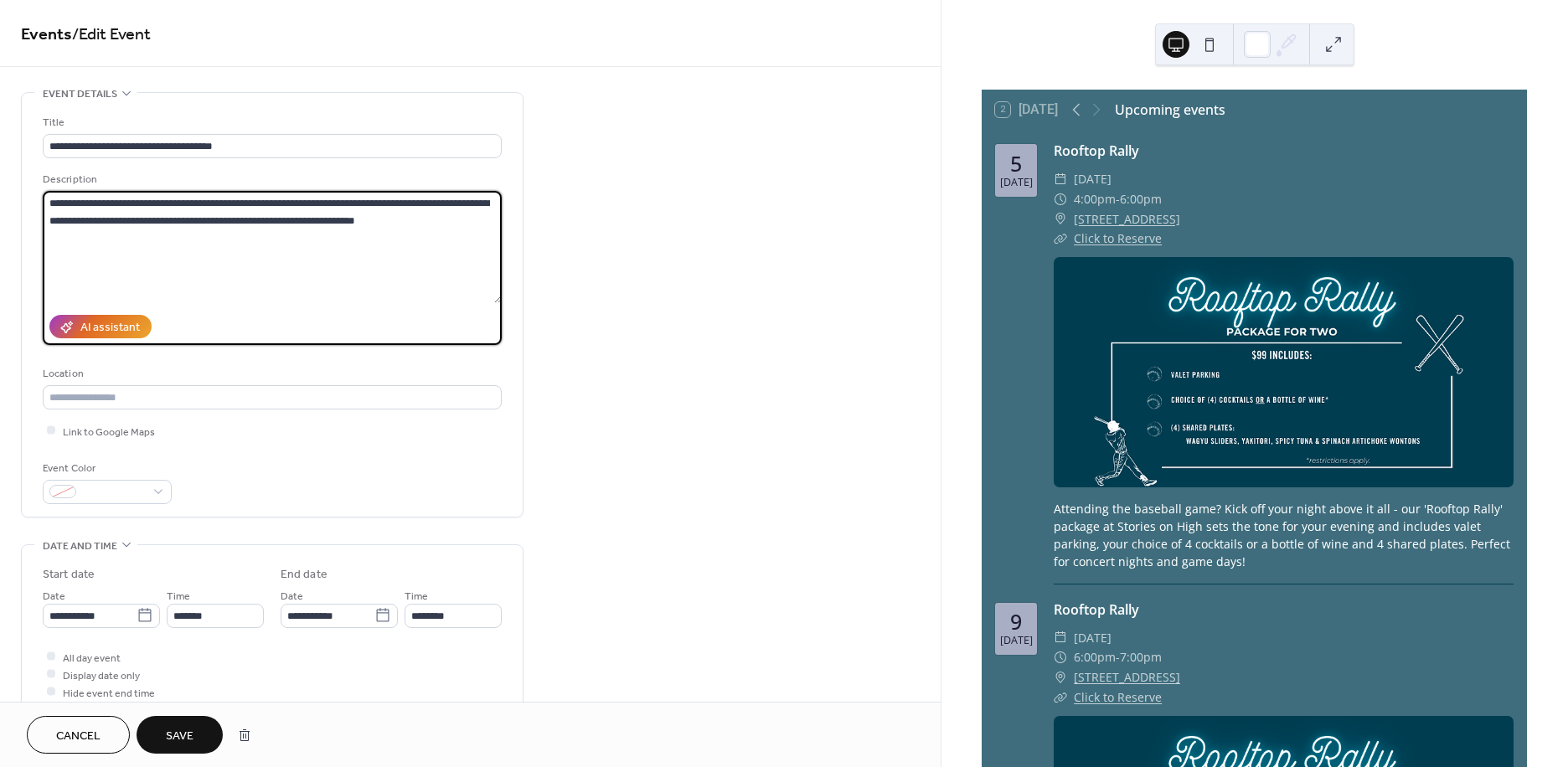 click on "**********" at bounding box center [272, 247] 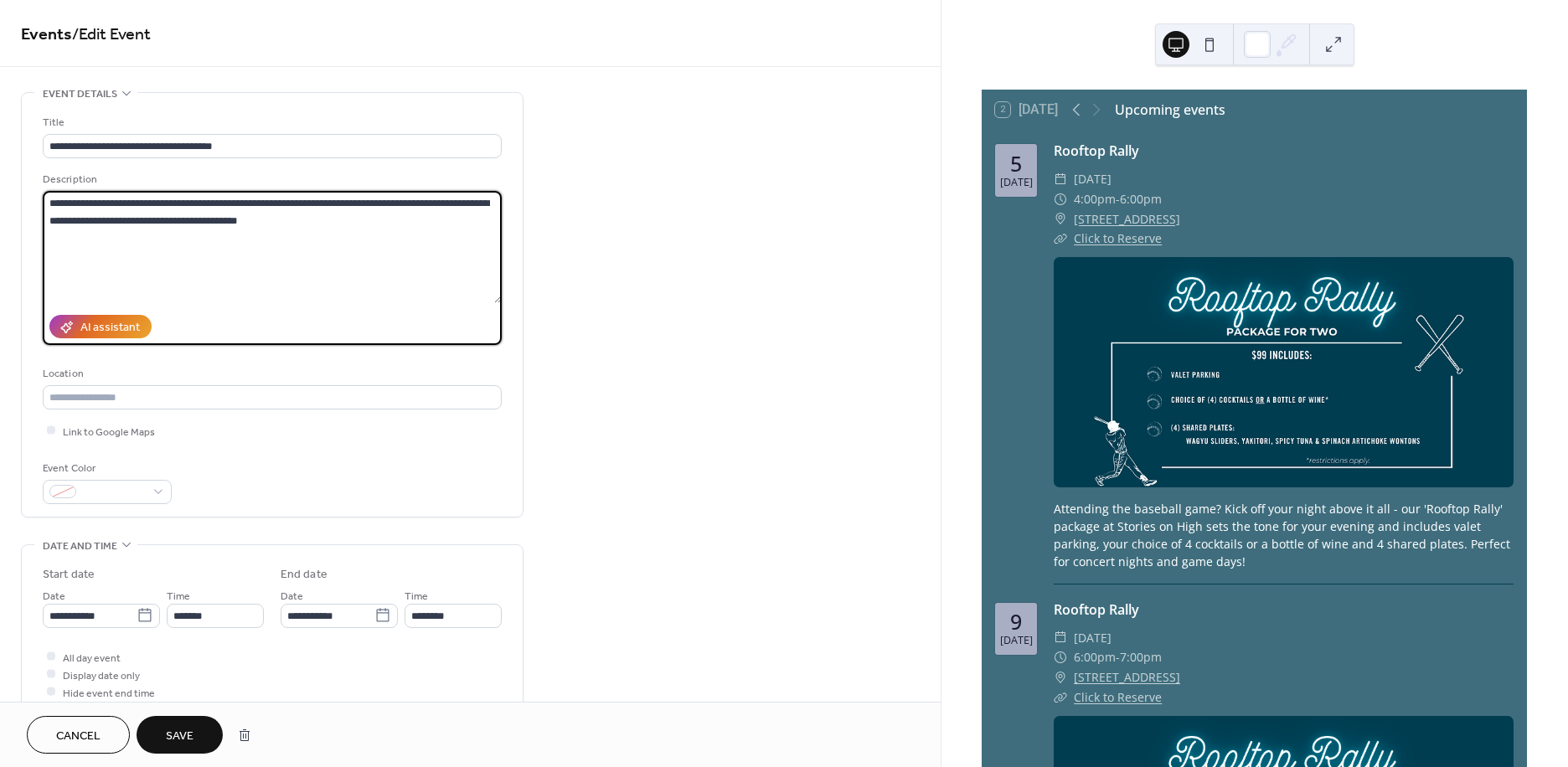 drag, startPoint x: 309, startPoint y: 226, endPoint x: -91, endPoint y: 203, distance: 400.6607 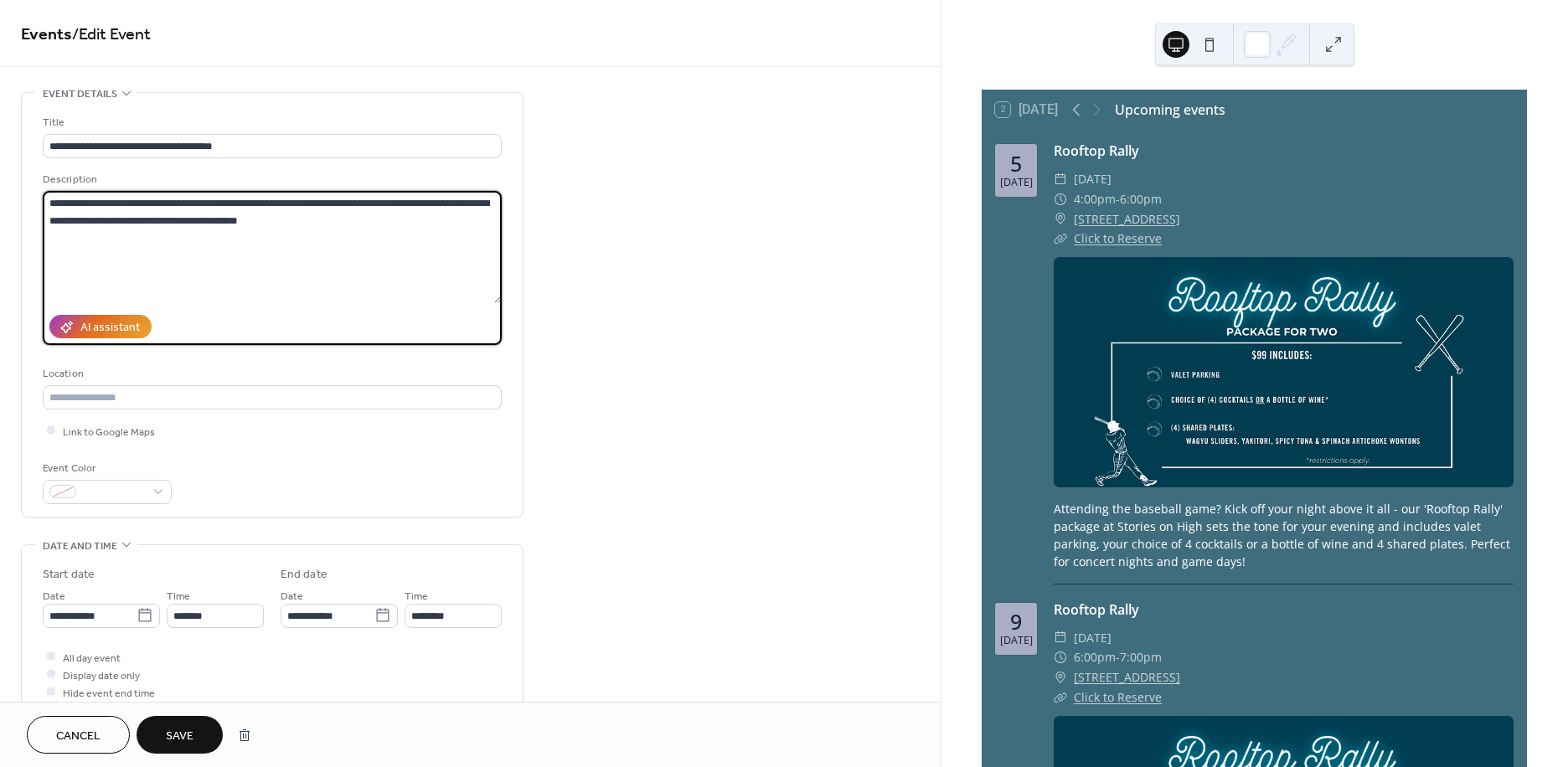 type on "**********" 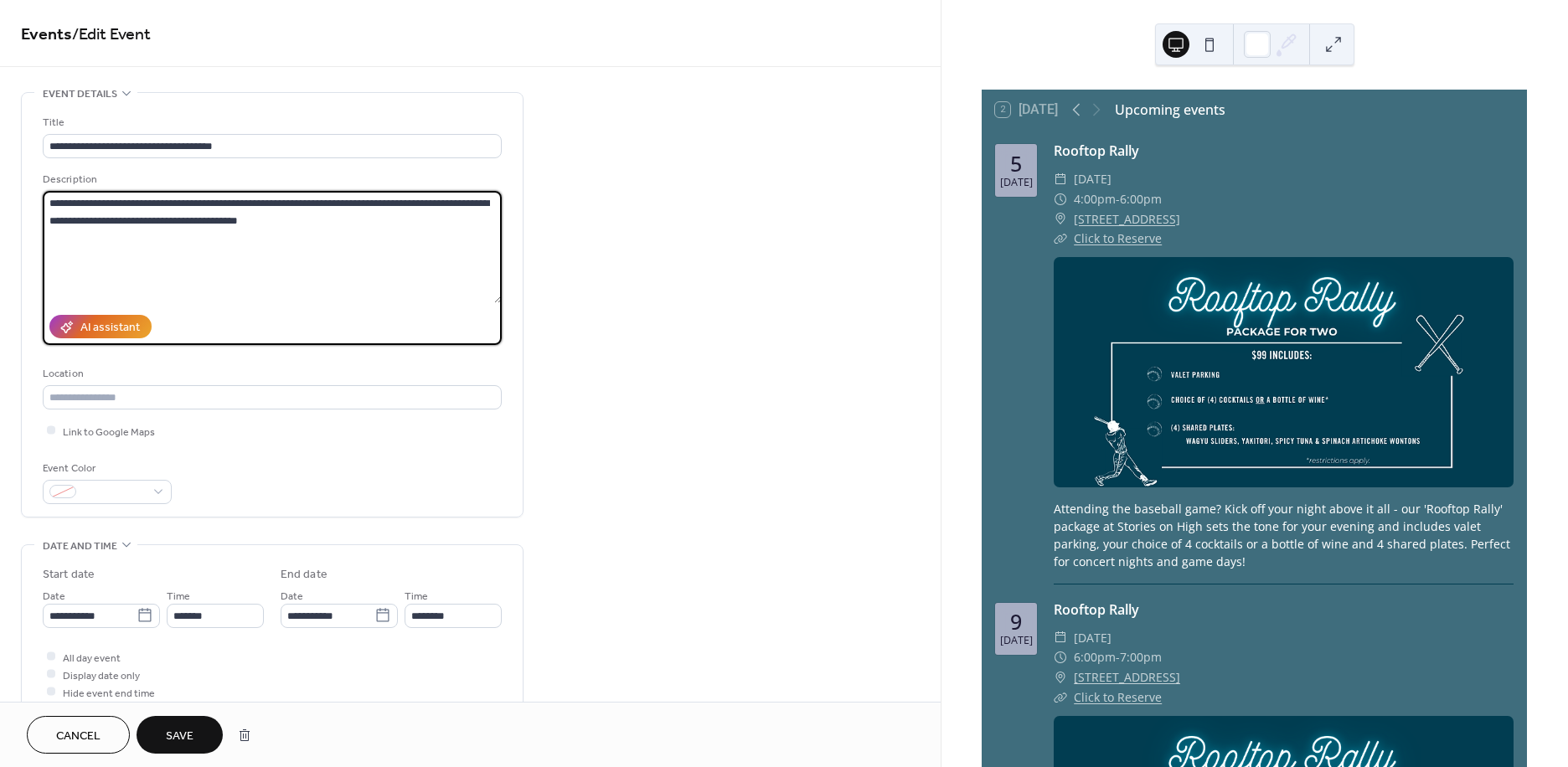 click on "Save" at bounding box center [179, 734] 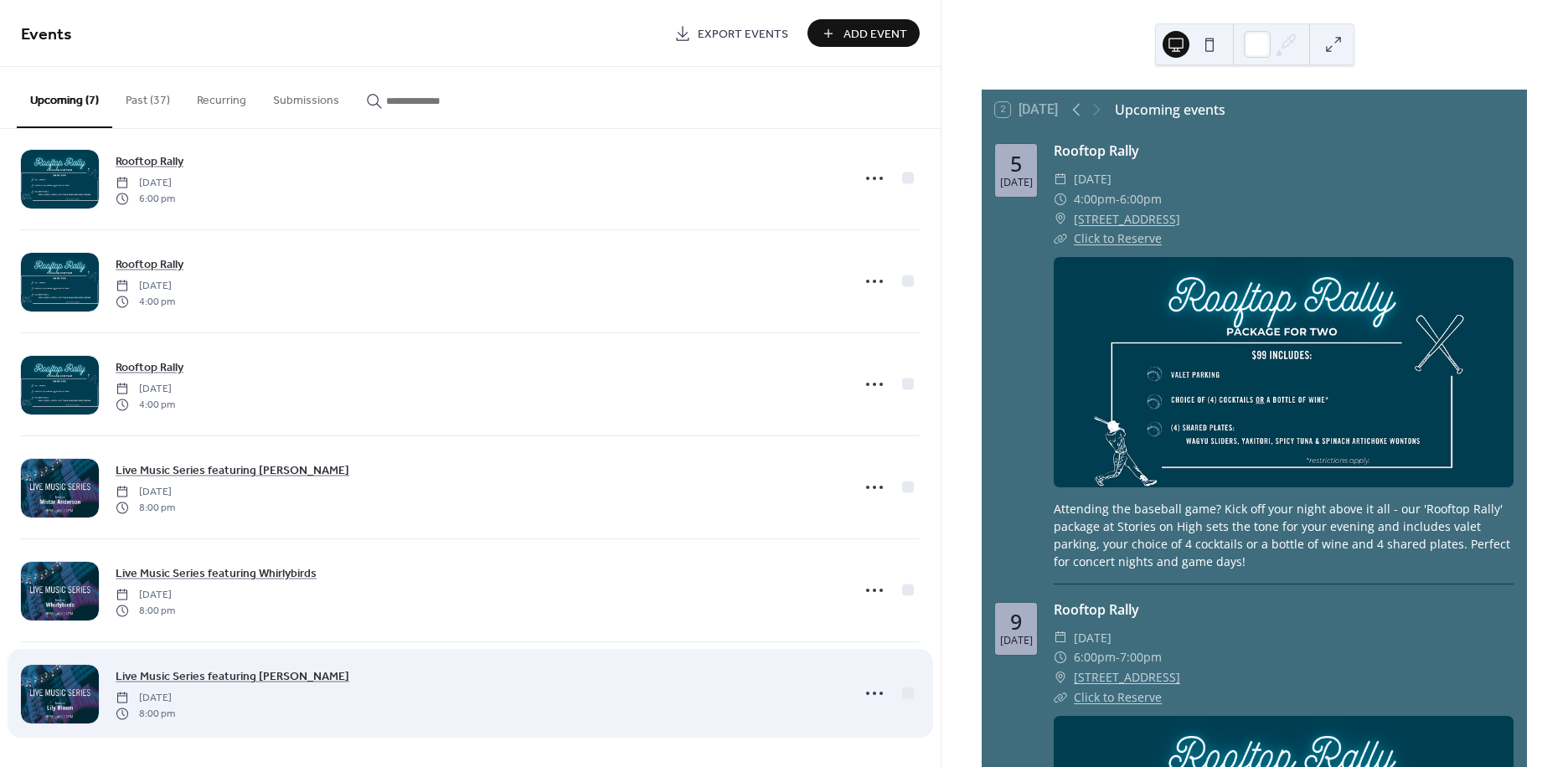 scroll, scrollTop: 131, scrollLeft: 0, axis: vertical 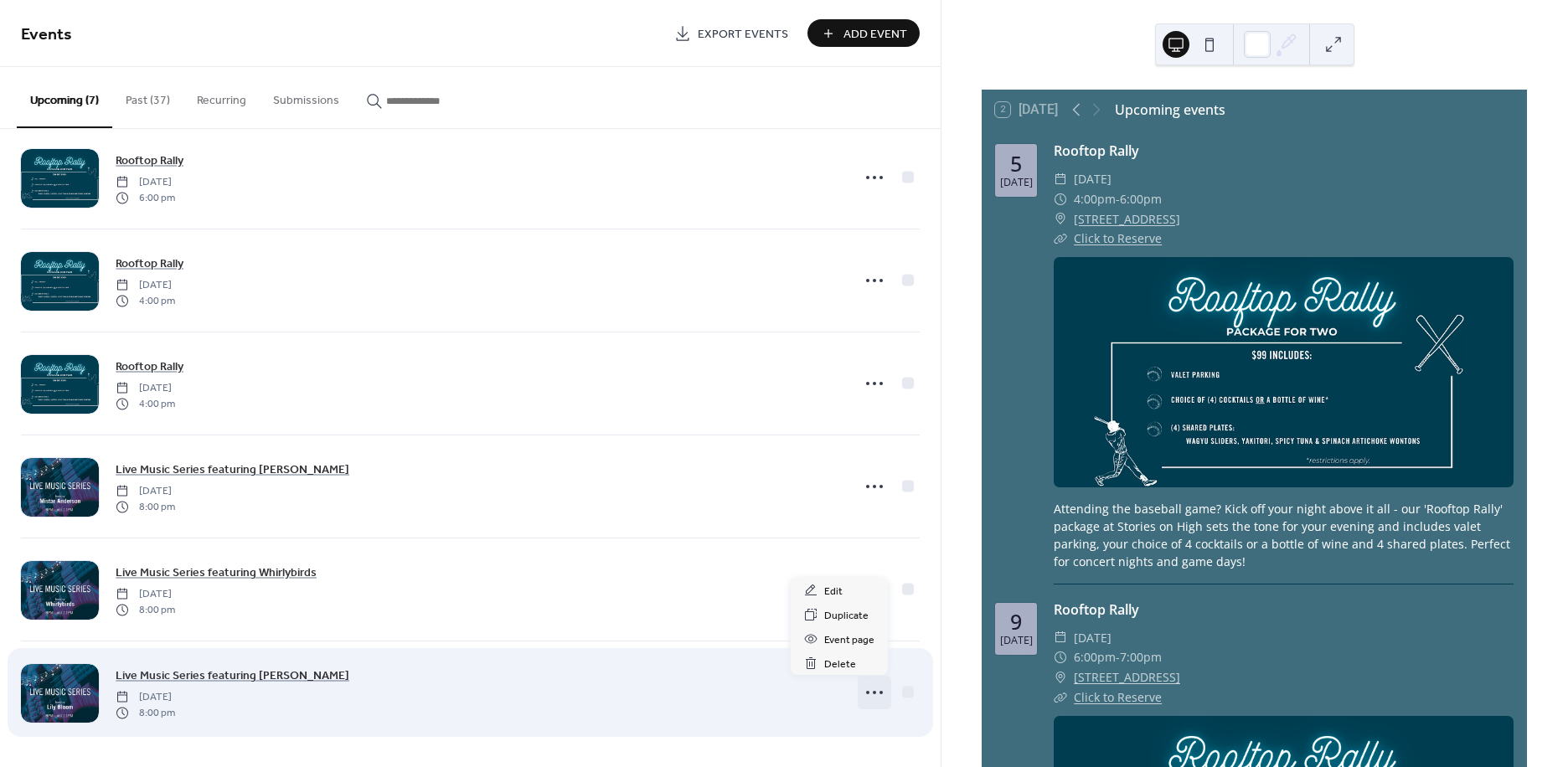 click 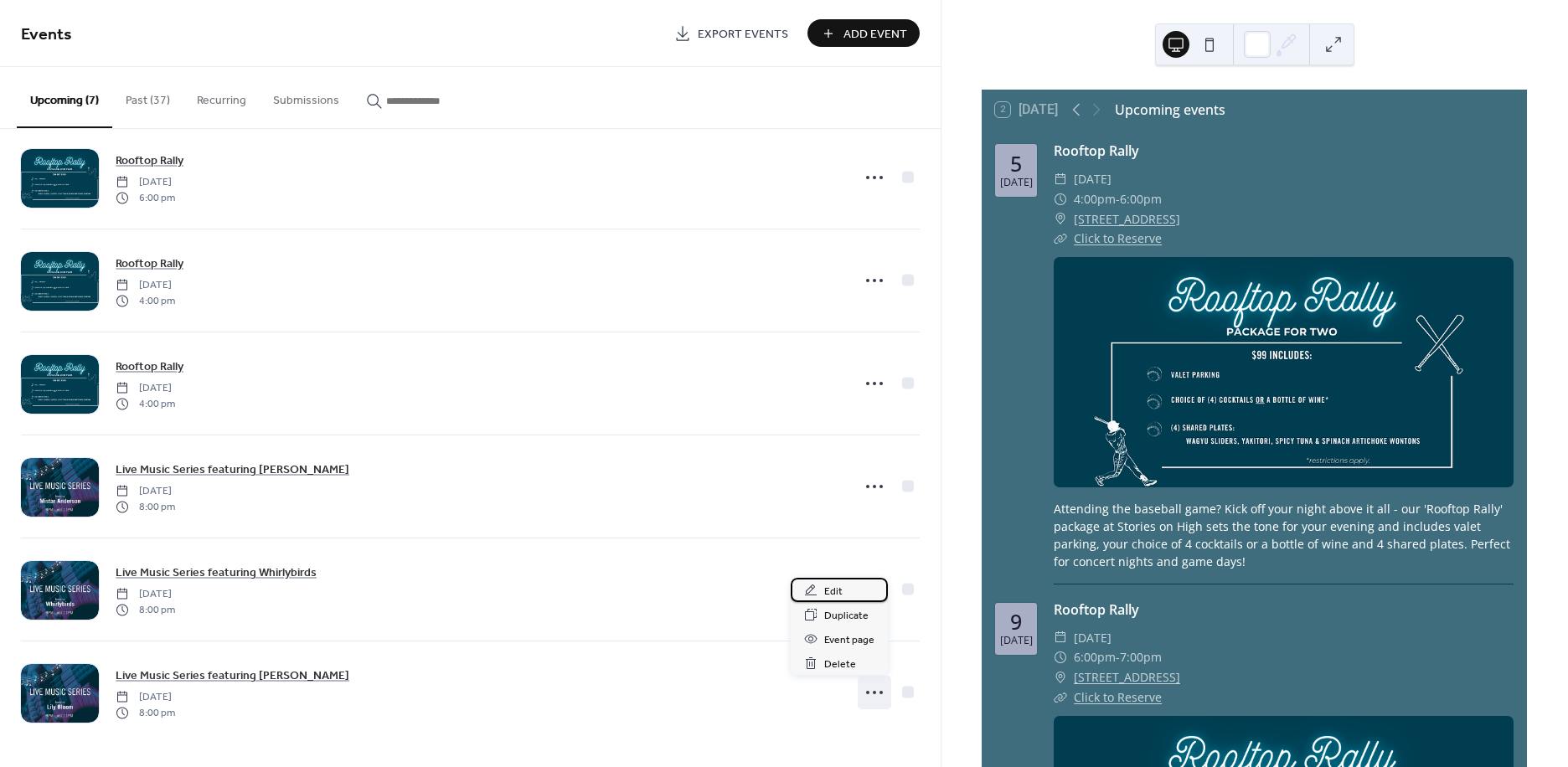 click on "Edit" at bounding box center [833, 591] 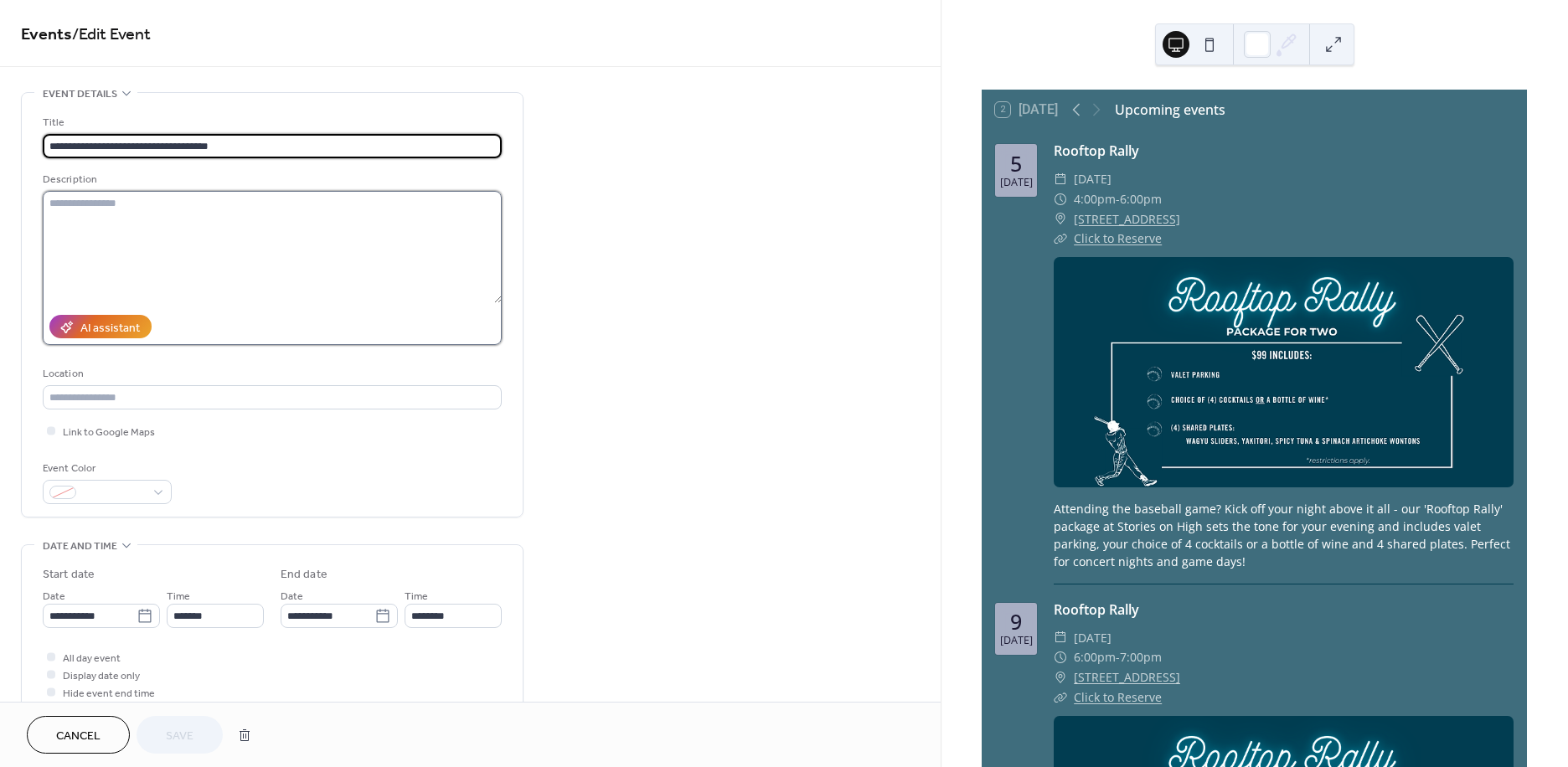 click at bounding box center (272, 247) 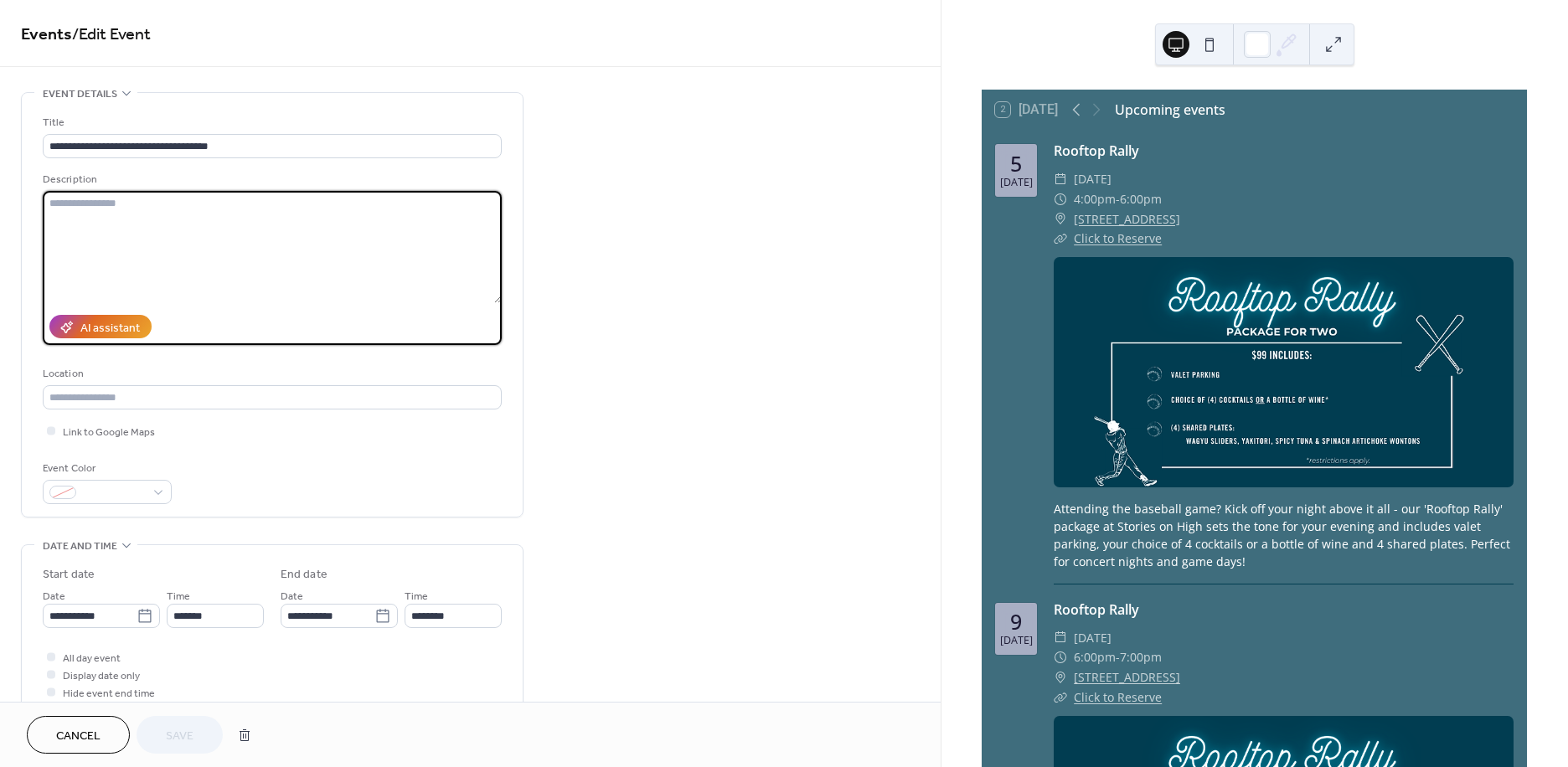paste on "**********" 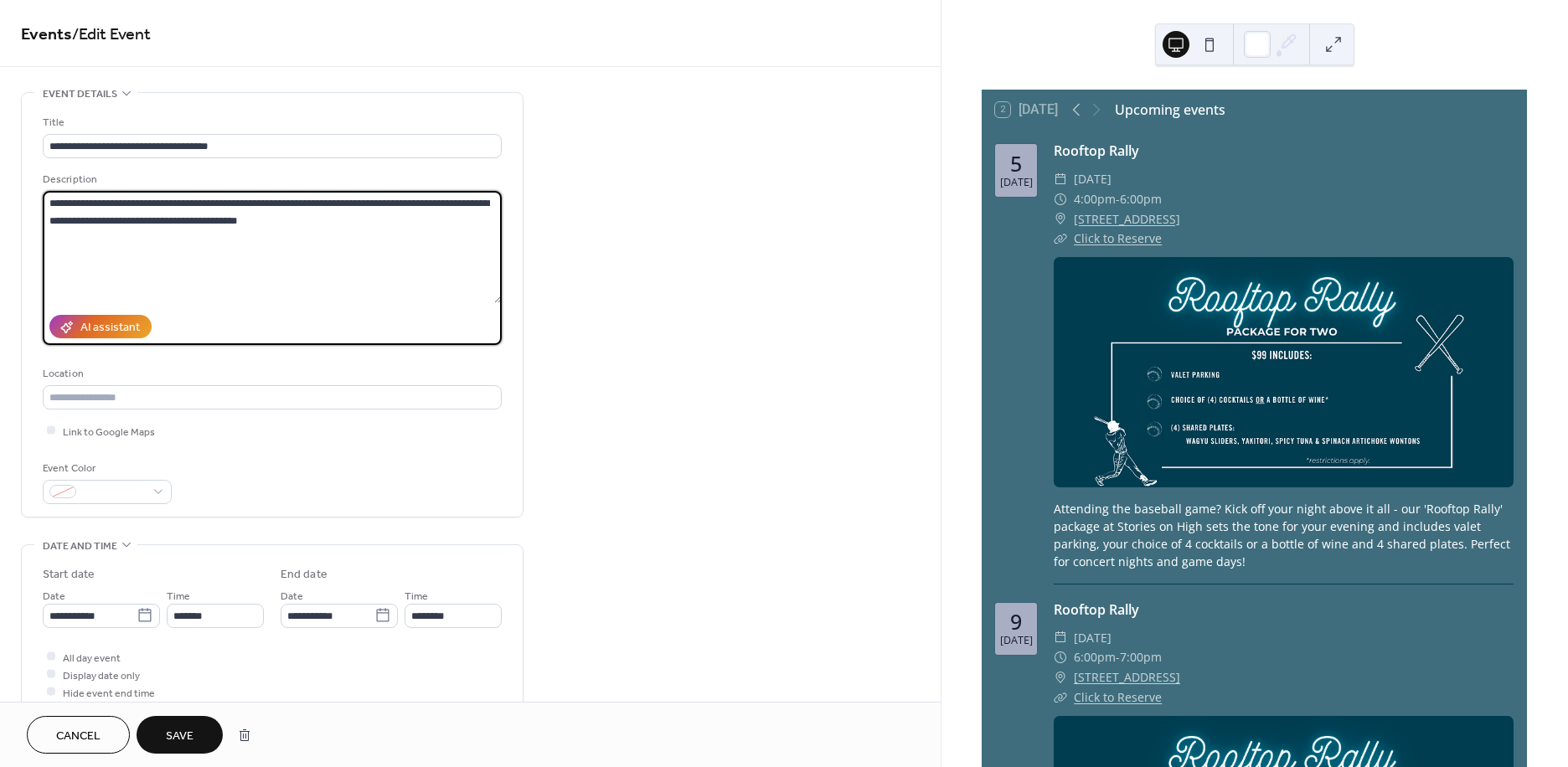type on "**********" 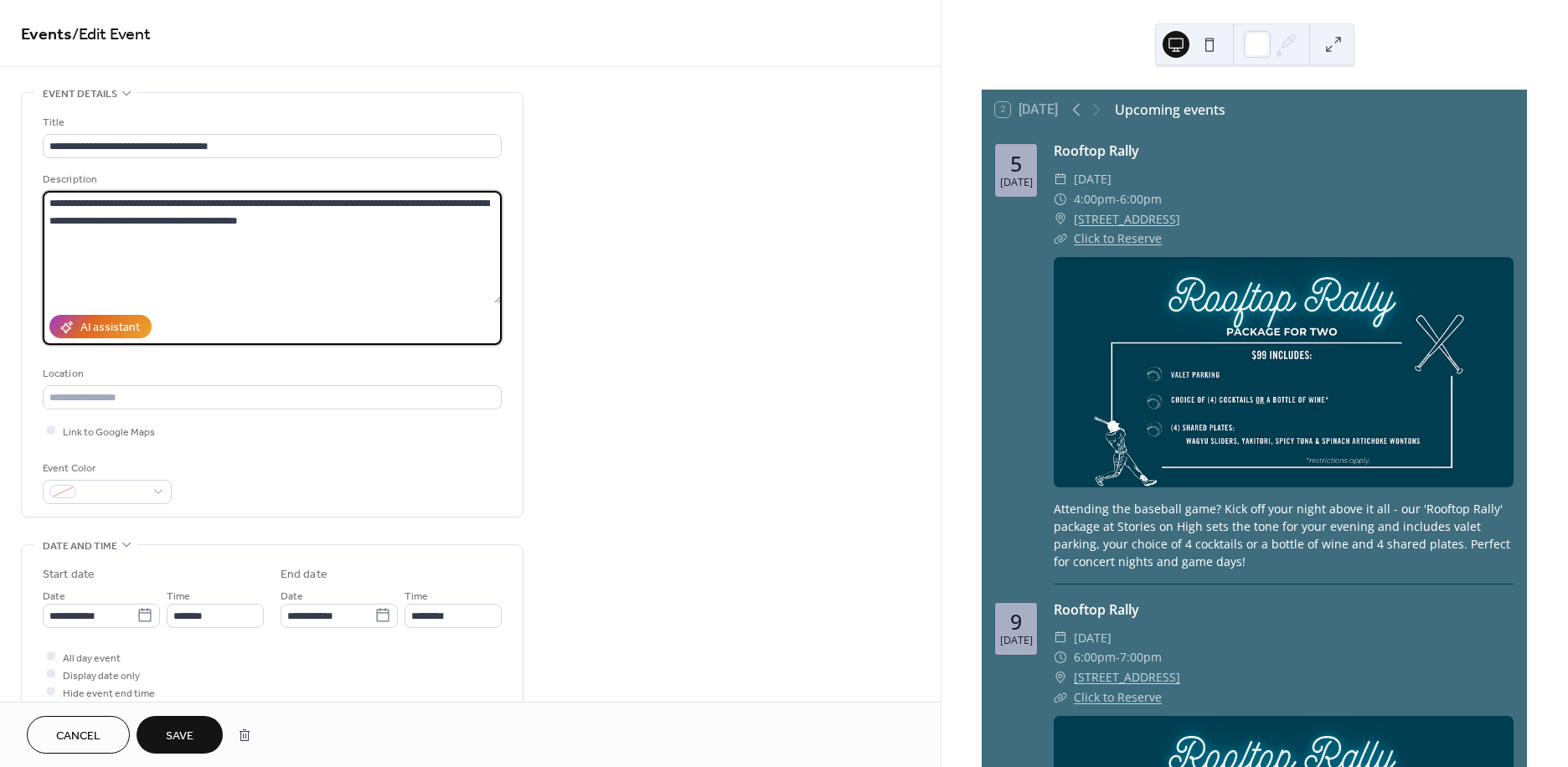 click on "Save" at bounding box center [179, 736] 